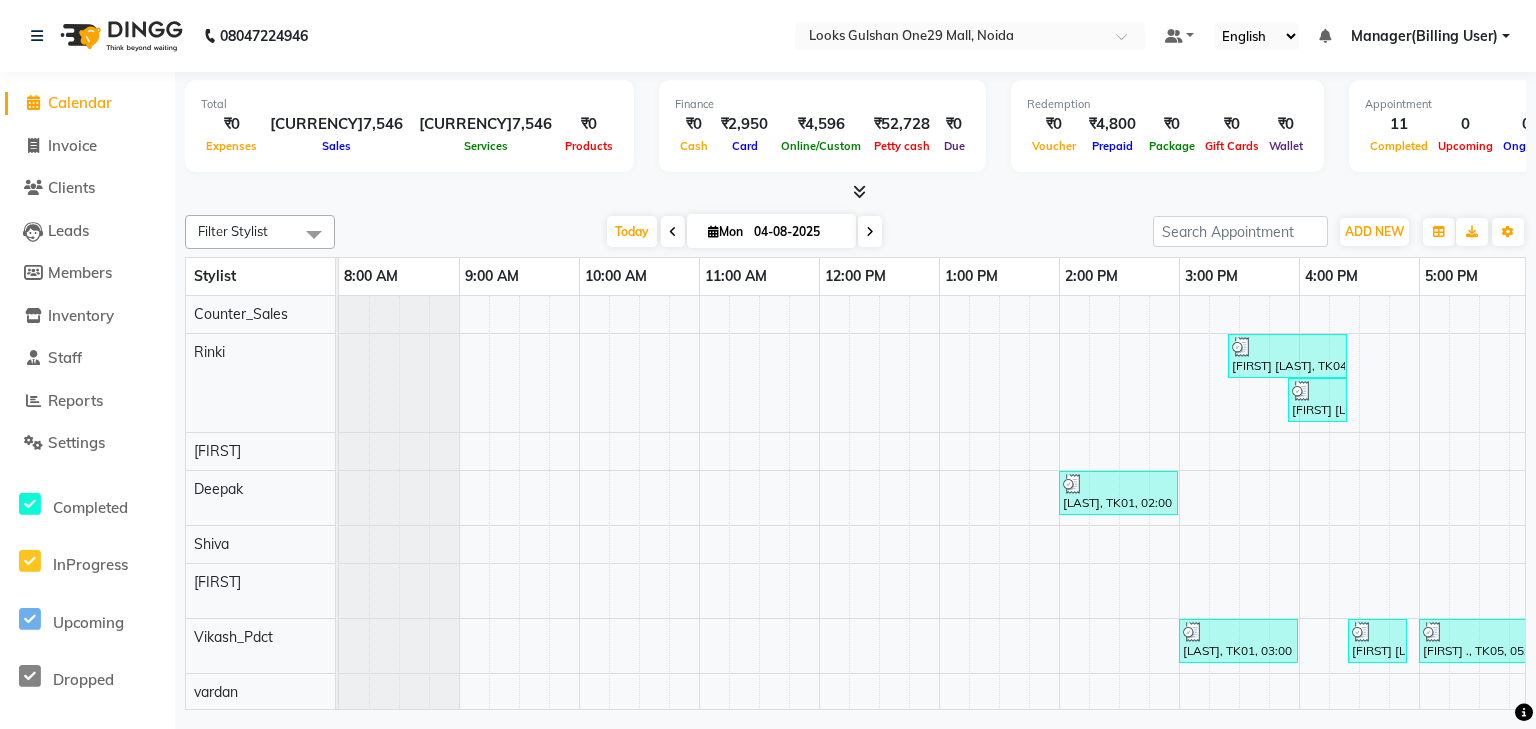 scroll, scrollTop: 0, scrollLeft: 0, axis: both 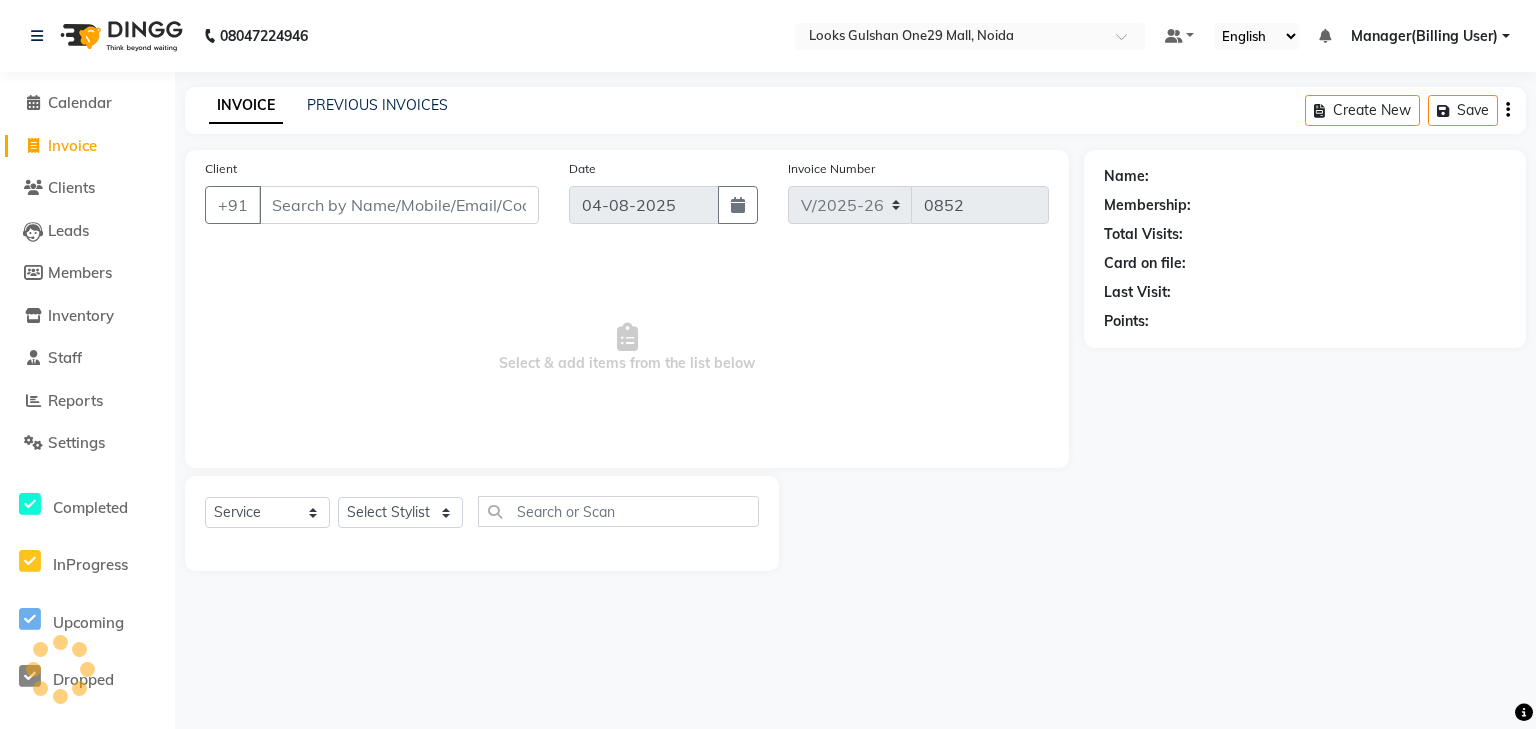 click on "Client" at bounding box center (399, 205) 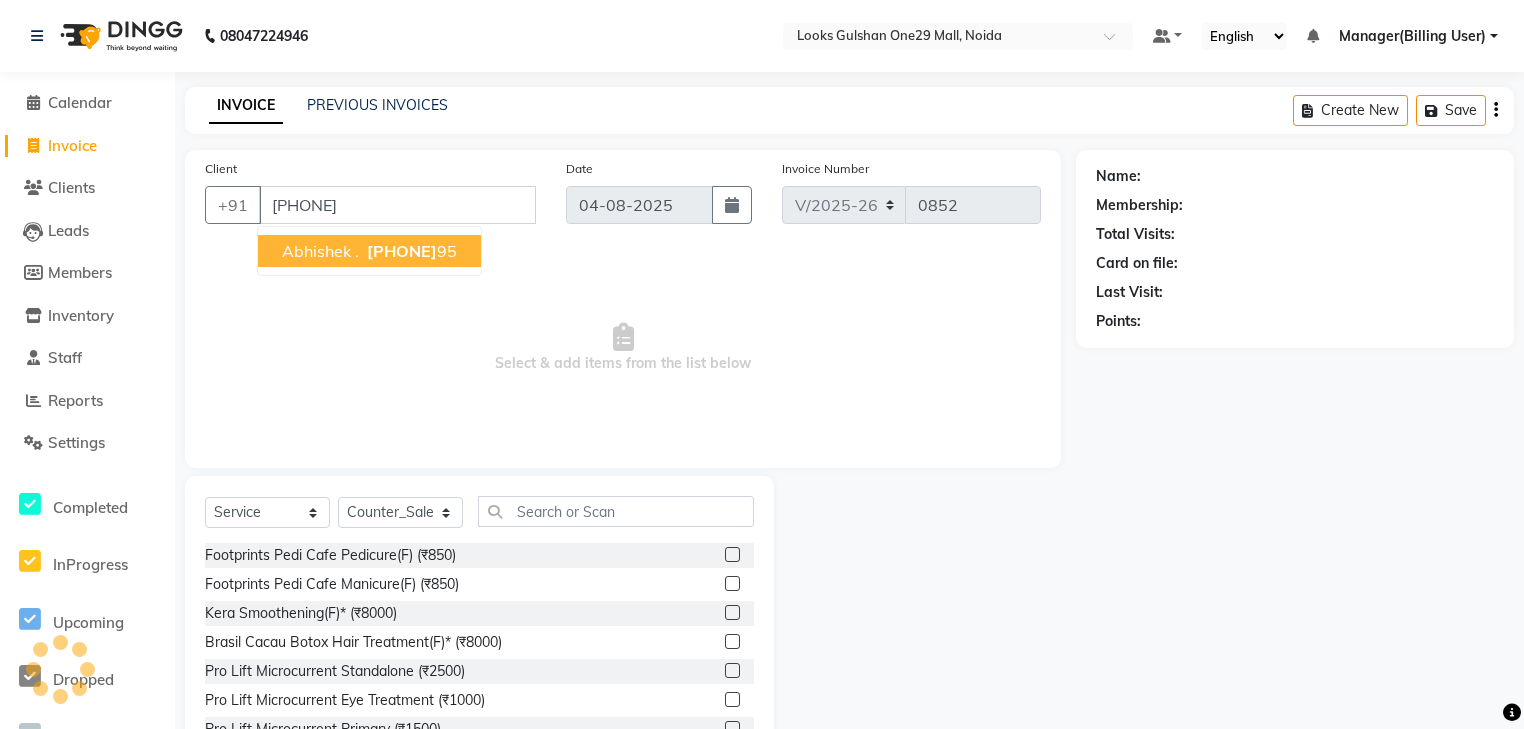 type on "[PHONE]" 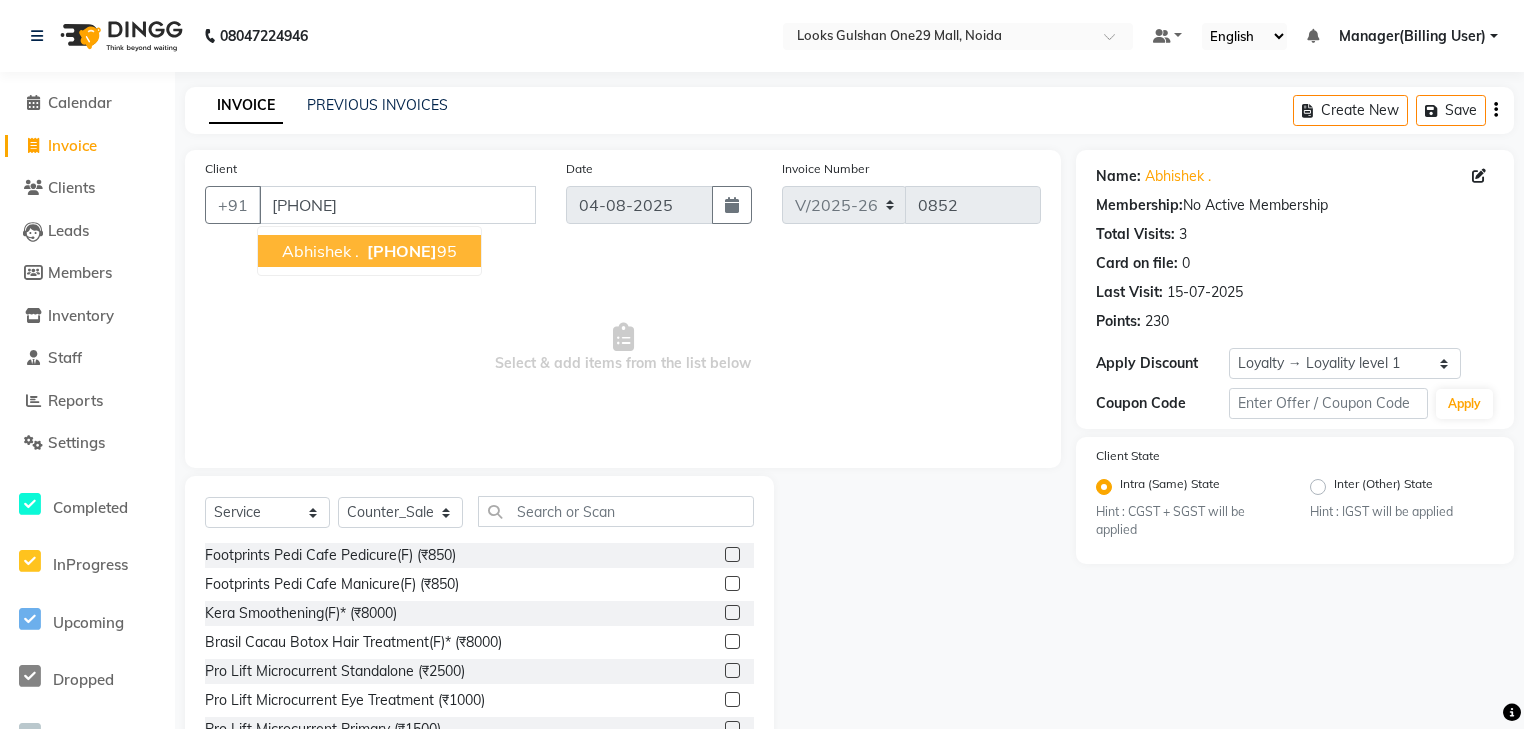 click on "Select & add items from the list below" at bounding box center [623, 348] 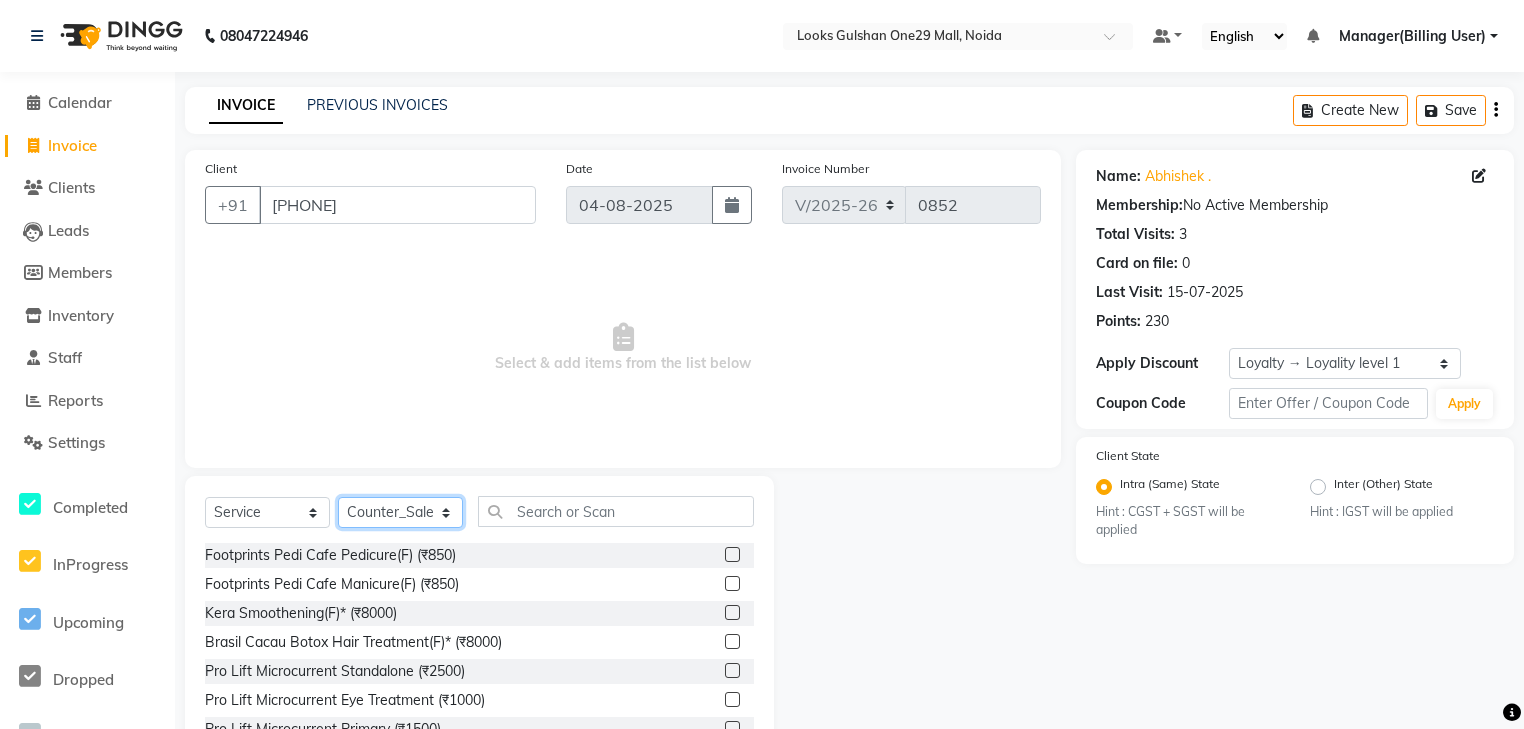 click on "Select Stylist ali Counter_Sales Deepak Eram_nail art Farmaan Manager(Billing User) Mashel Nisha Rinki Ritu Mittal Shiva Shiva(Cherry) Shivam_pdct Talib vardan Vikash_Pdct" 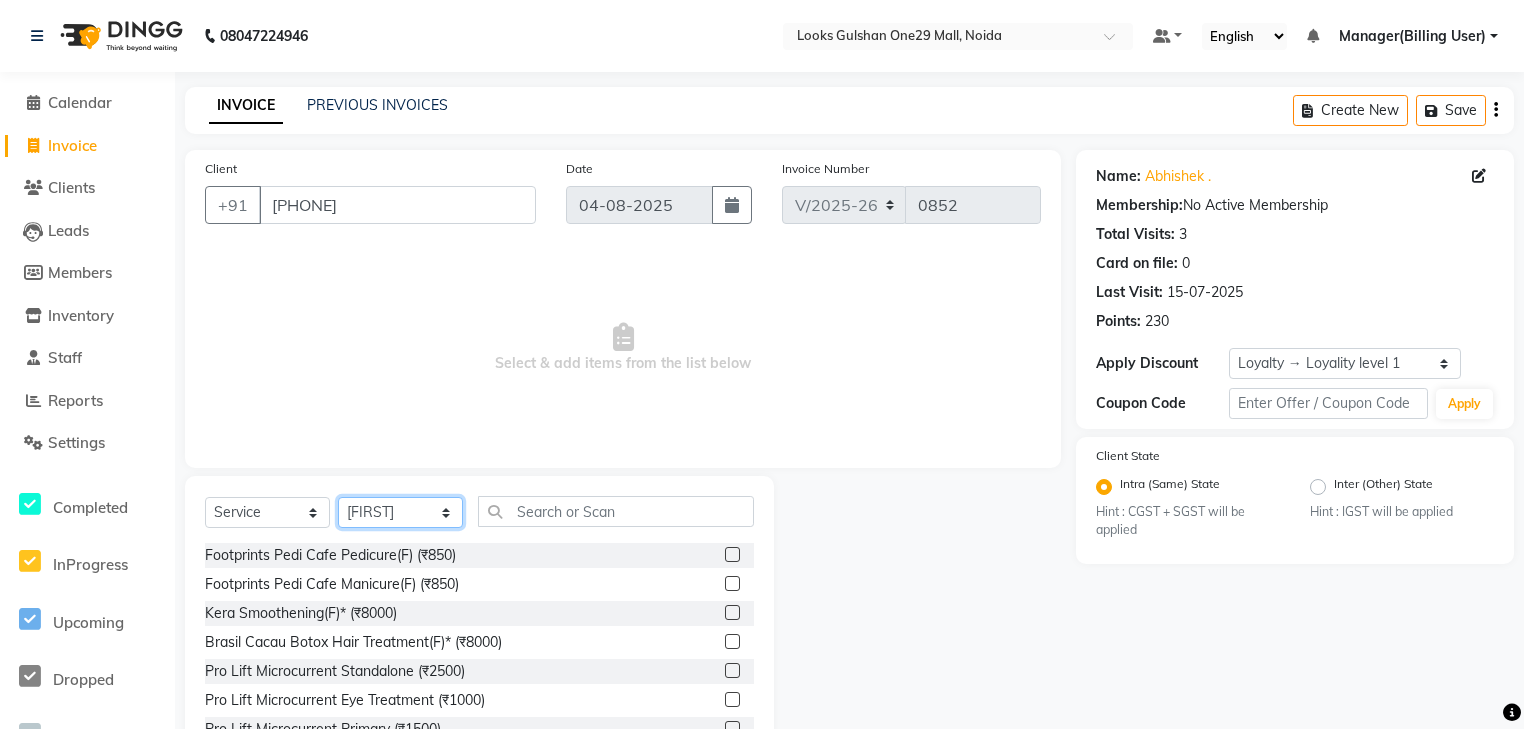 click on "Select Stylist ali Counter_Sales Deepak Eram_nail art Farmaan Manager(Billing User) Mashel Nisha Rinki Ritu Mittal Shiva Shiva(Cherry) Shivam_pdct Talib vardan Vikash_Pdct" 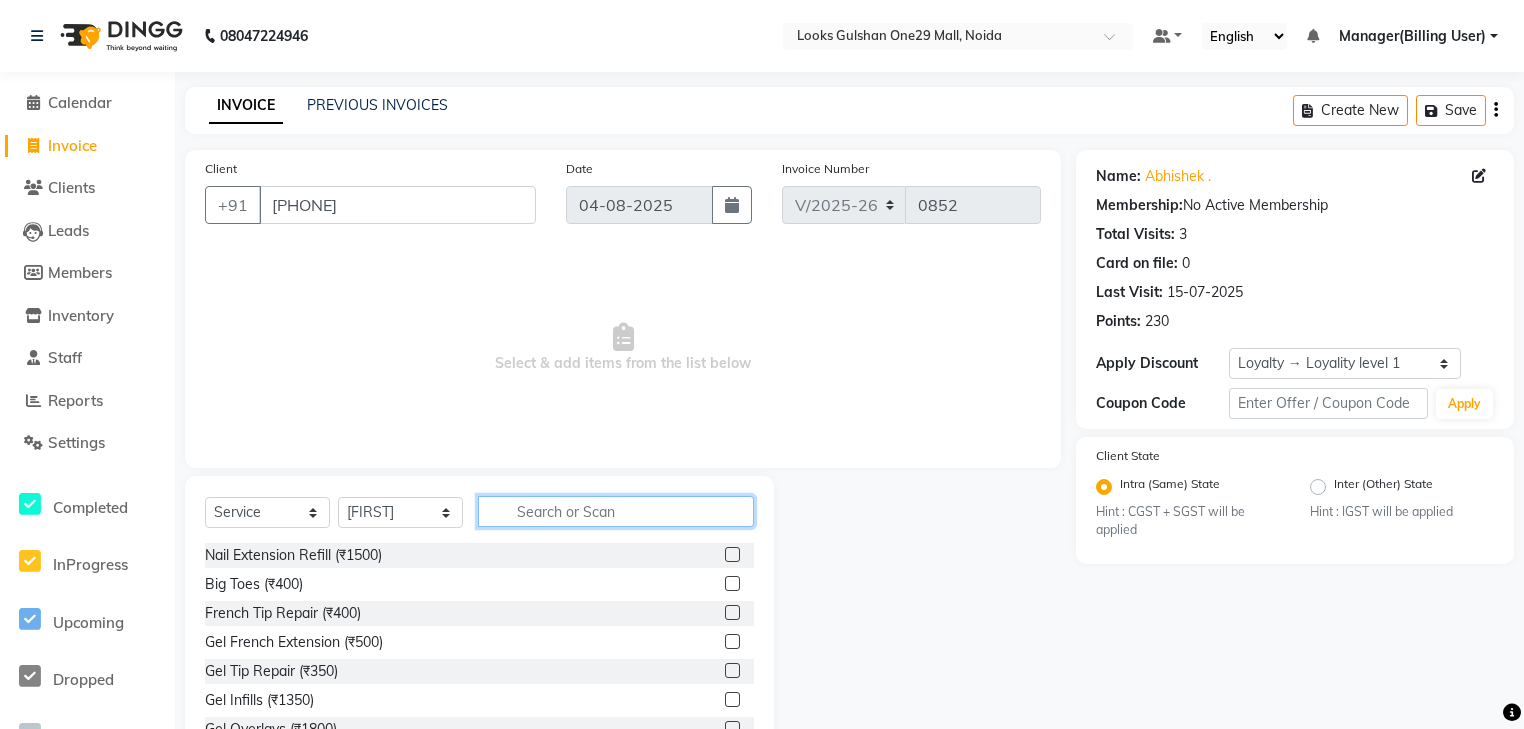 click 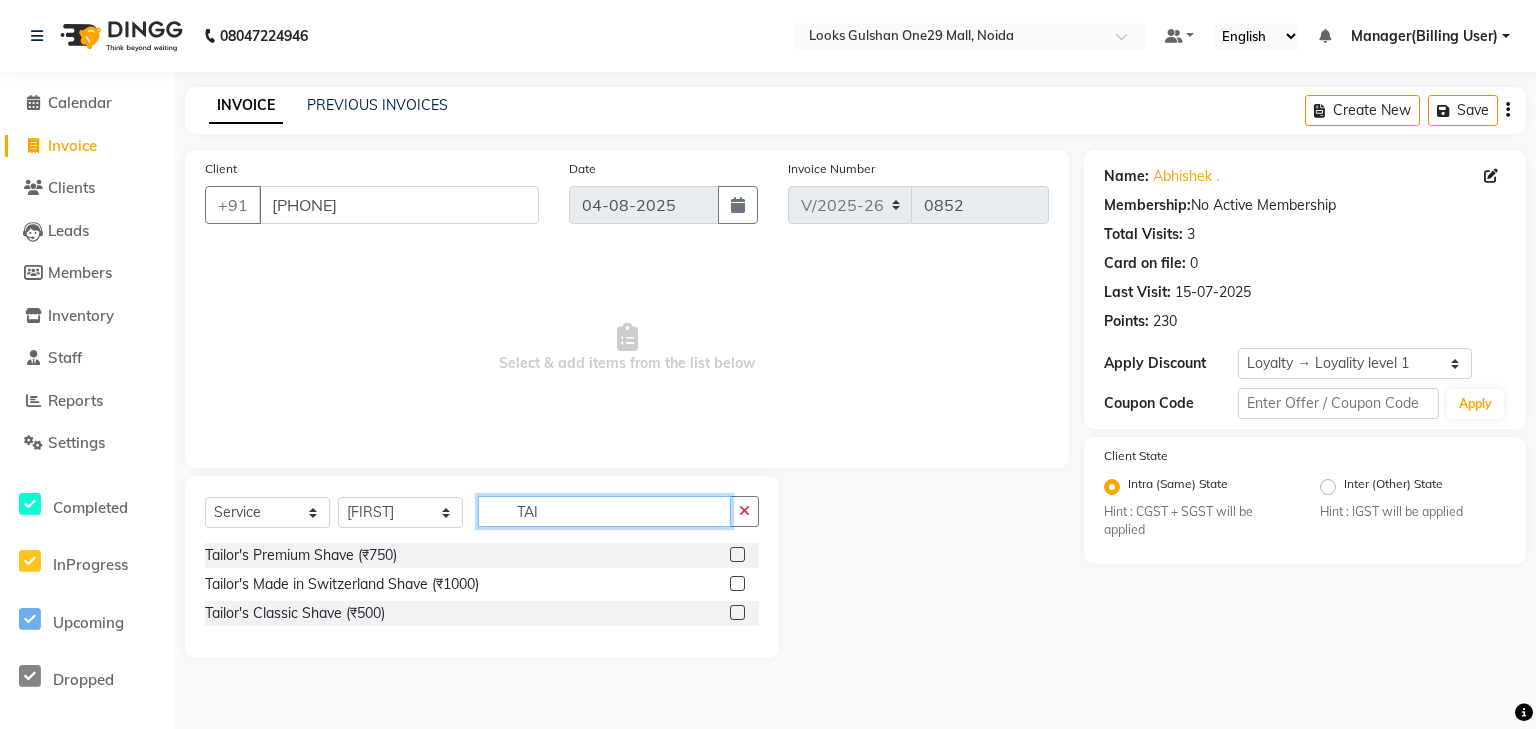type on "TAI" 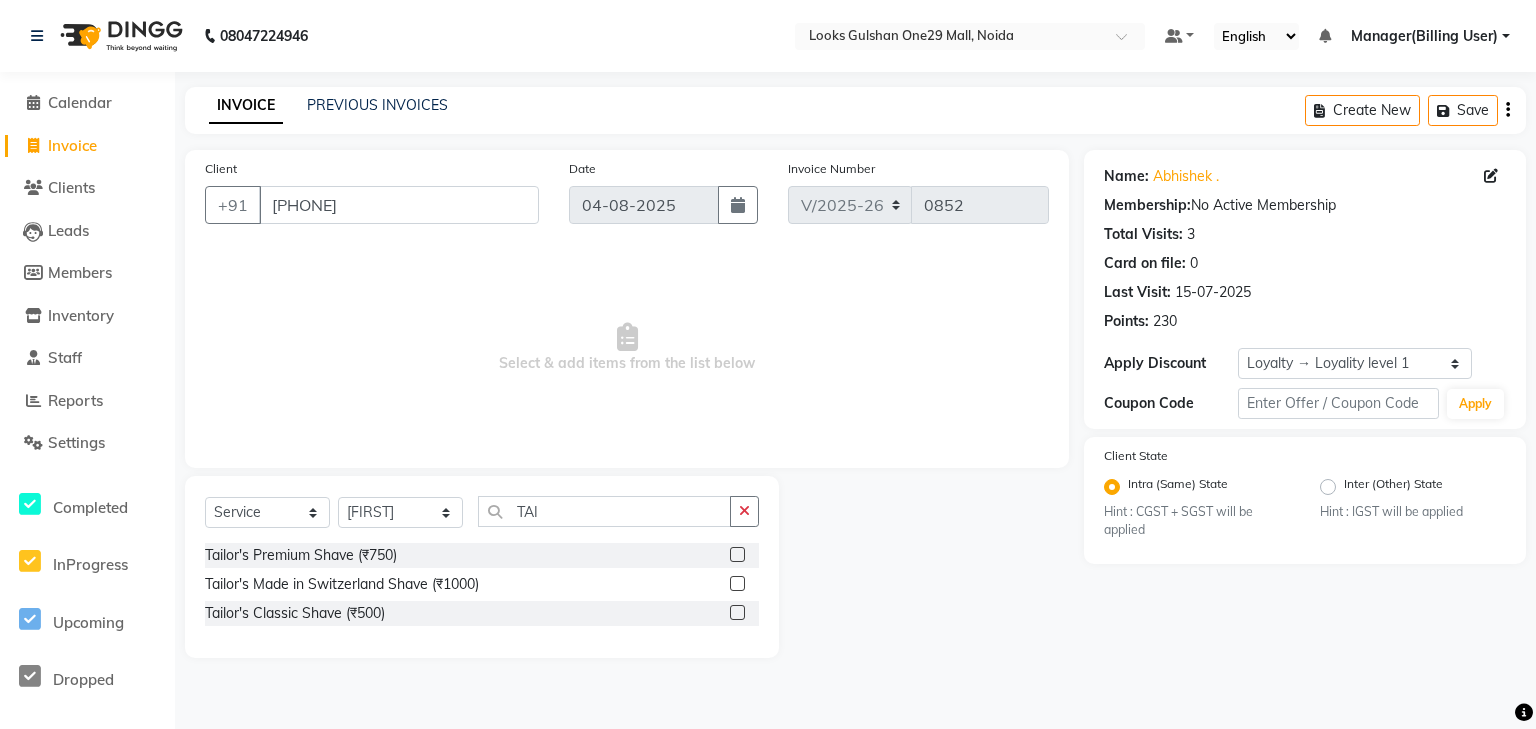 drag, startPoint x: 740, startPoint y: 555, endPoint x: 688, endPoint y: 437, distance: 128.9496 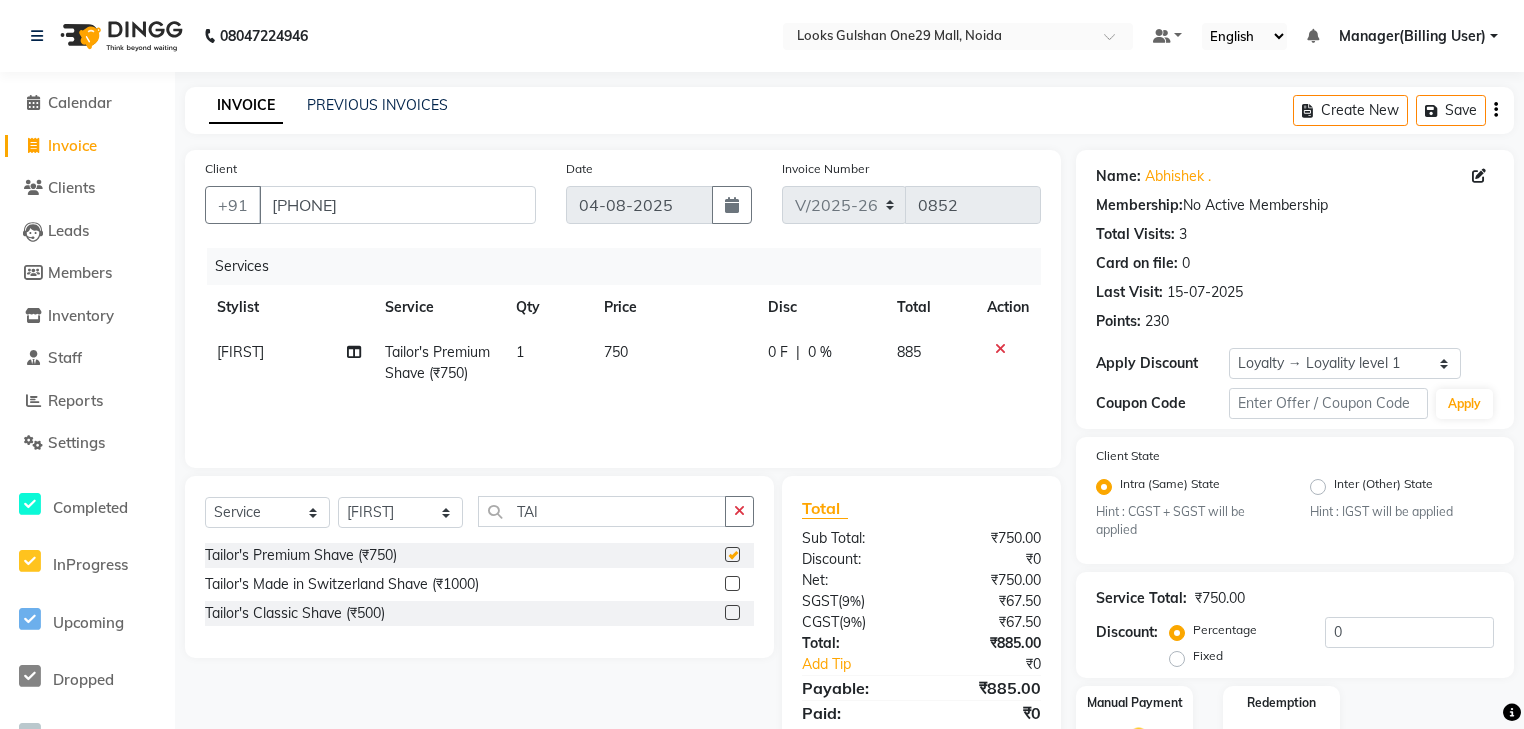 click on "750" 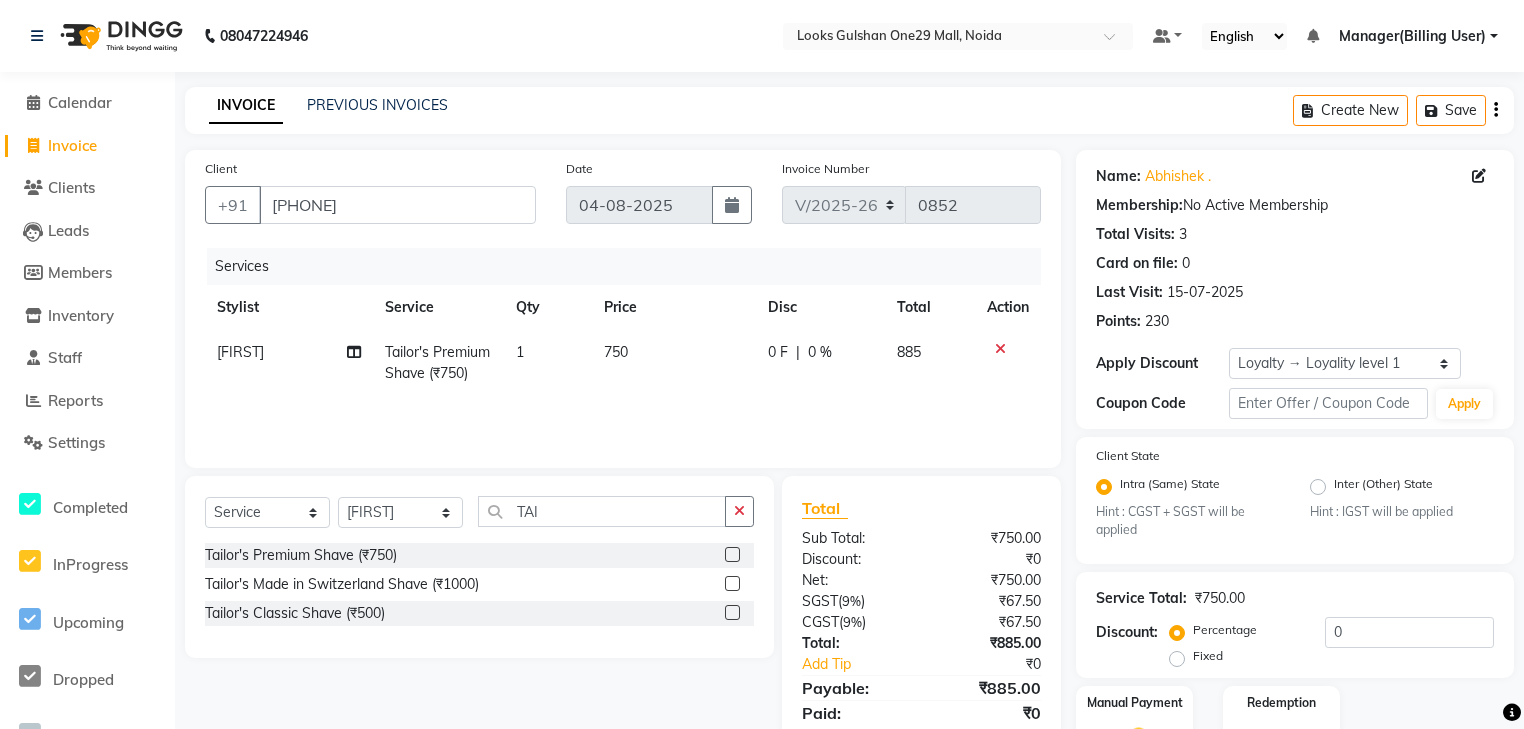 checkbox on "false" 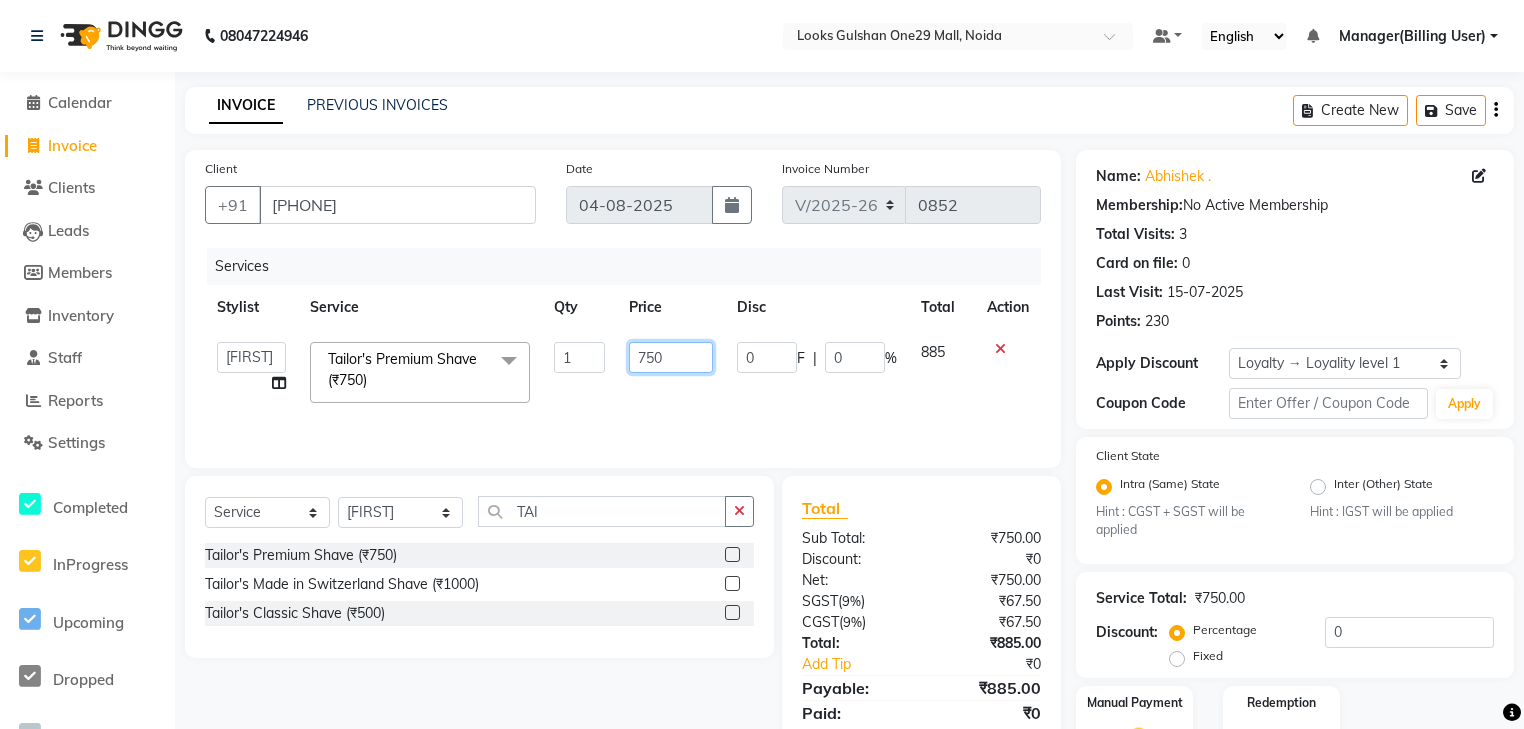click on "750" 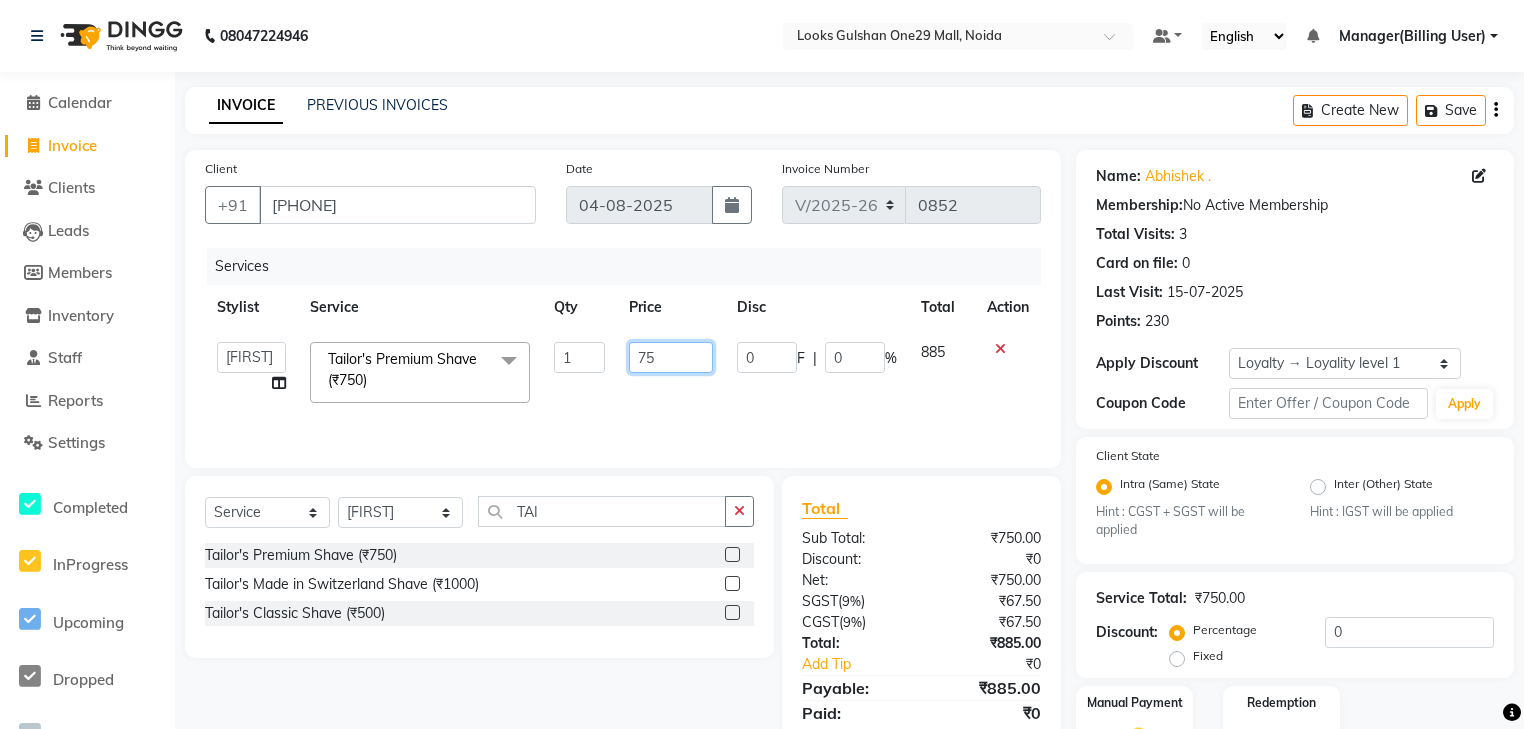 type on "7" 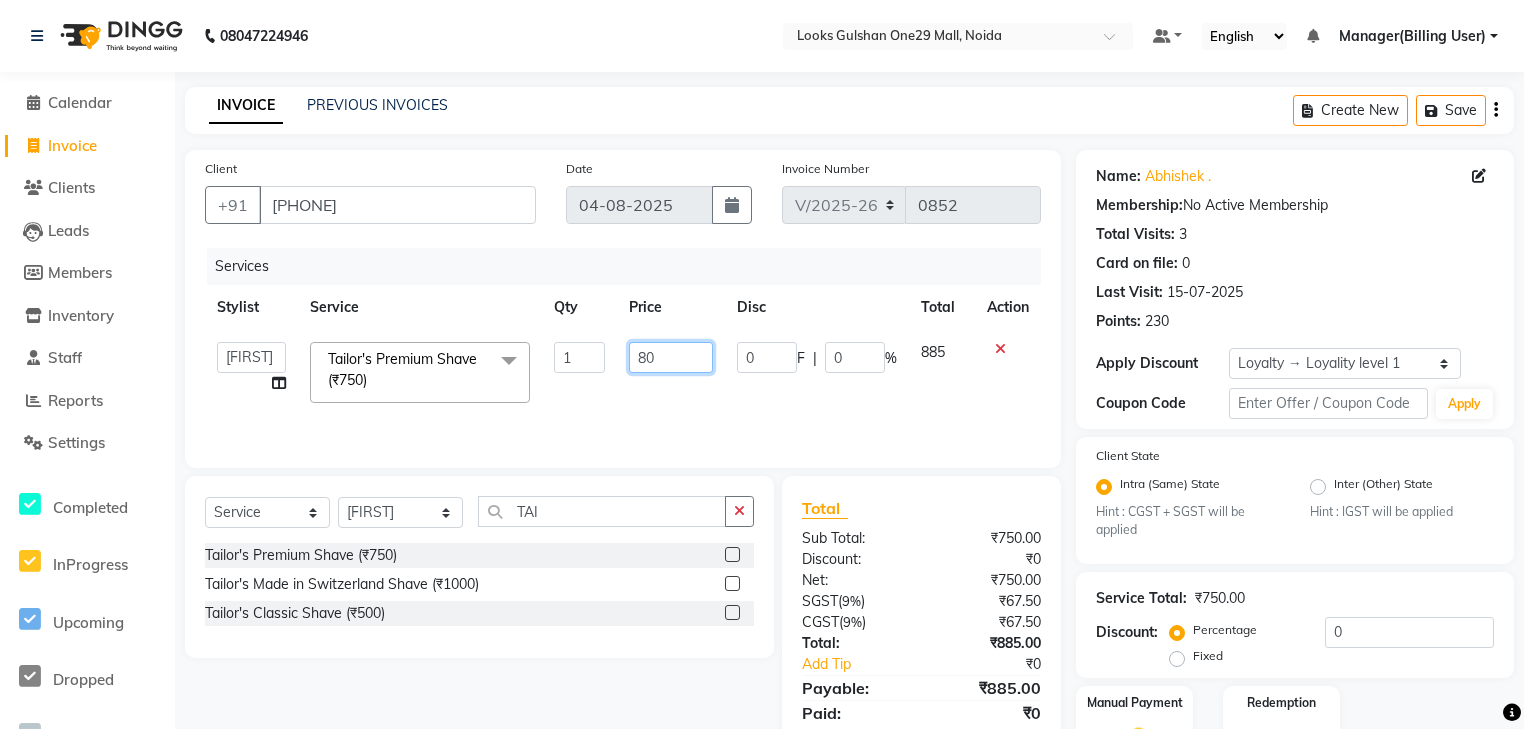 type on "800" 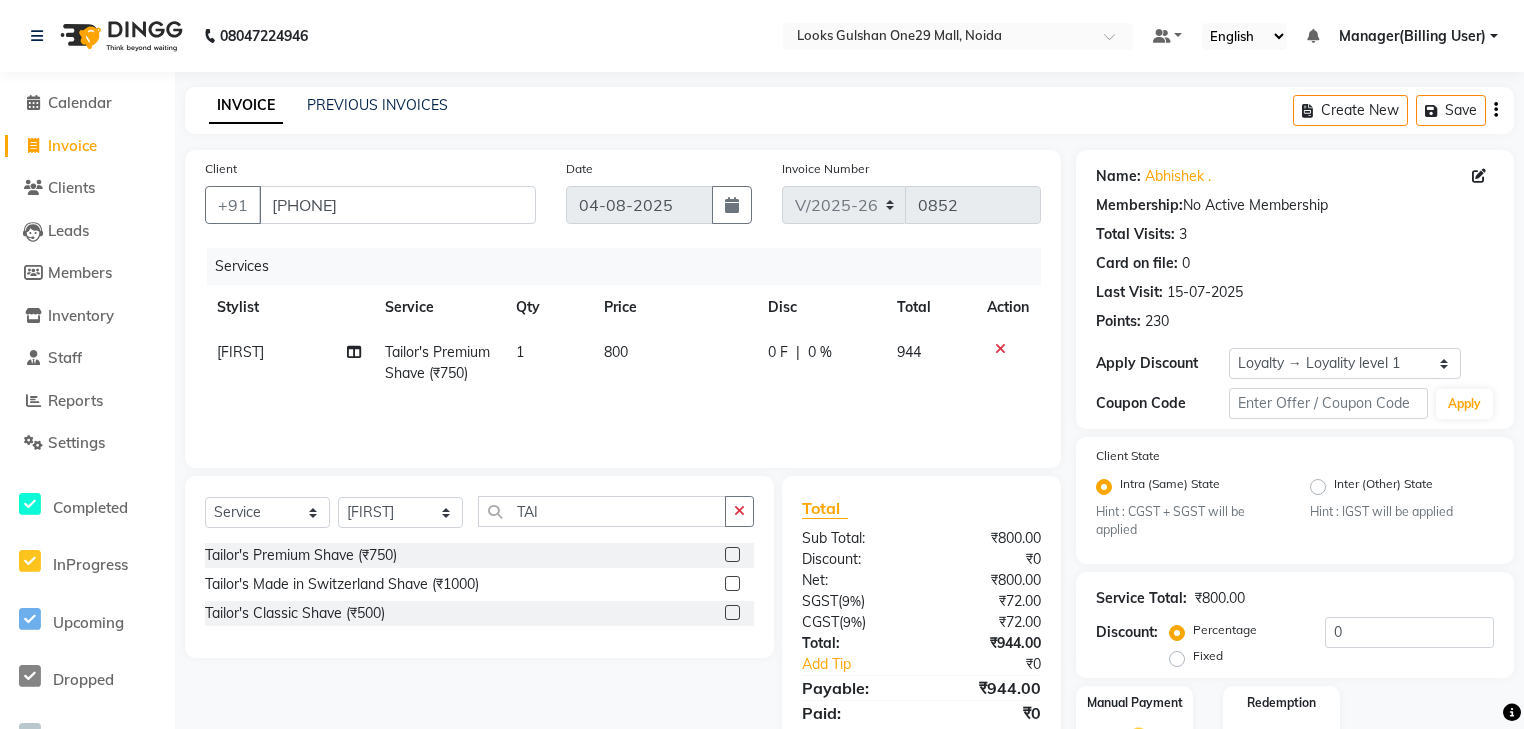 drag, startPoint x: 660, startPoint y: 391, endPoint x: 587, endPoint y: 394, distance: 73.061615 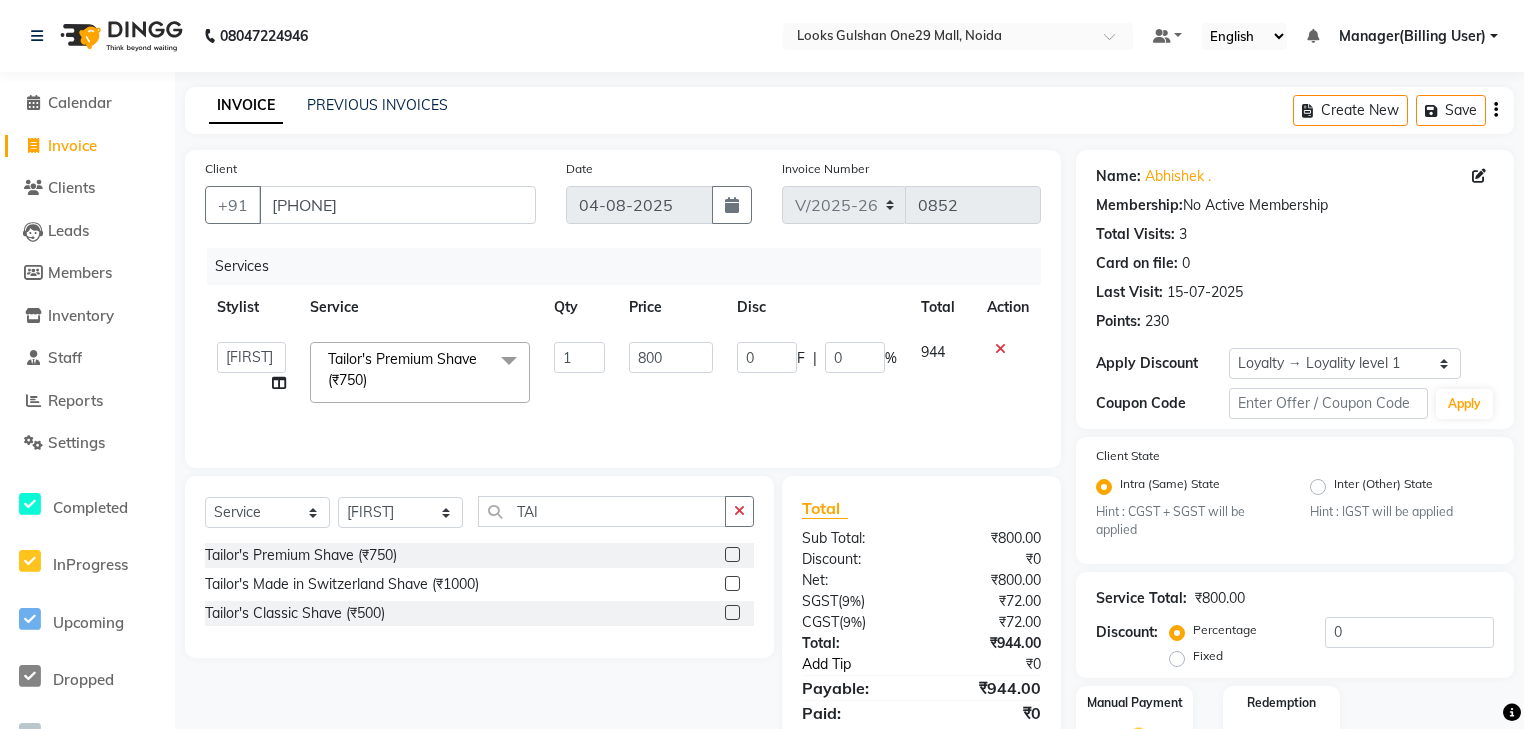 scroll, scrollTop: 125, scrollLeft: 0, axis: vertical 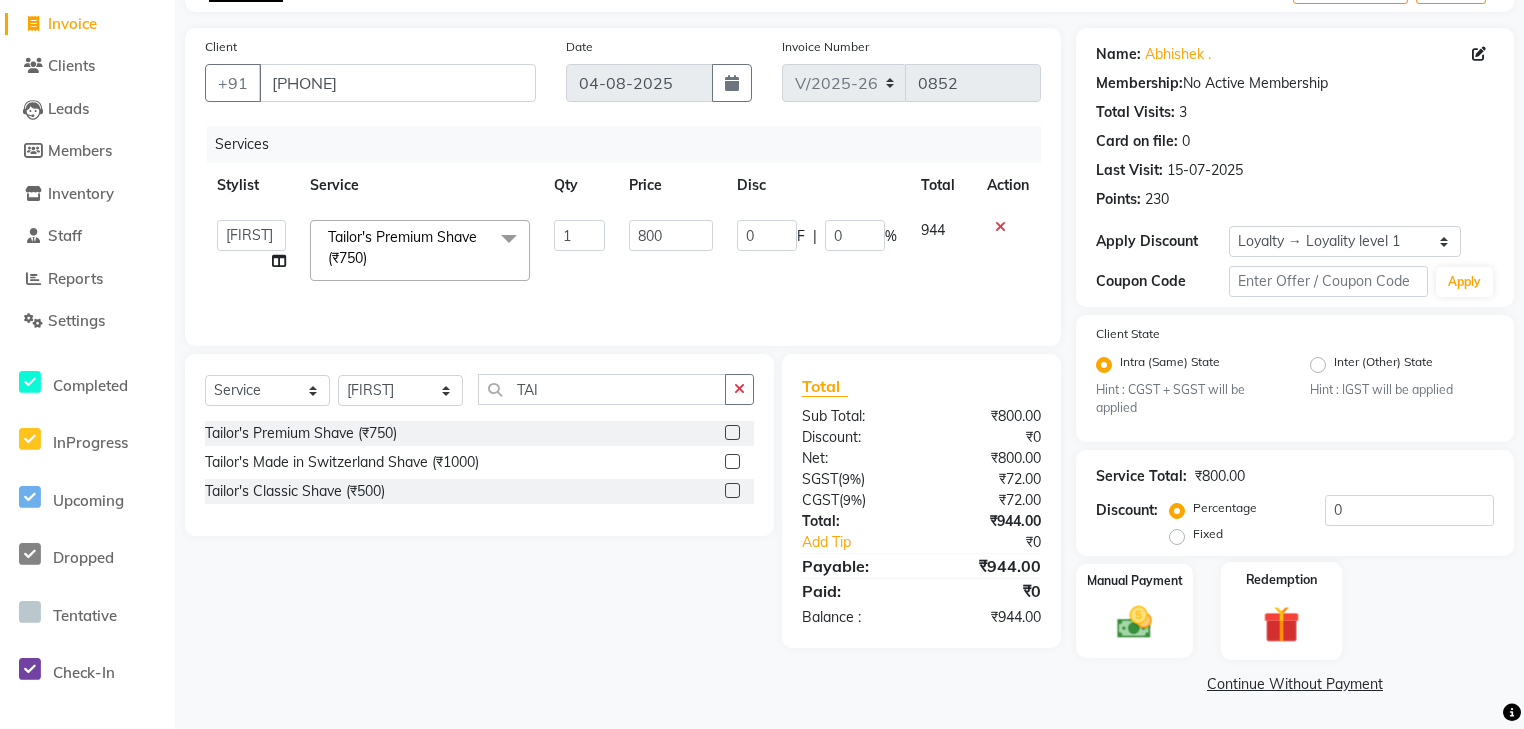 click on "Redemption" 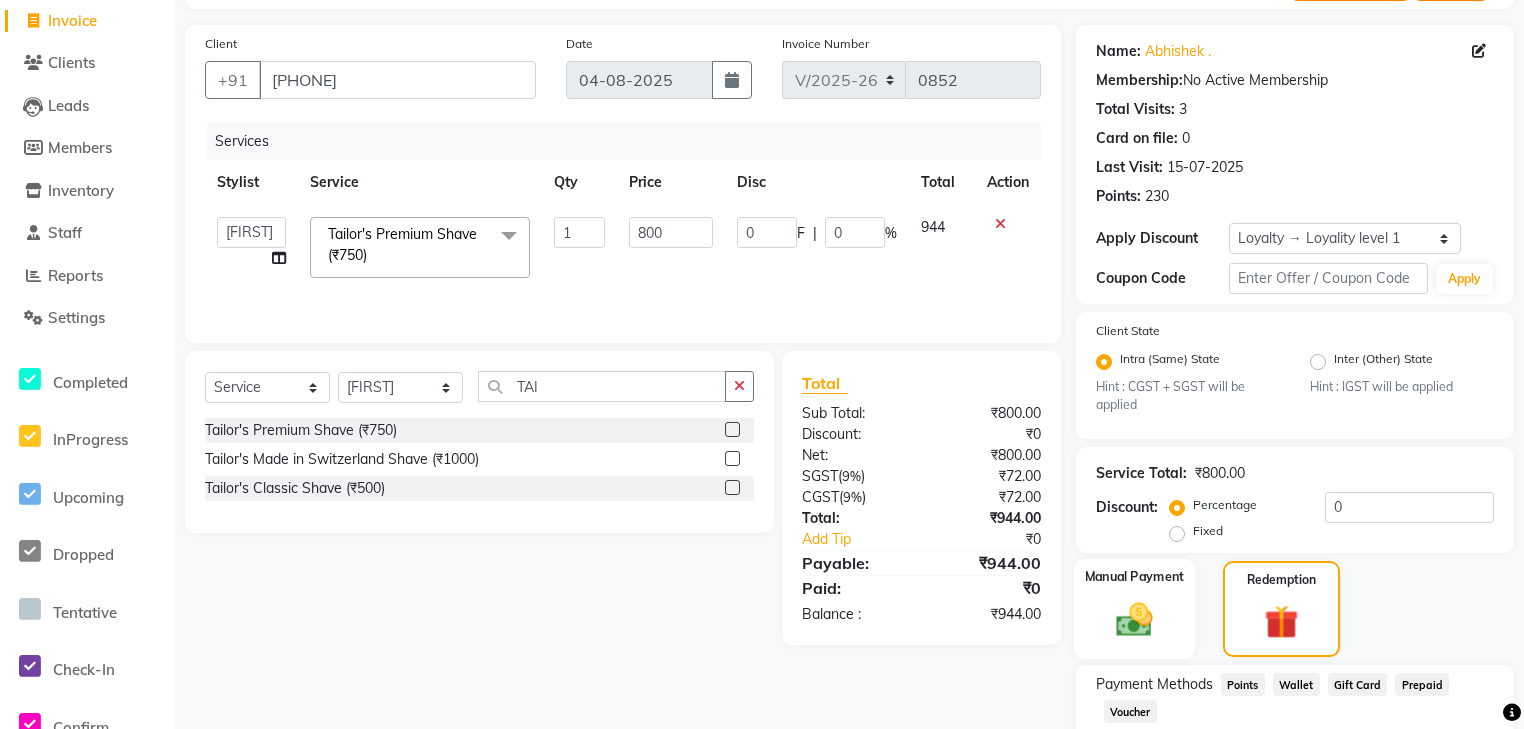 click on "Manual Payment" 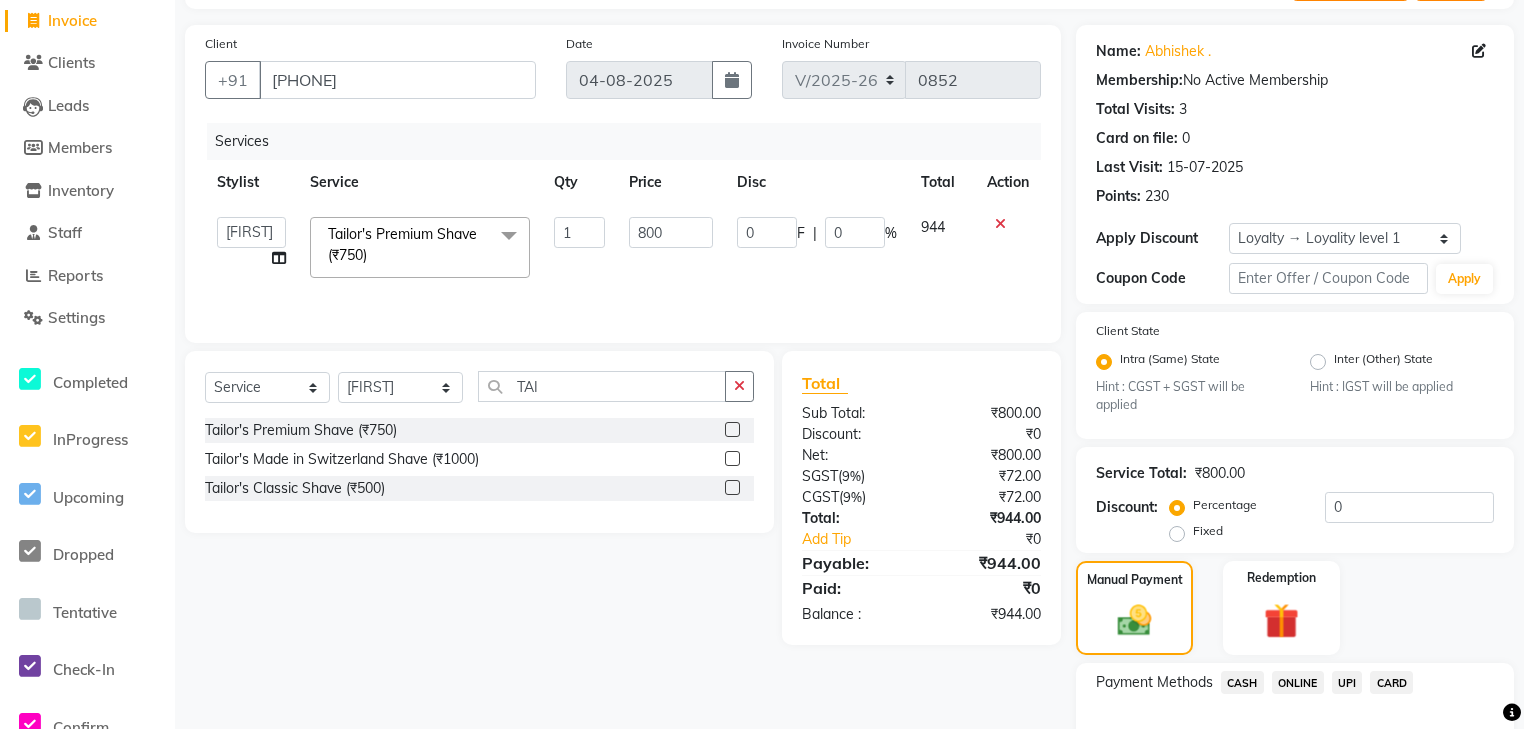 scroll, scrollTop: 253, scrollLeft: 0, axis: vertical 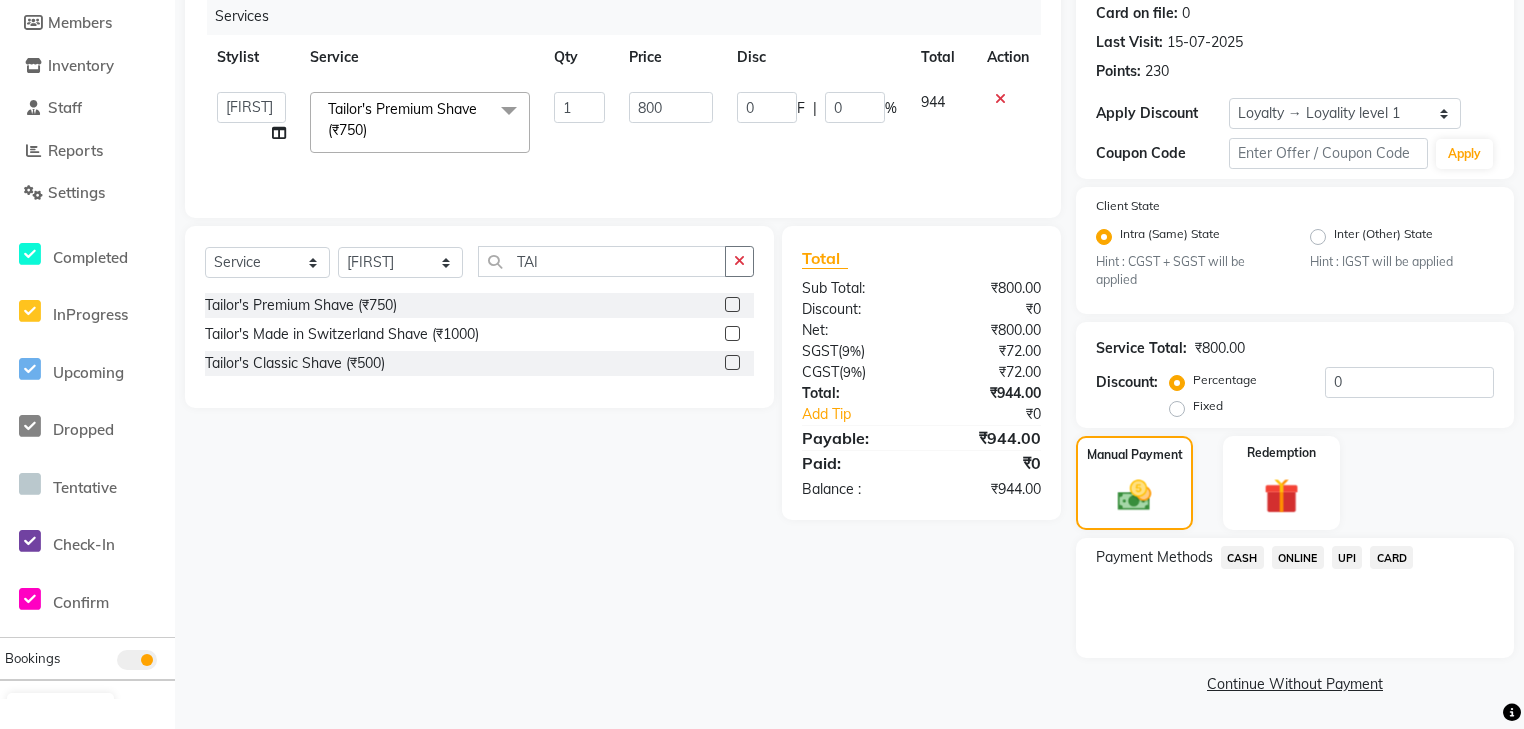 click on "CARD" 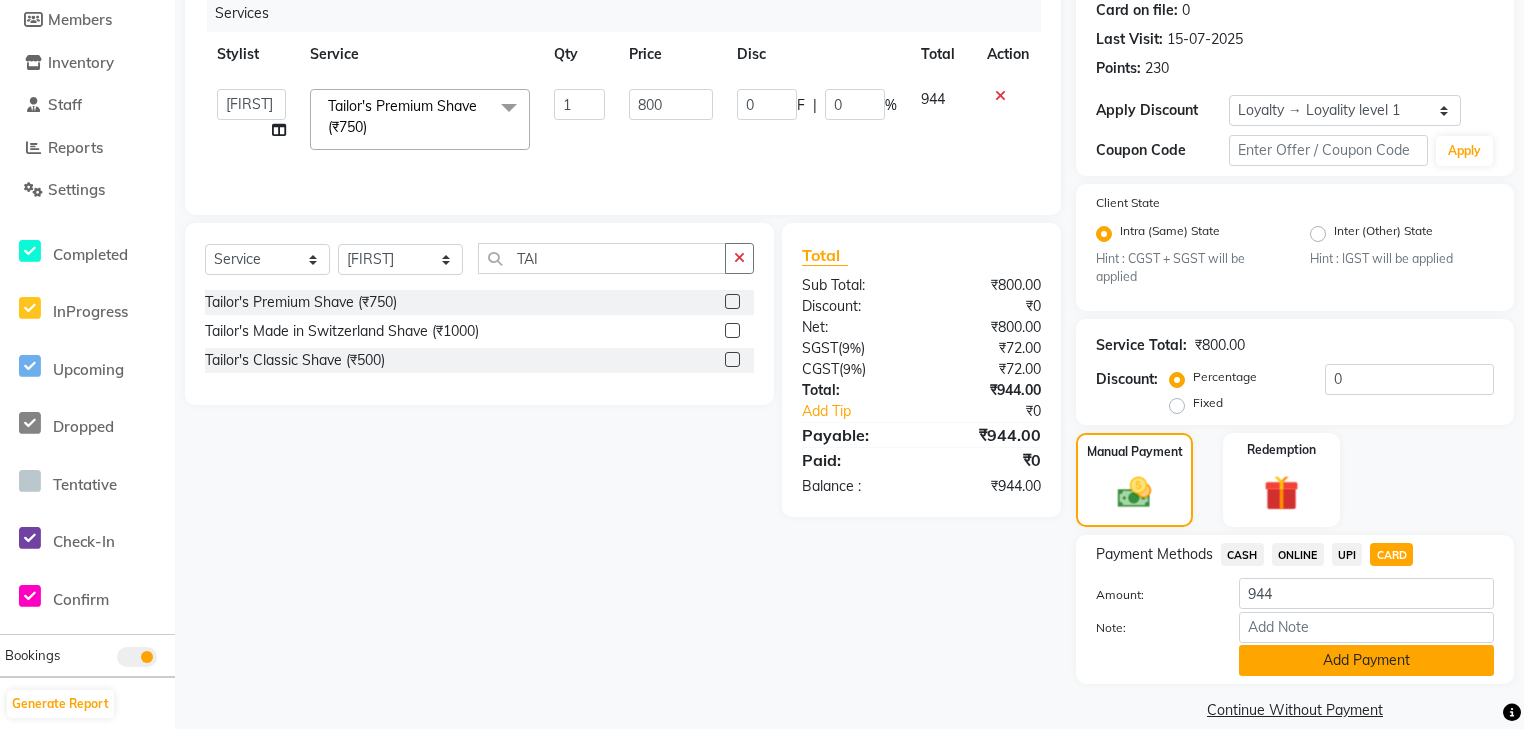 scroll, scrollTop: 284, scrollLeft: 0, axis: vertical 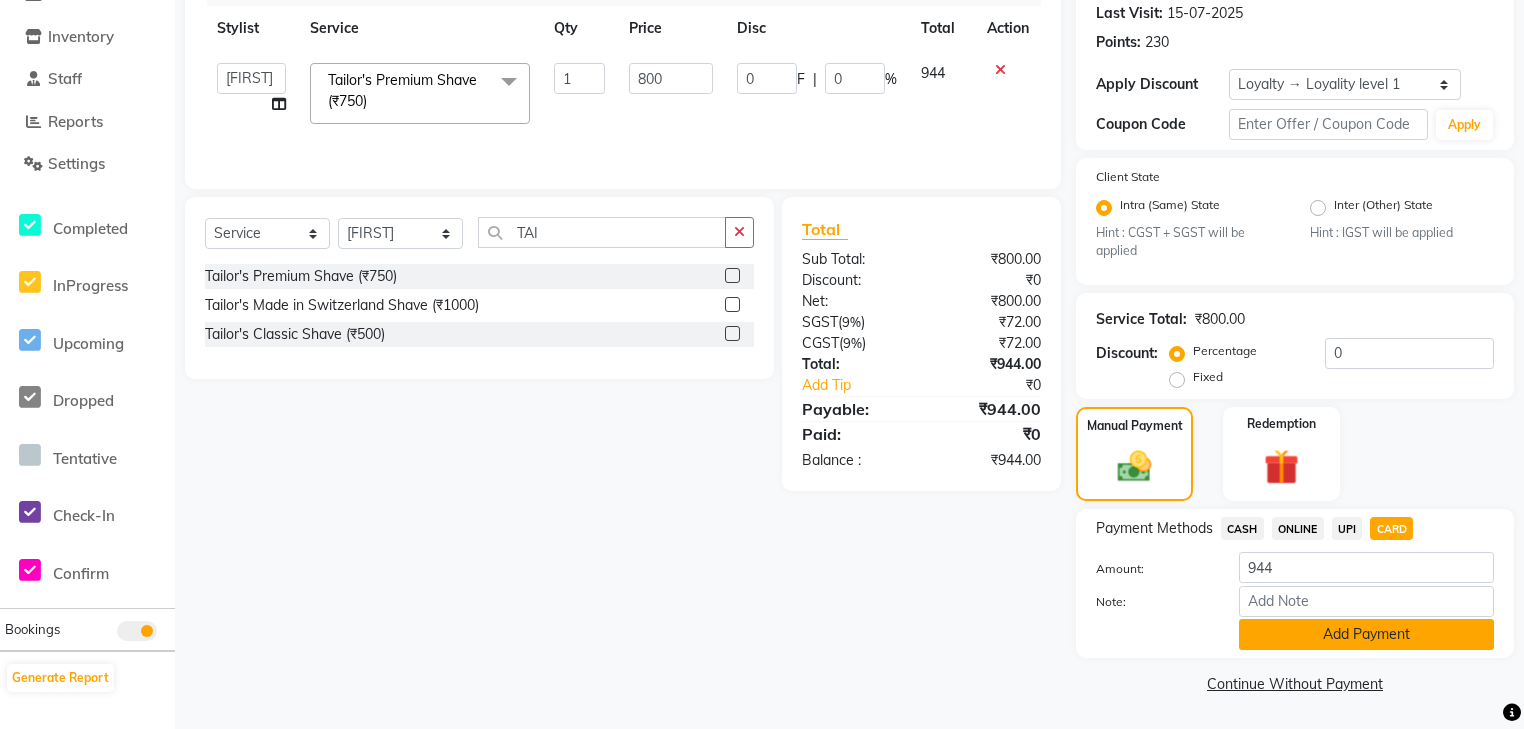 click on "Add Payment" 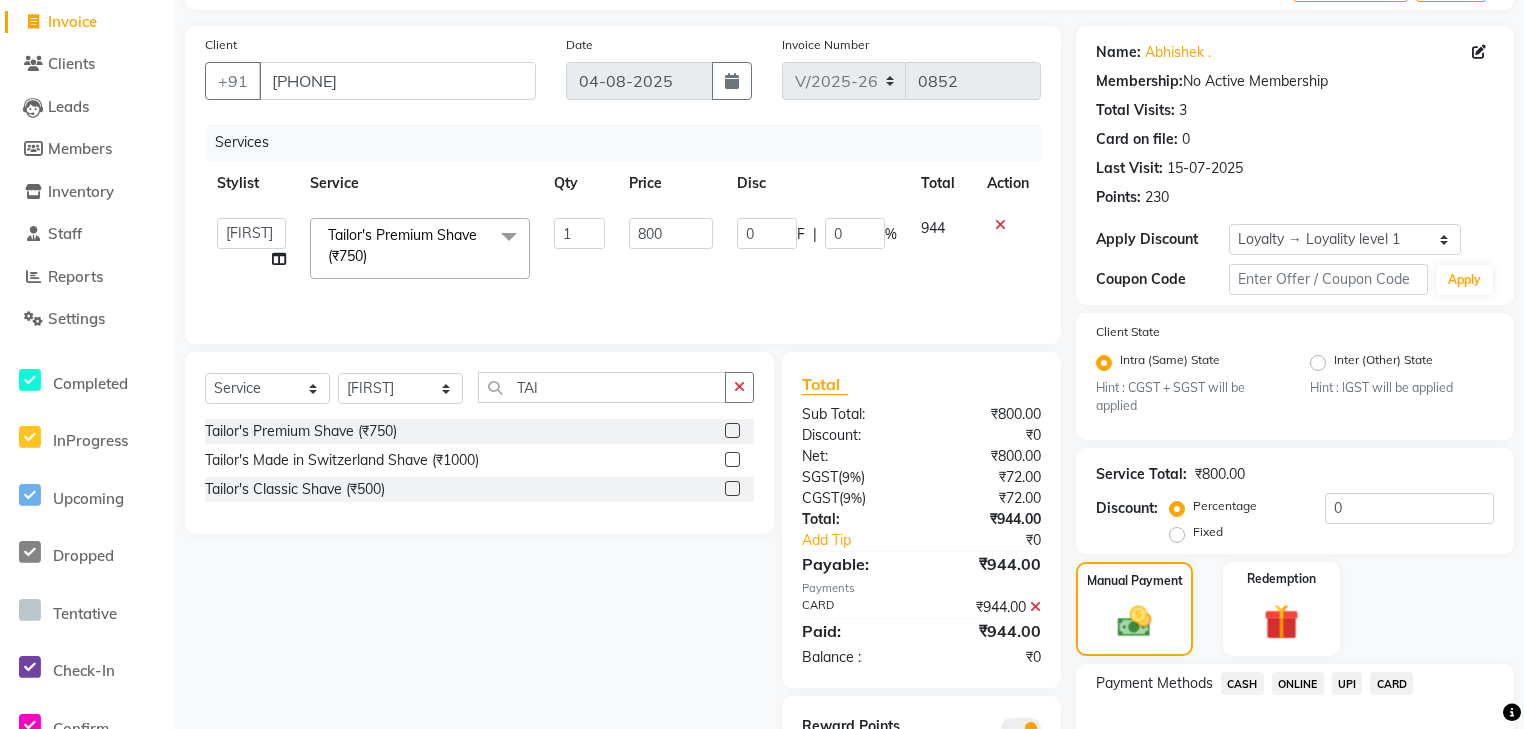 scroll, scrollTop: 365, scrollLeft: 0, axis: vertical 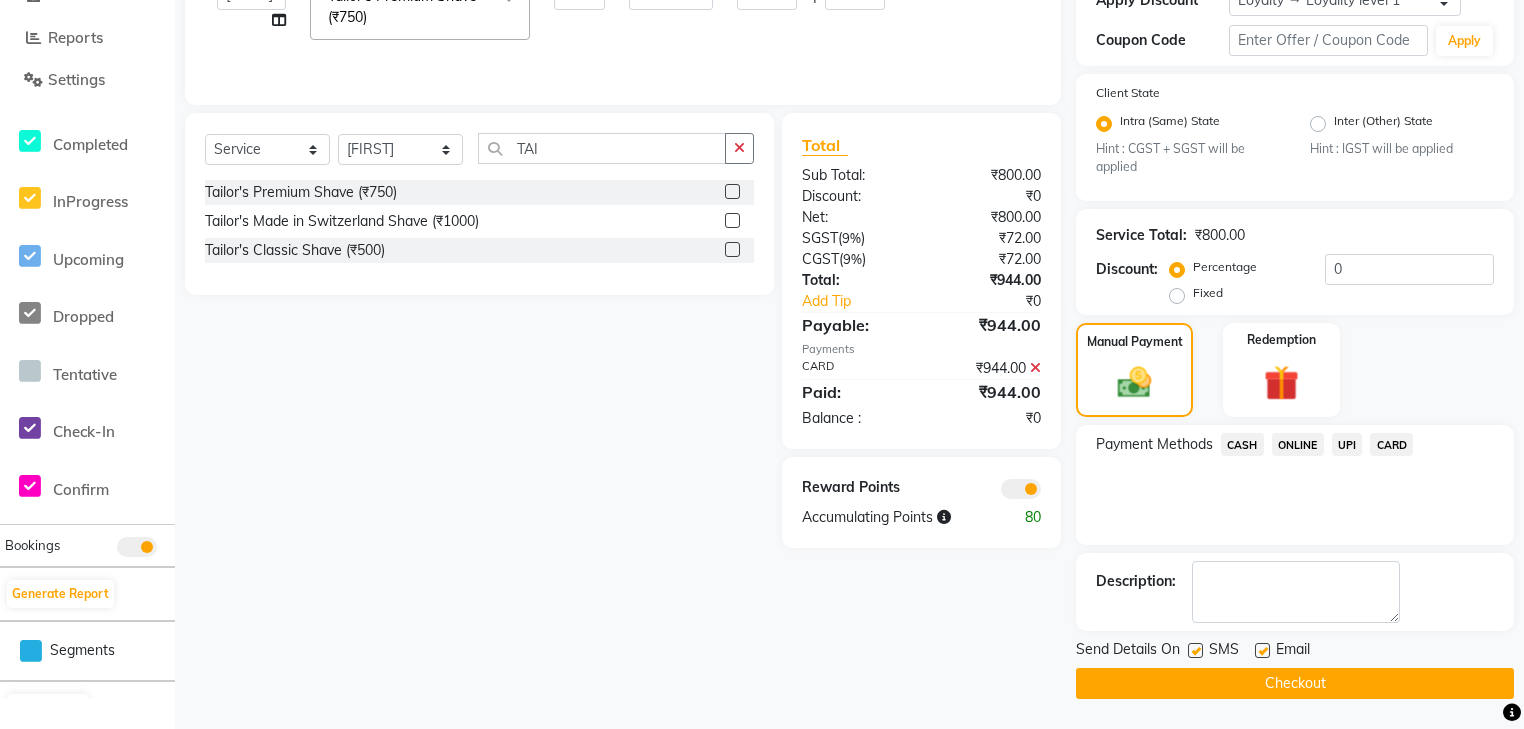 click 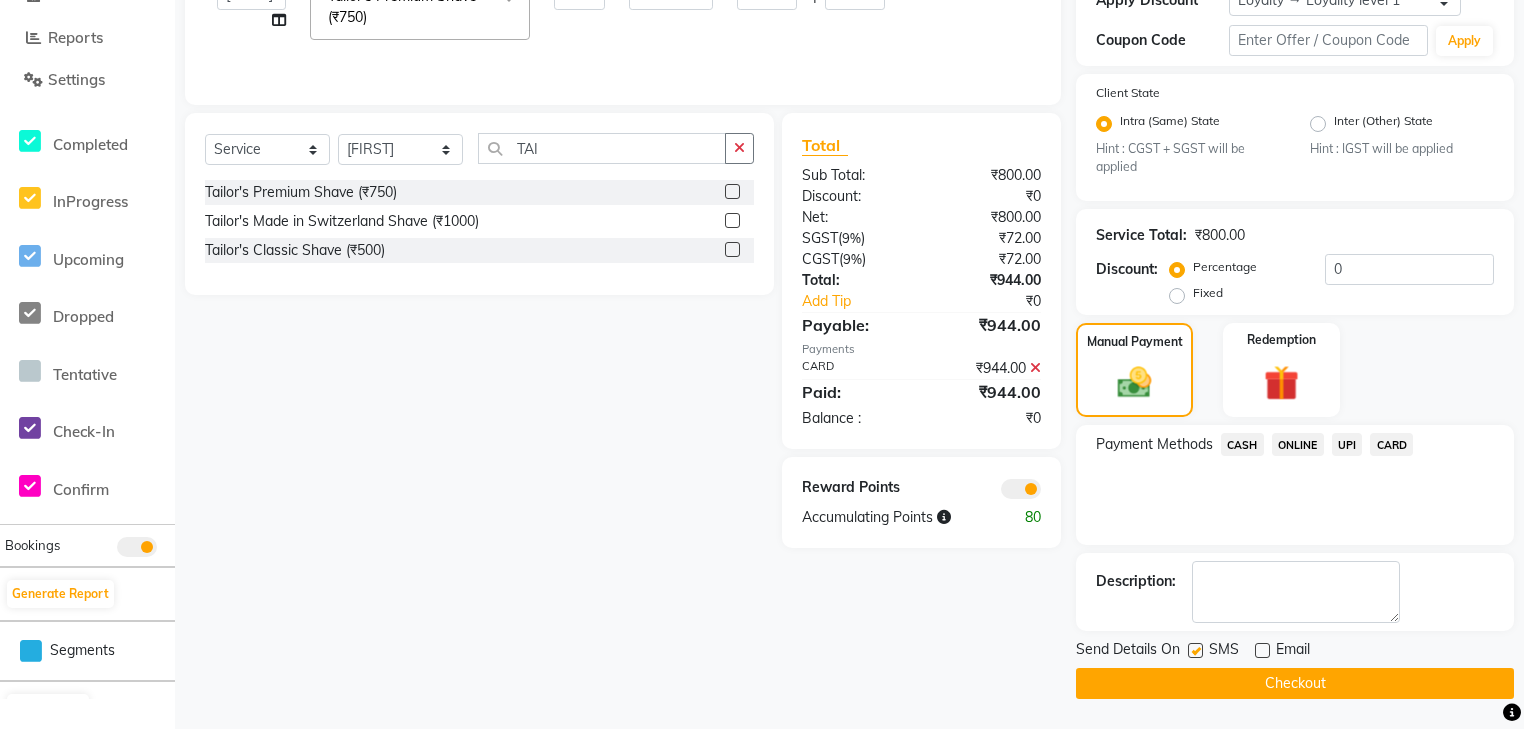 click on "Checkout" 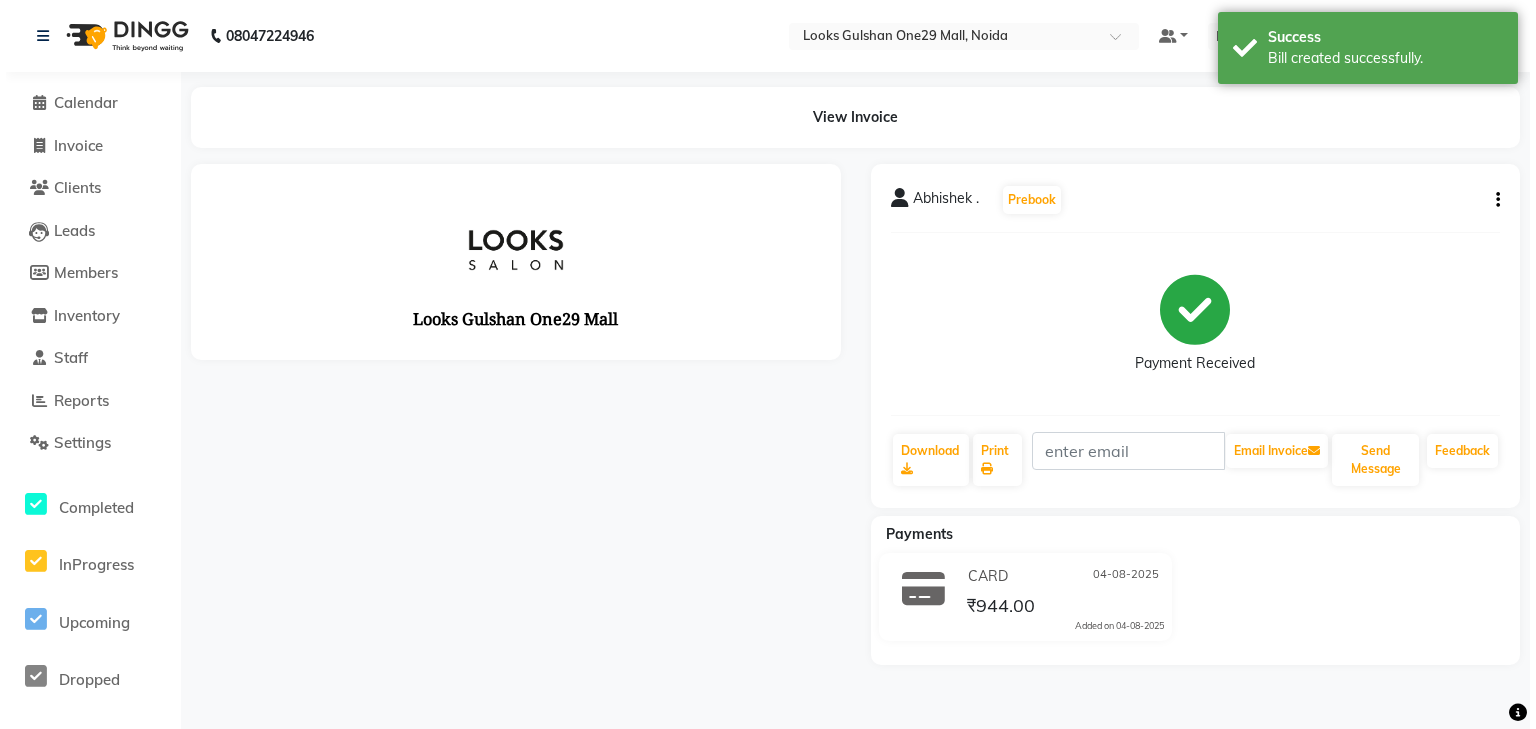 scroll, scrollTop: 0, scrollLeft: 0, axis: both 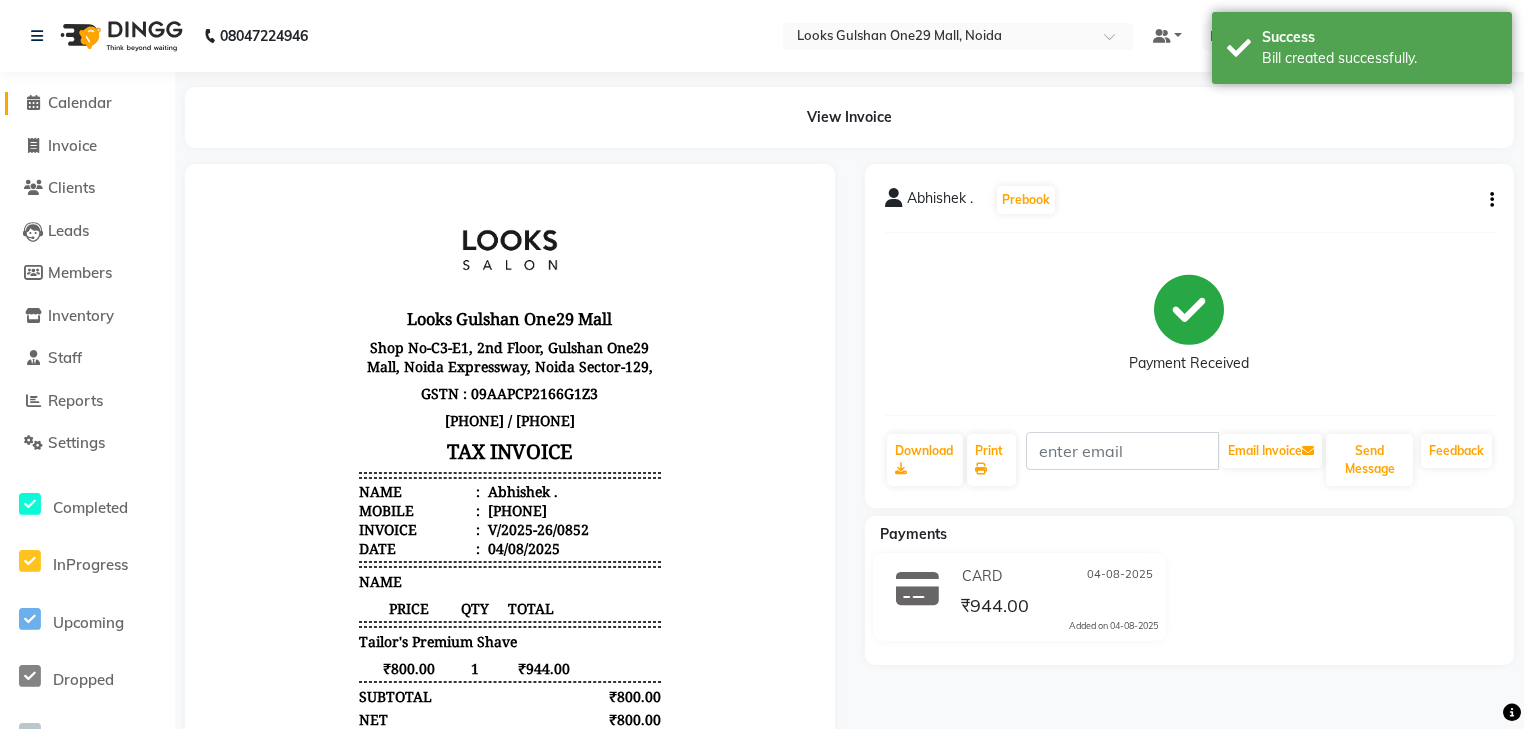 click on "Calendar" 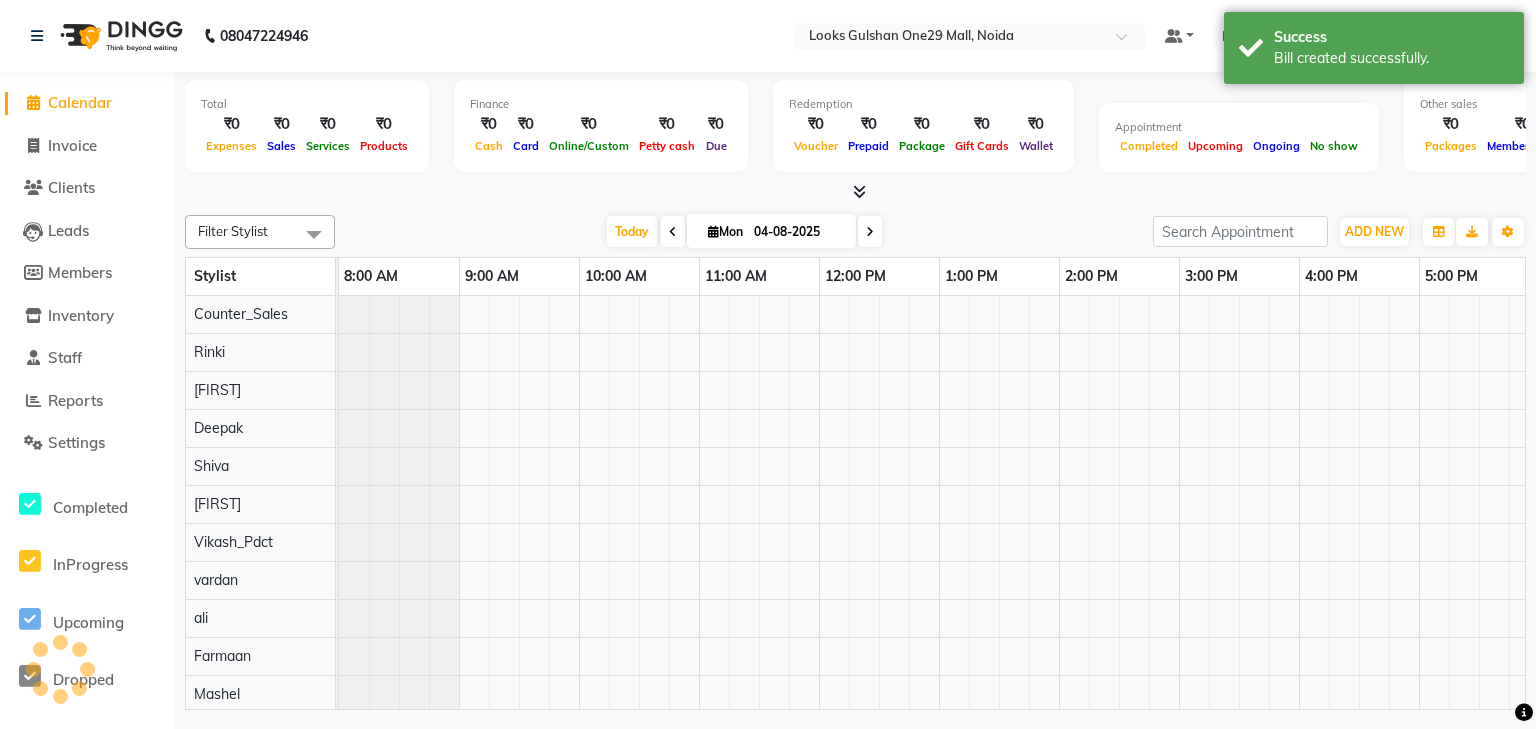 scroll, scrollTop: 0, scrollLeft: 0, axis: both 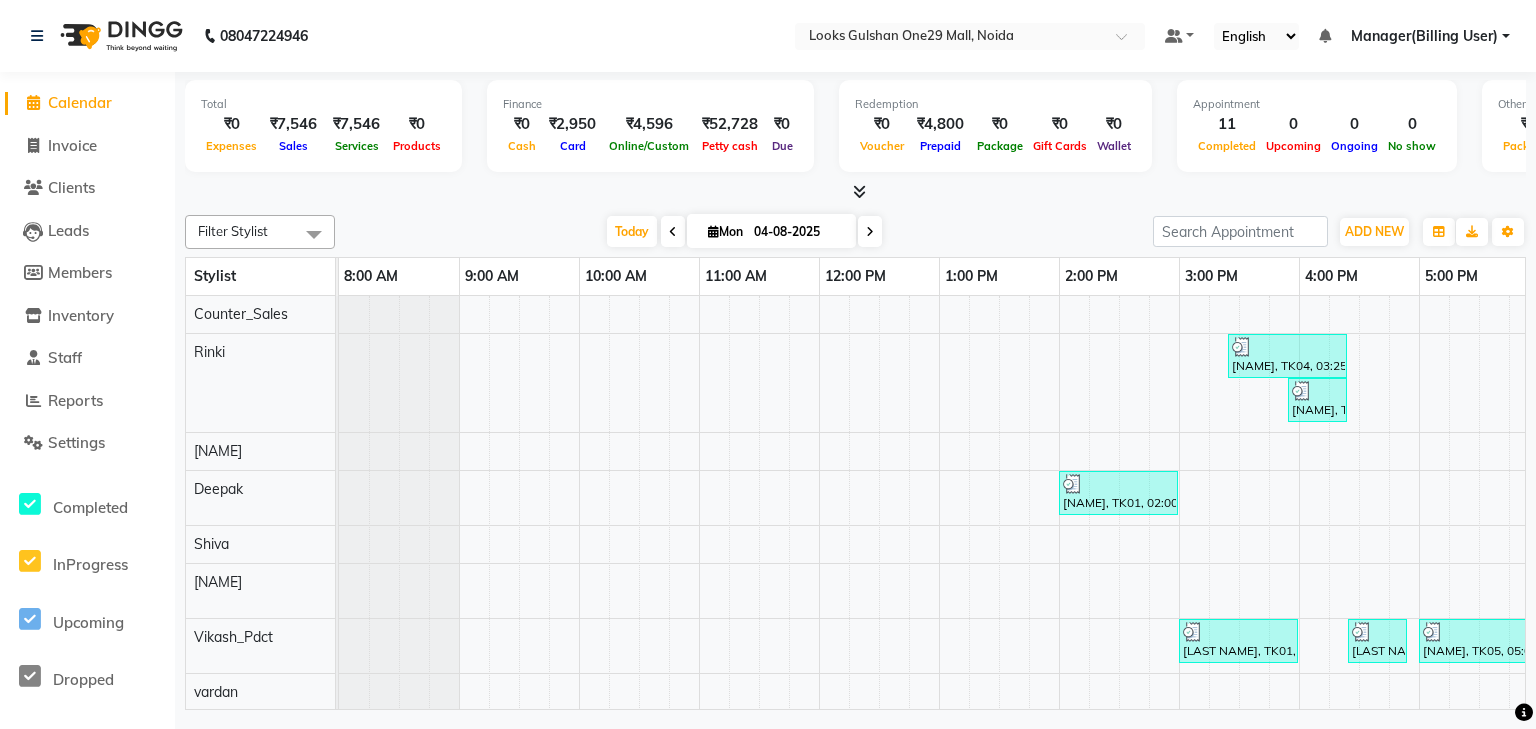 click on "Filter Stylist Select All ali Counter_Sales Deepak Eram_nail art Farmaan Mashel Nisha Rinki Ritu Mittal Shiva Shiva(Cherry) Shivam_pdct Talib vardan Vikash_Pdct Today Mon 04-08-2025 Toggle Dropdown Add Appointment Add Invoice Add Expense Add Attendance Add Client Toggle Dropdown Add Appointment Add Invoice Add Expense Add Attendance Add Client ADD NEW Toggle Dropdown Add Appointment Add Invoice Add Expense Add Attendance Add Client Filter Stylist Select All ali Counter_Sales Deepak Eram_nail art Farmaan Mashel Nisha Rinki Ritu Mittal Shiva Shiva(Cherry) Shivam_pdct Talib vardan Vikash_Pdct Group By Staff View Room View View as Vertical Vertical - Week View Horizontal Horizontal - Week View List Toggle Dropdown Calendar Settings Manage Tags Arrange Stylists Reset Stylists Full Screen Show Available Stylist Appointment Form Zoom 100% Stylist 8:00 AM 9:00 AM 10:00 AM 11:00 AM 12:00 PM 1:00 PM 2:00 PM 3:00 PM 4:00 PM 5:00 PM 6:00 PM 7:00 PM 8:00 PM Counter_Sales Rinki Nisha Deepak Shiva Talib ali" 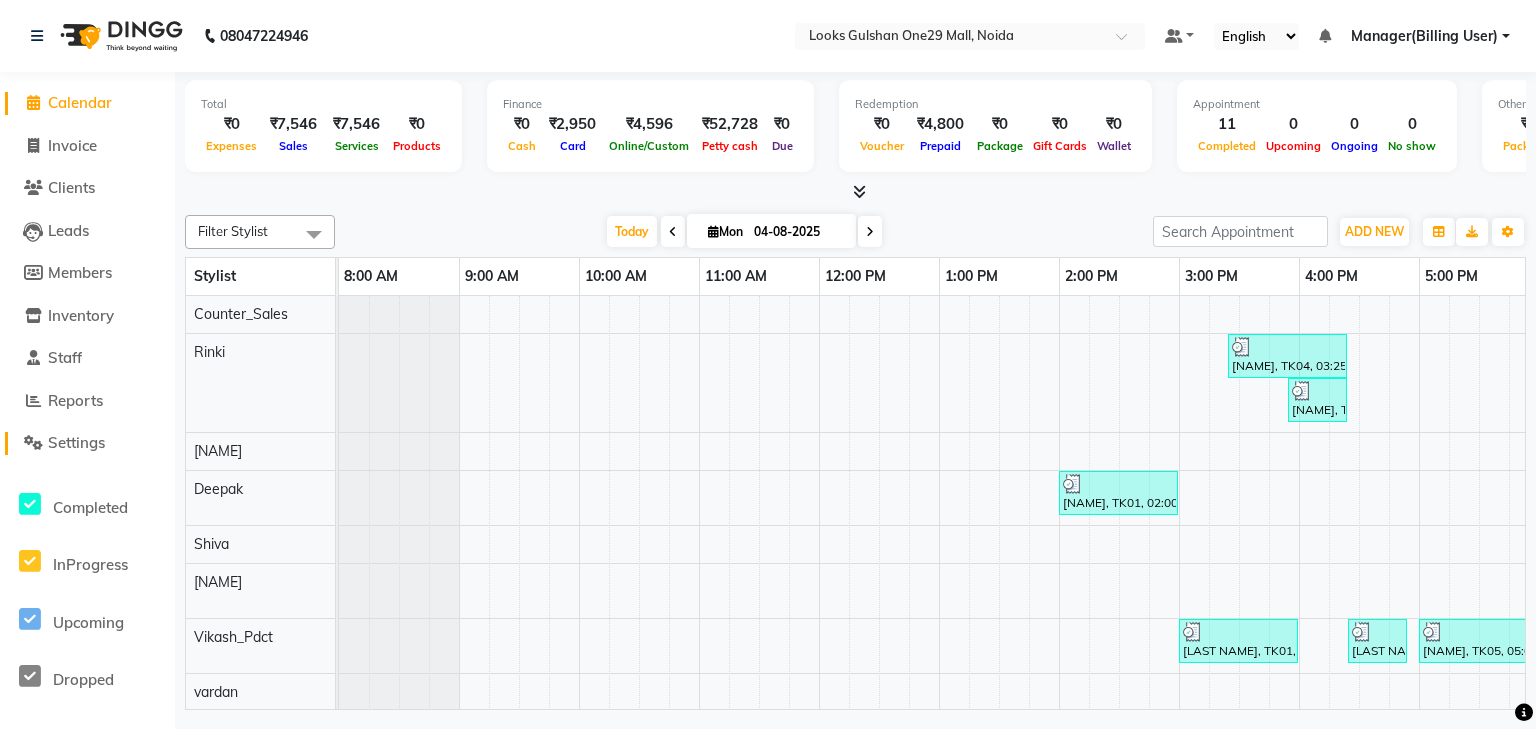 click on "Settings" 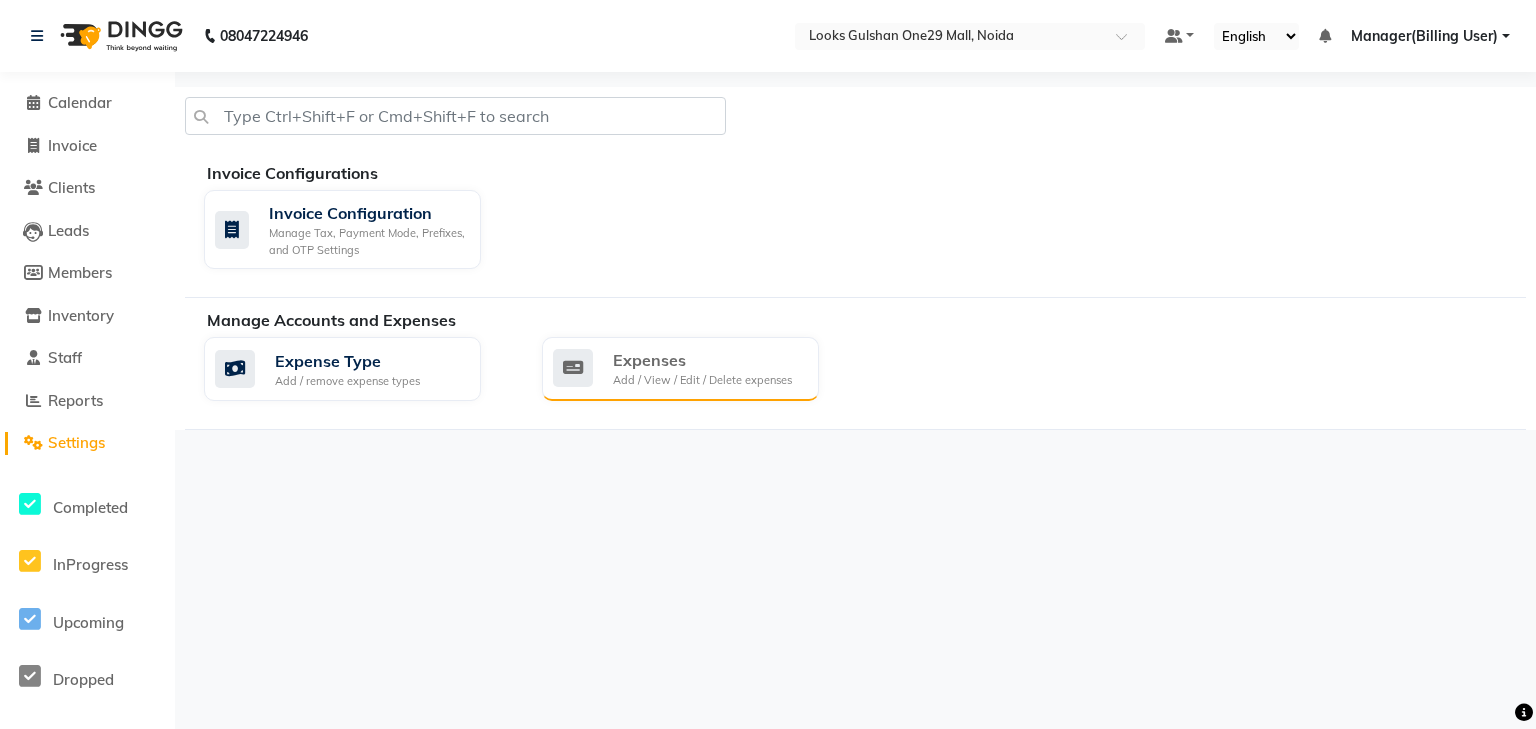 click on "Expenses" 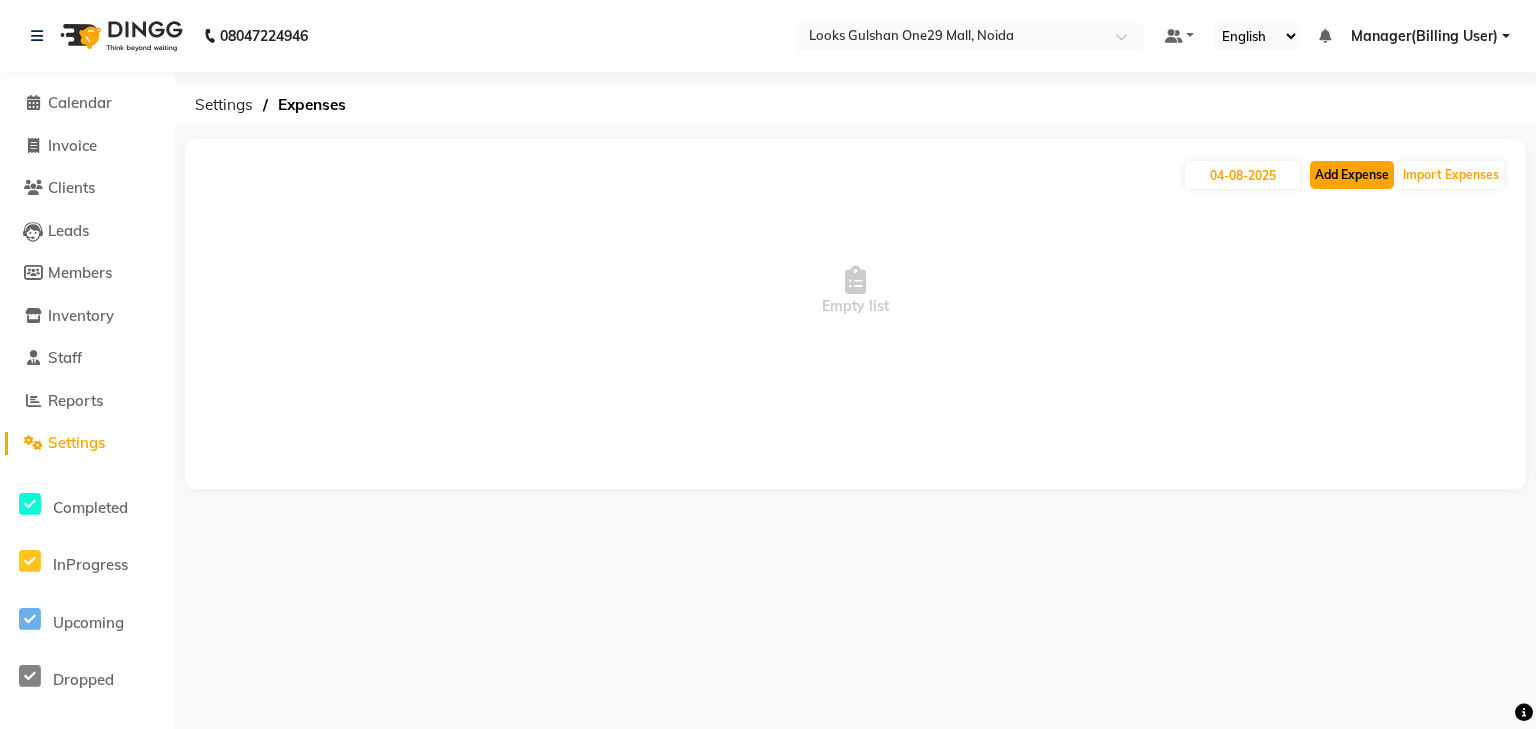 click on "Add Expense" 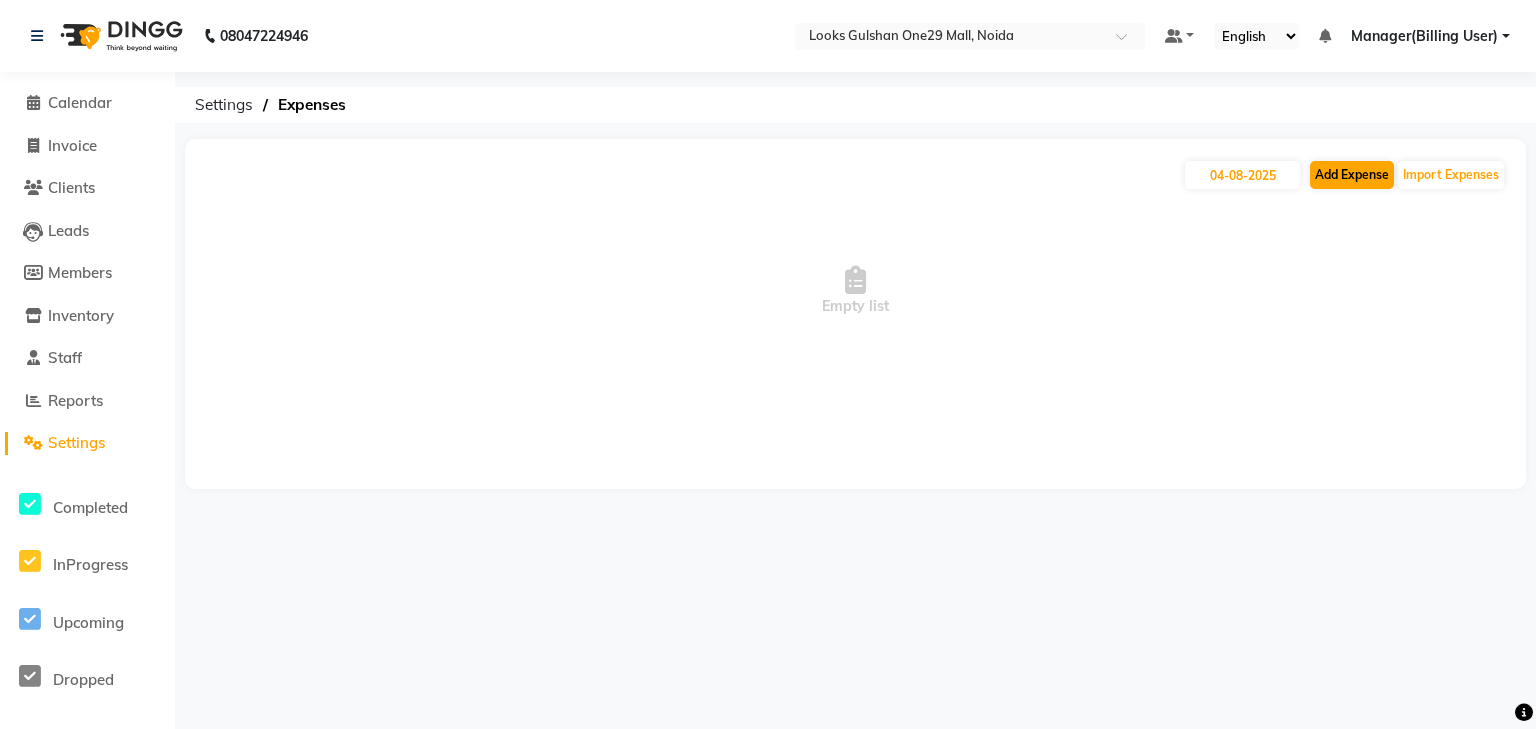 select on "1" 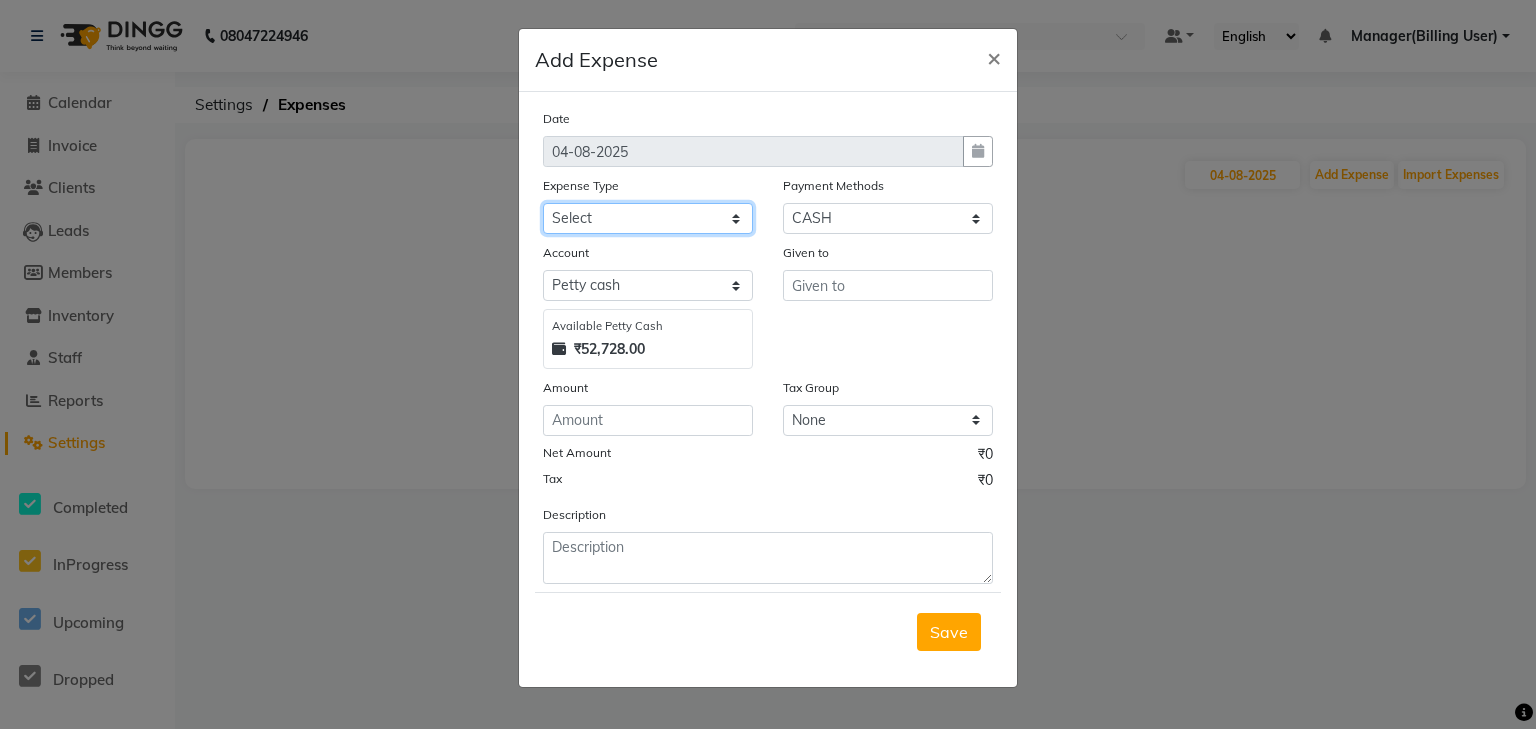 click on "Select BANK DEPOSIT BLINK IT Cash Handover Client Refund Agnst Bill CLIENT WELFARE Entertainment General Expense Laundry Bill milk Pantry PAYMENTS PREPAID Printing And Stationery Product Incentive PURCHASE Repair And Maintenance Salary Salary advance SERVICE INCENTIVE staff accommodation STAFF WELFARE TIP CREDIT CARD TIP UPI Travelling And Conveyance Water Bills" 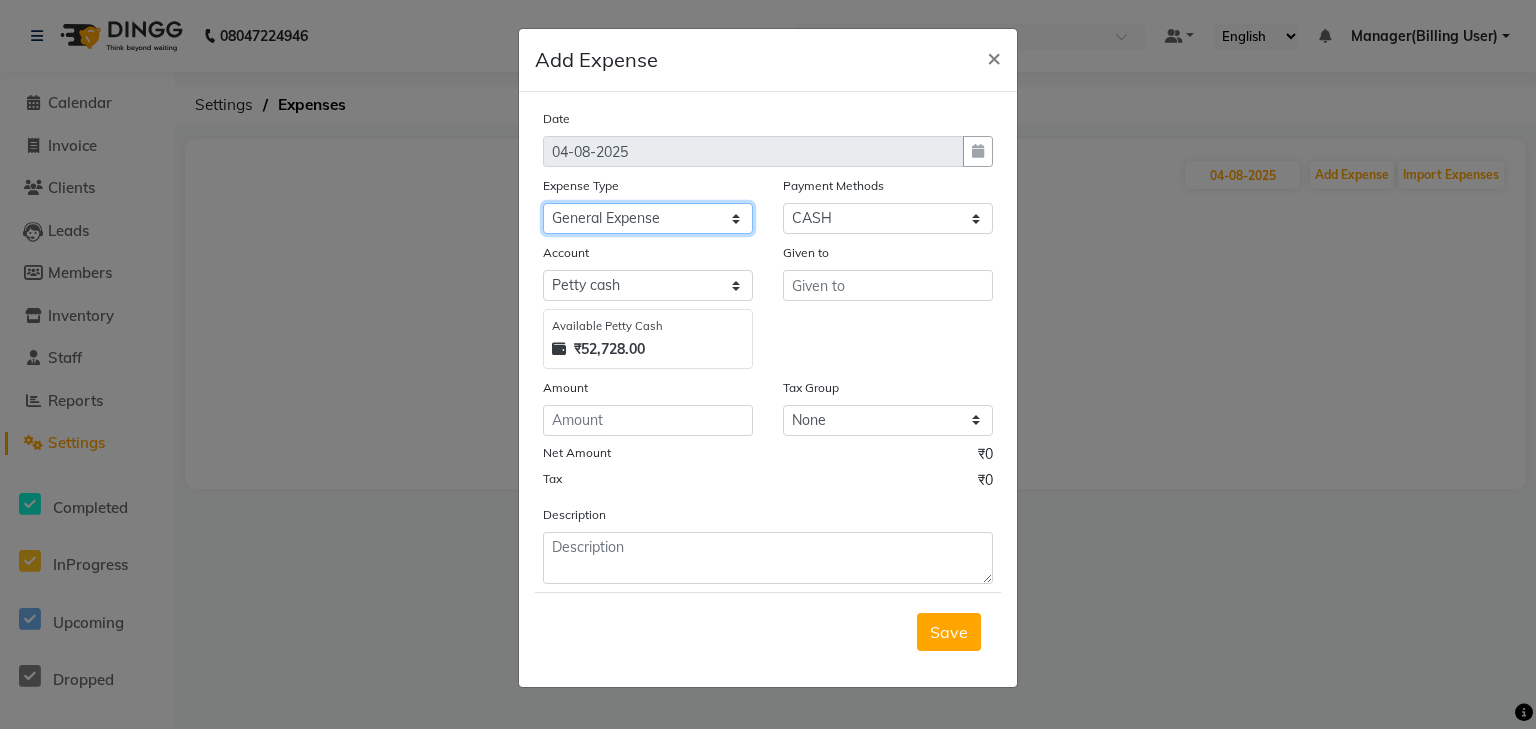 click on "Select BANK DEPOSIT BLINK IT Cash Handover Client Refund Agnst Bill CLIENT WELFARE Entertainment General Expense Laundry Bill milk Pantry PAYMENTS PREPAID Printing And Stationery Product Incentive PURCHASE Repair And Maintenance Salary Salary advance SERVICE INCENTIVE staff accommodation STAFF WELFARE TIP CREDIT CARD TIP UPI Travelling And Conveyance Water Bills" 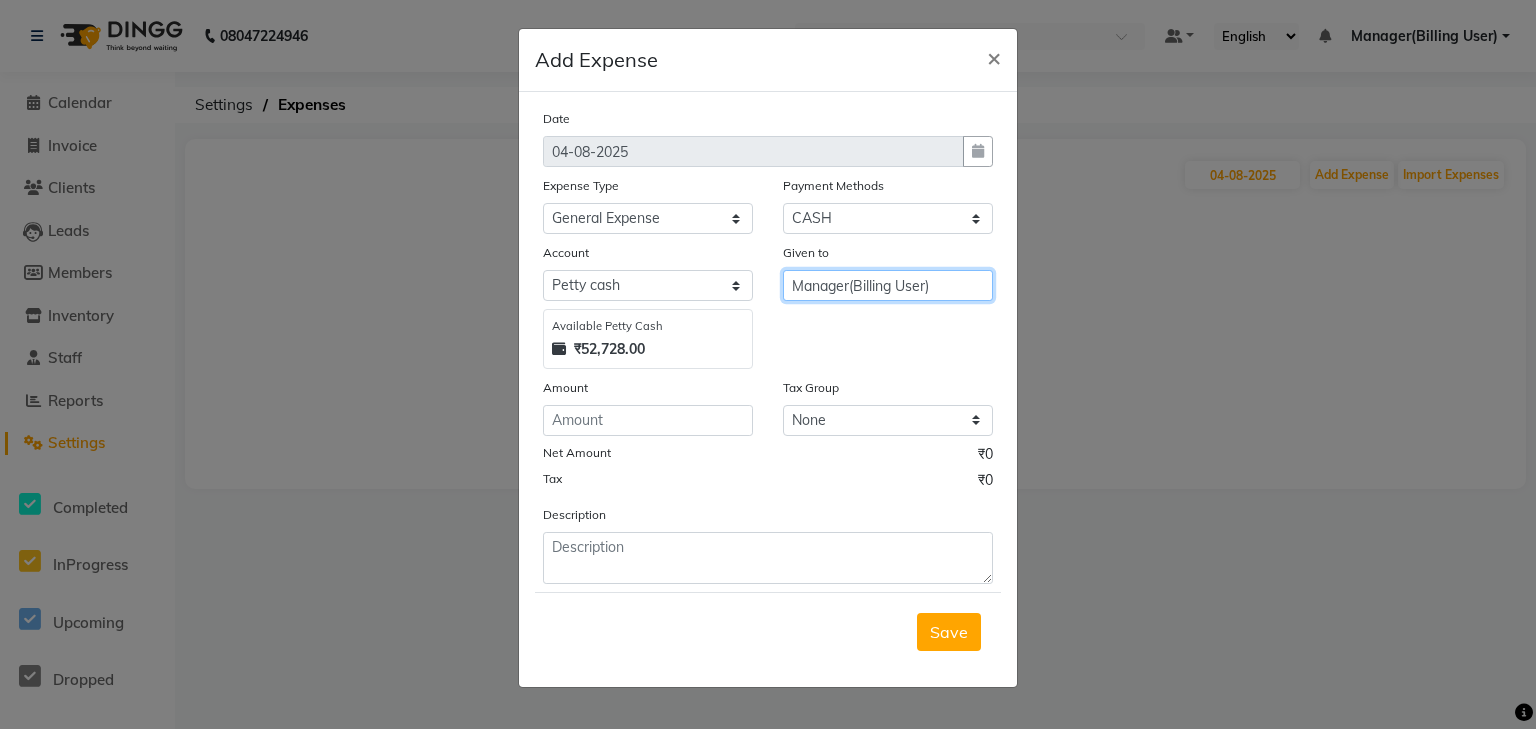 type on "Manager(Billing User)" 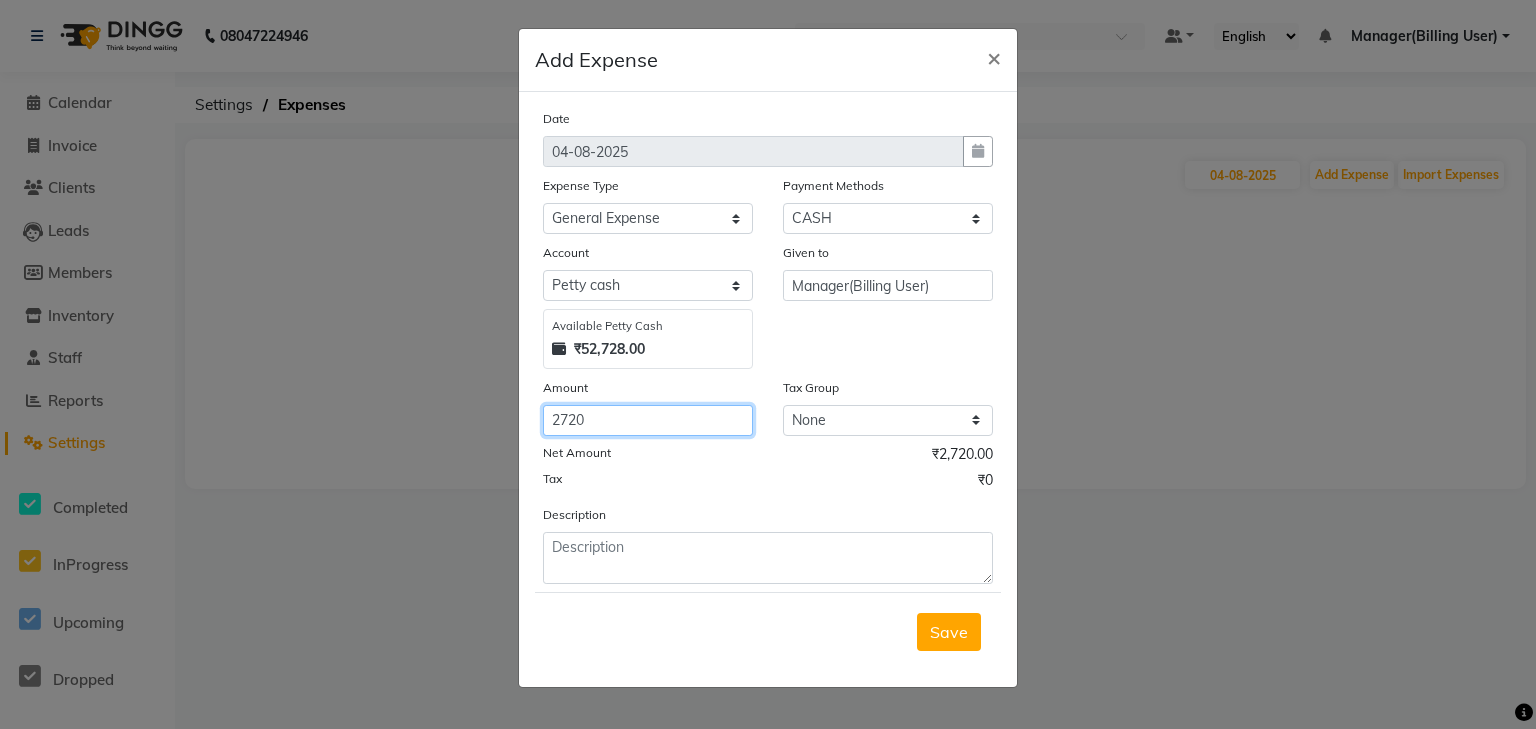 type on "2720" 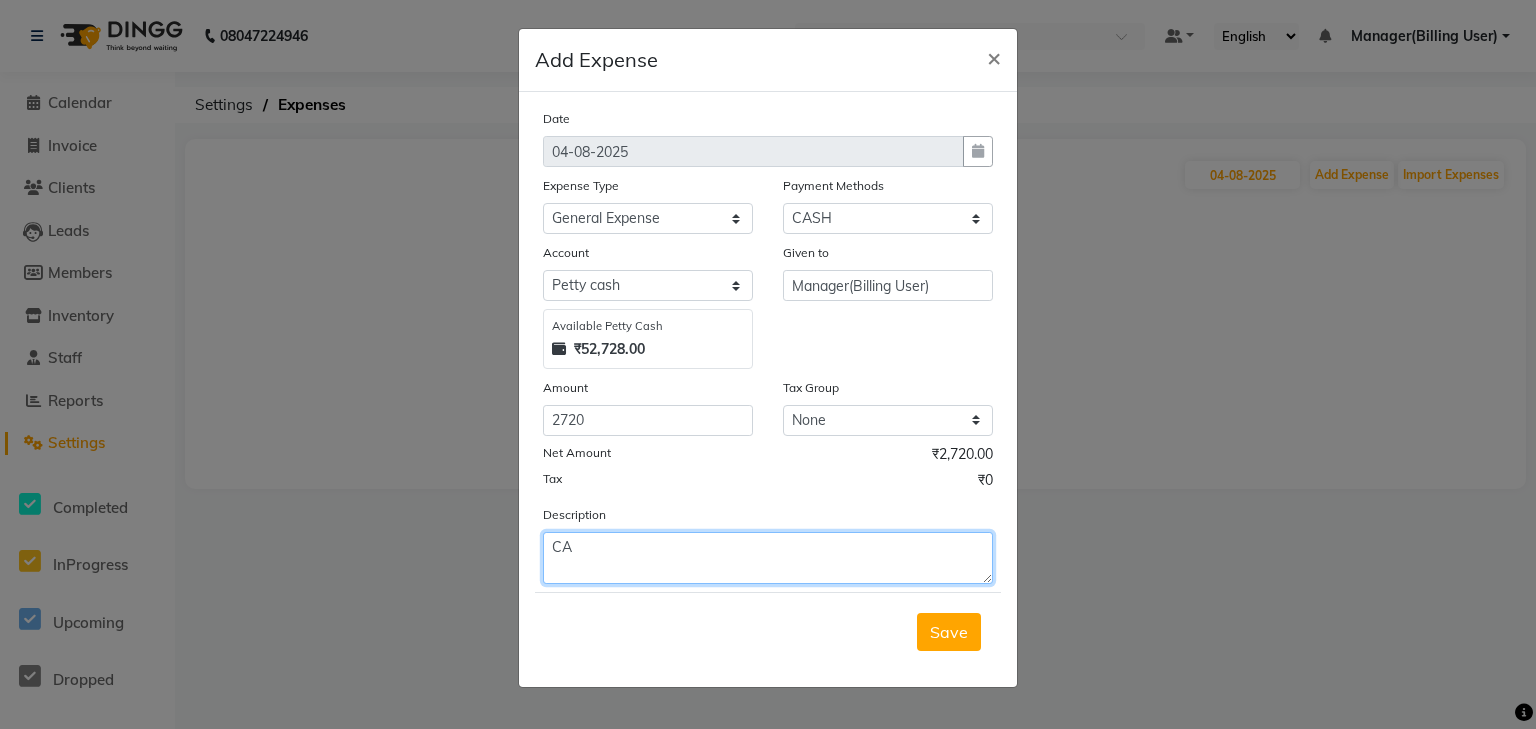 type on "C" 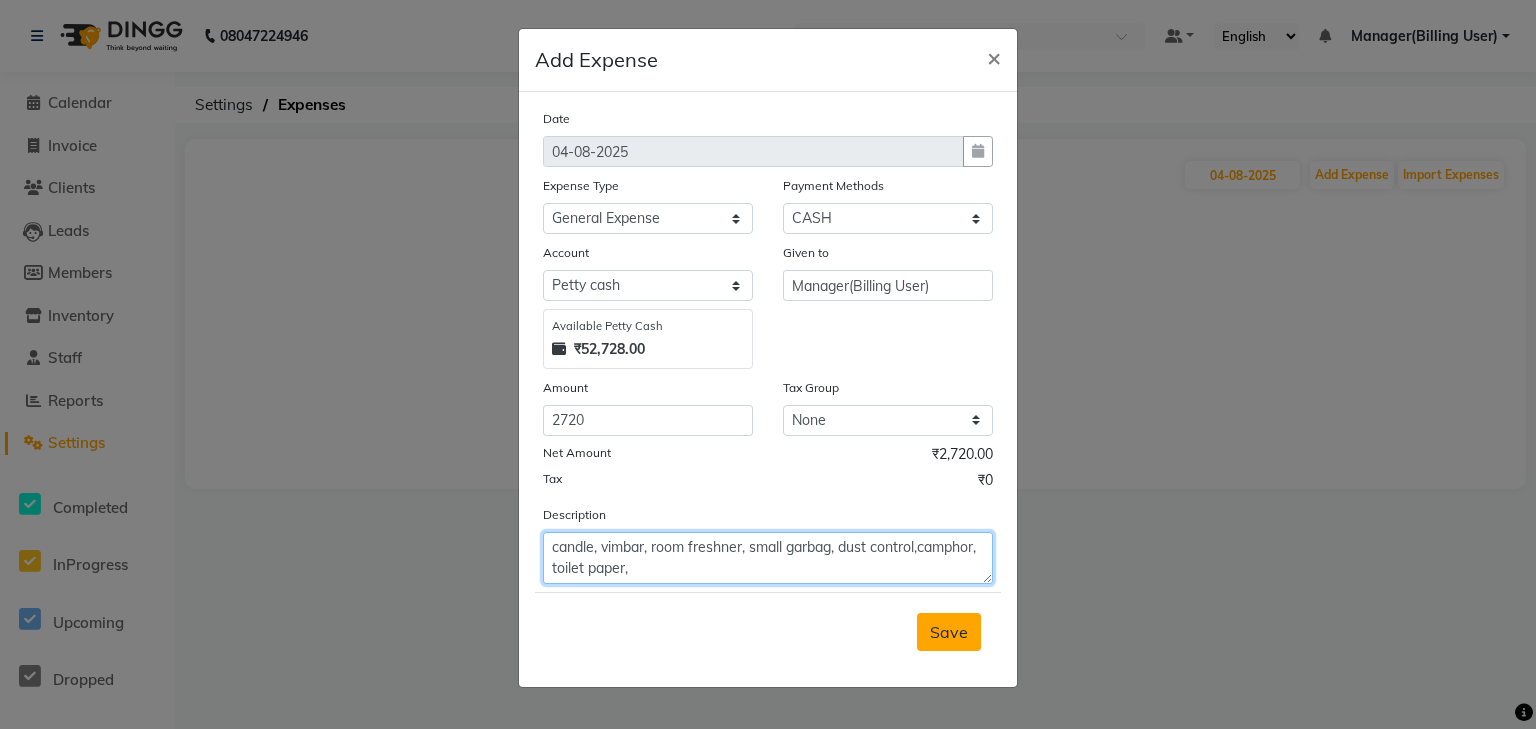 type on "candle, vimbar, room freshner, small garbag, dust control,camphor, toilet paper," 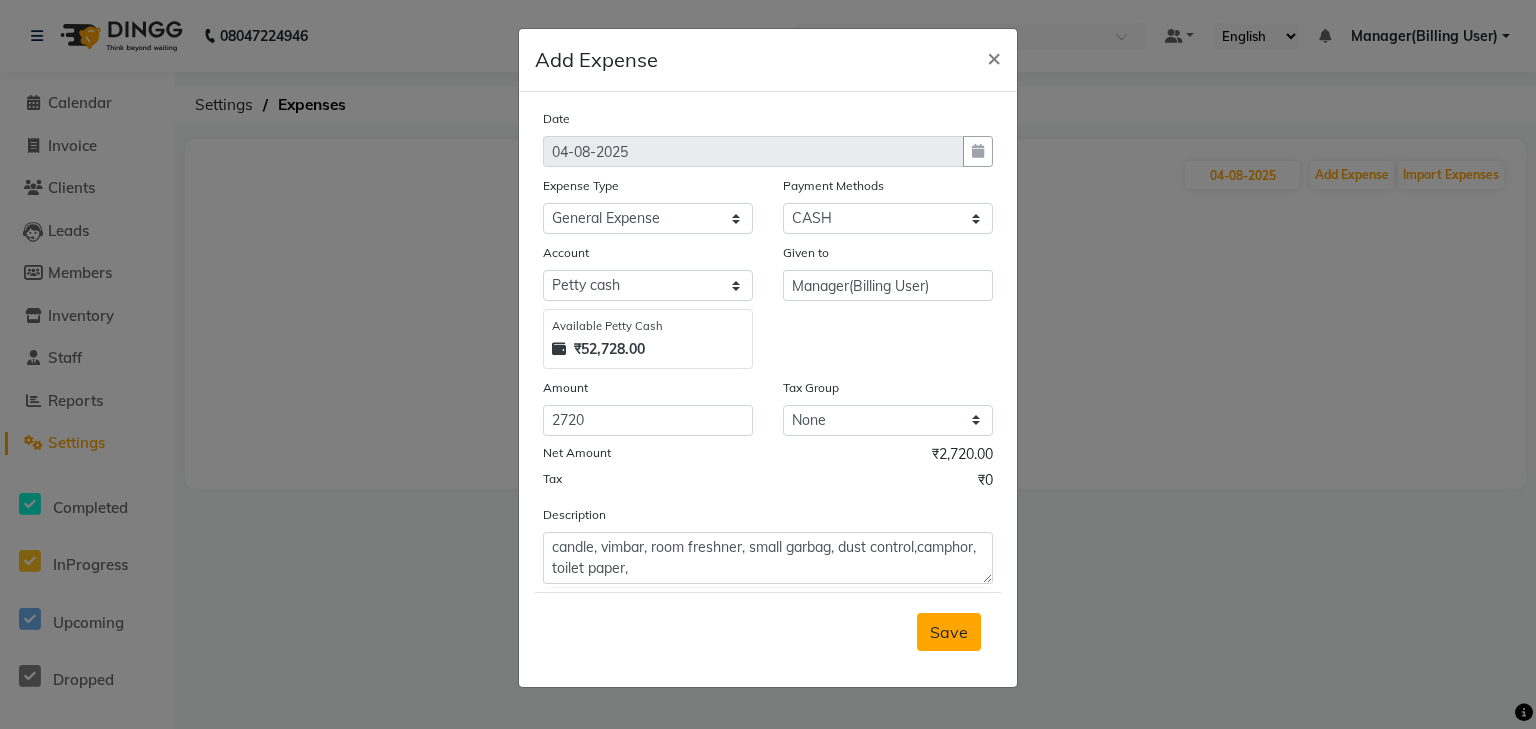 click on "Save" at bounding box center [949, 632] 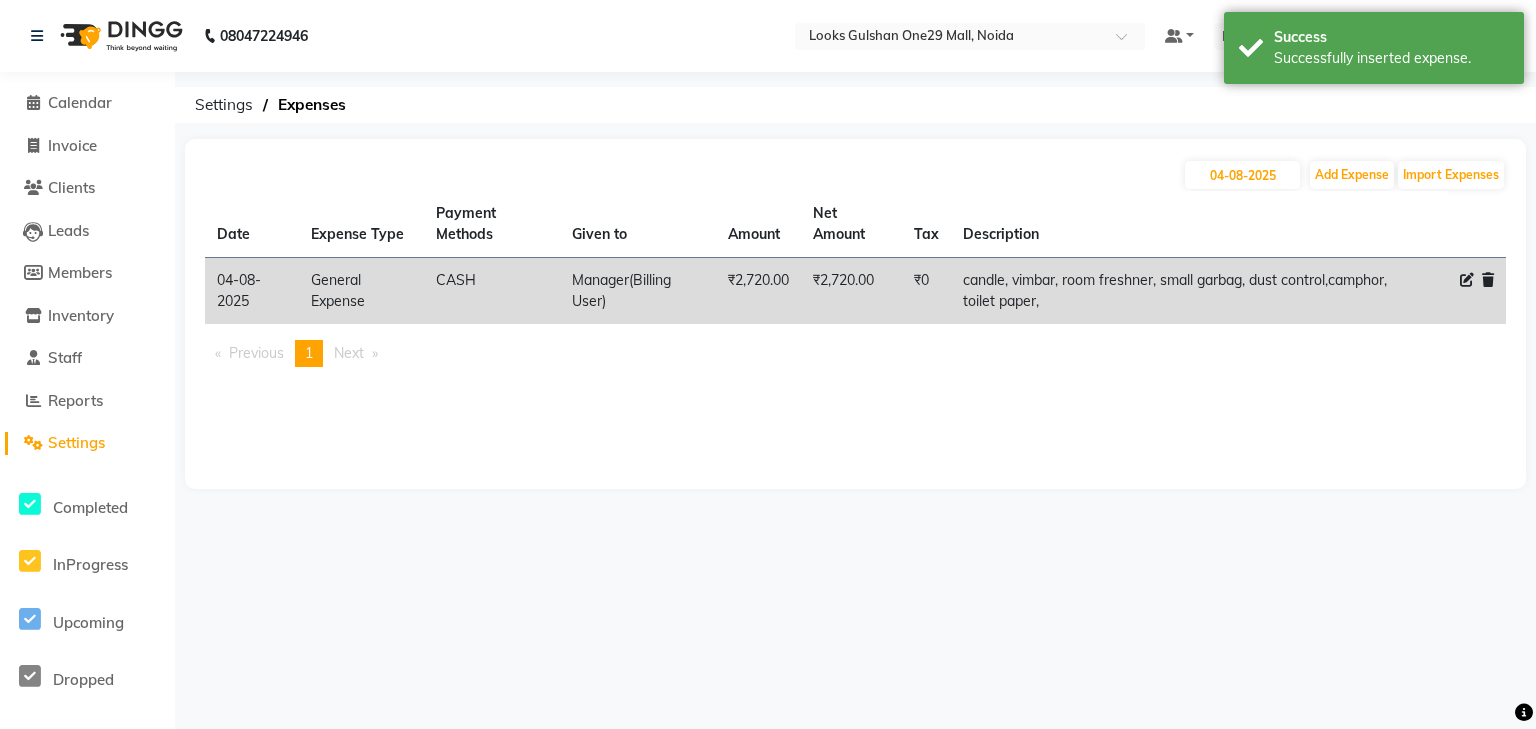 click on "04-08-2025 Add Expense Import Expenses" 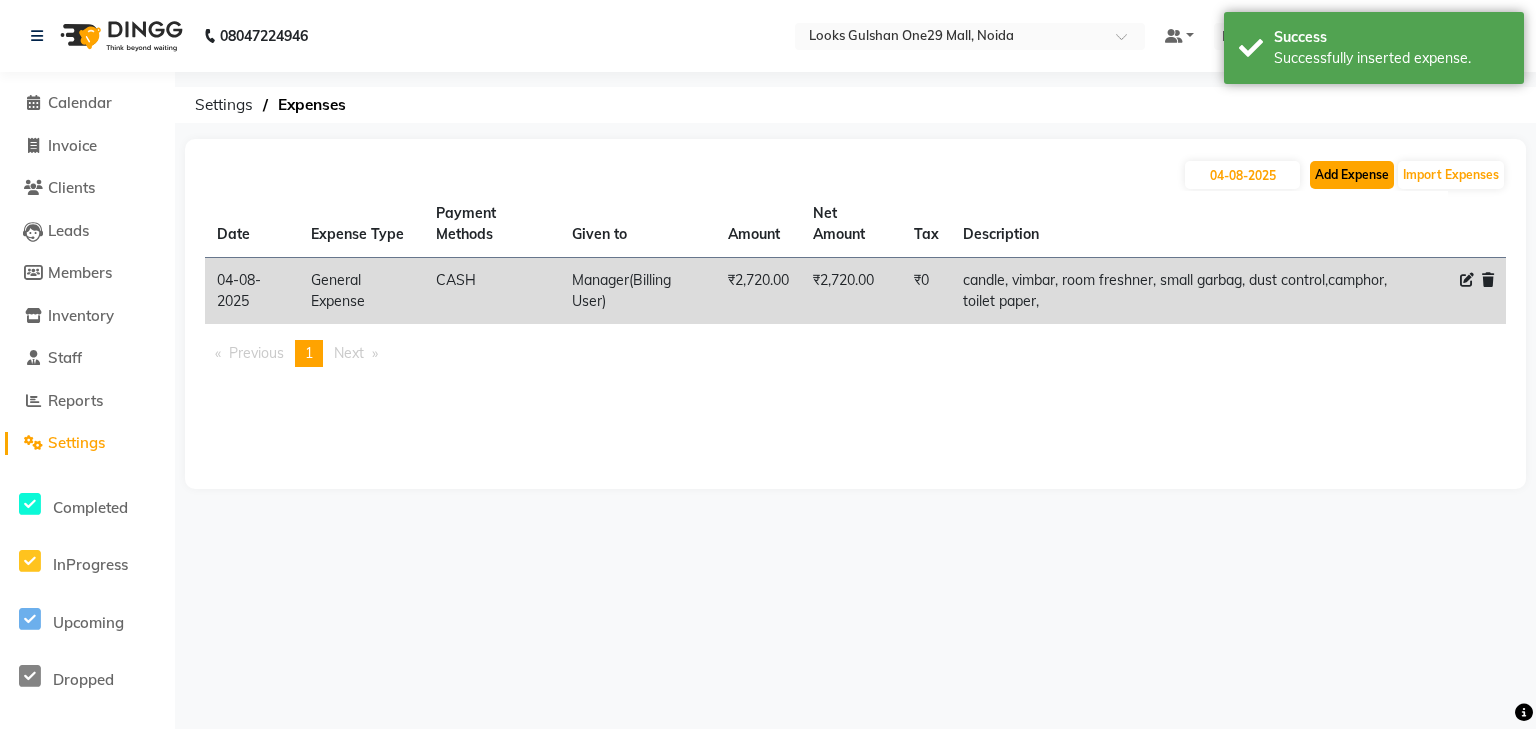 click on "Add Expense" 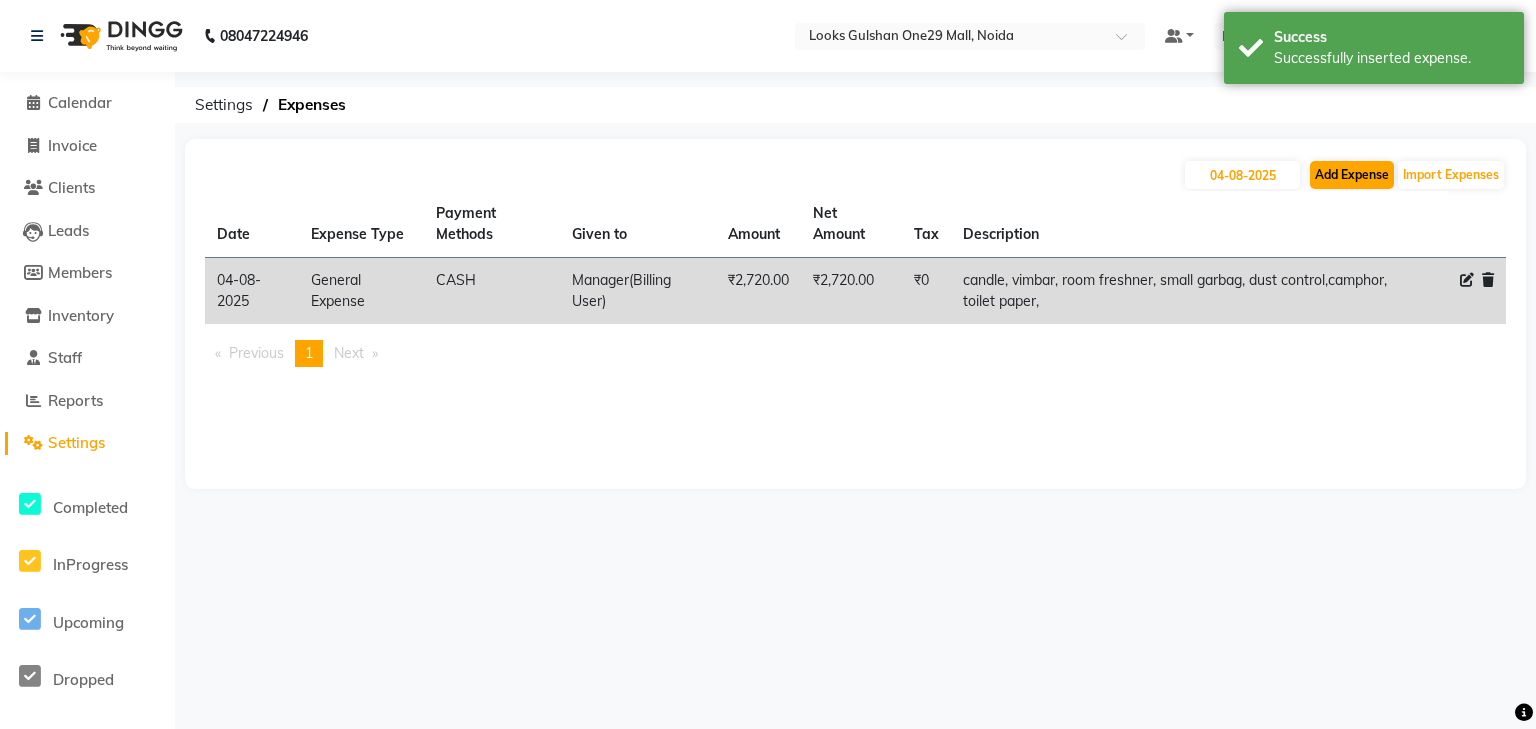 select on "1" 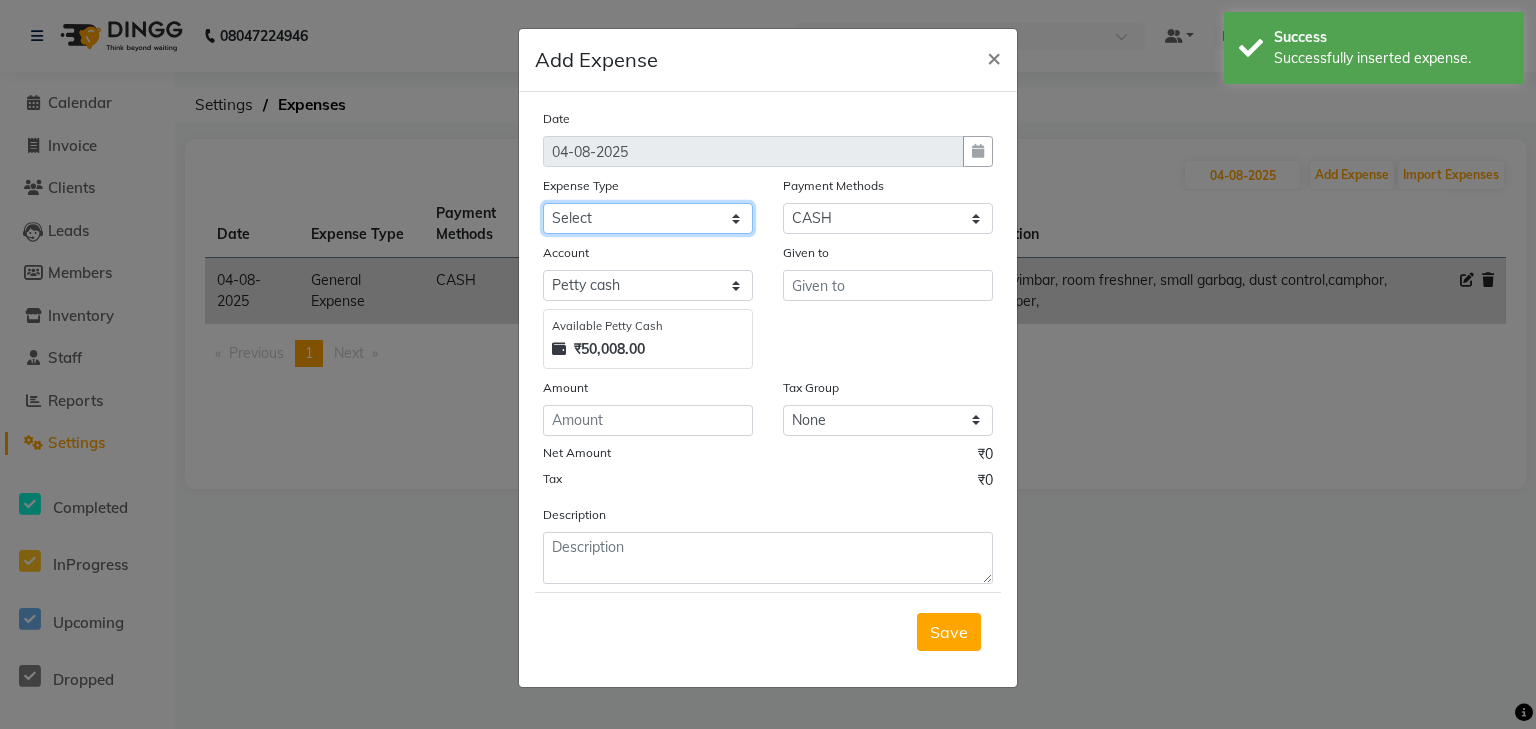 click on "Select BANK DEPOSIT BLINK IT Cash Handover Client Refund Agnst Bill CLIENT WELFARE Entertainment General Expense Laundry Bill milk Pantry PAYMENTS PREPAID Printing And Stationery Product Incentive PURCHASE Repair And Maintenance Salary Salary advance SERVICE INCENTIVE staff accommodation STAFF WELFARE TIP CREDIT CARD TIP UPI Travelling And Conveyance Water Bills" 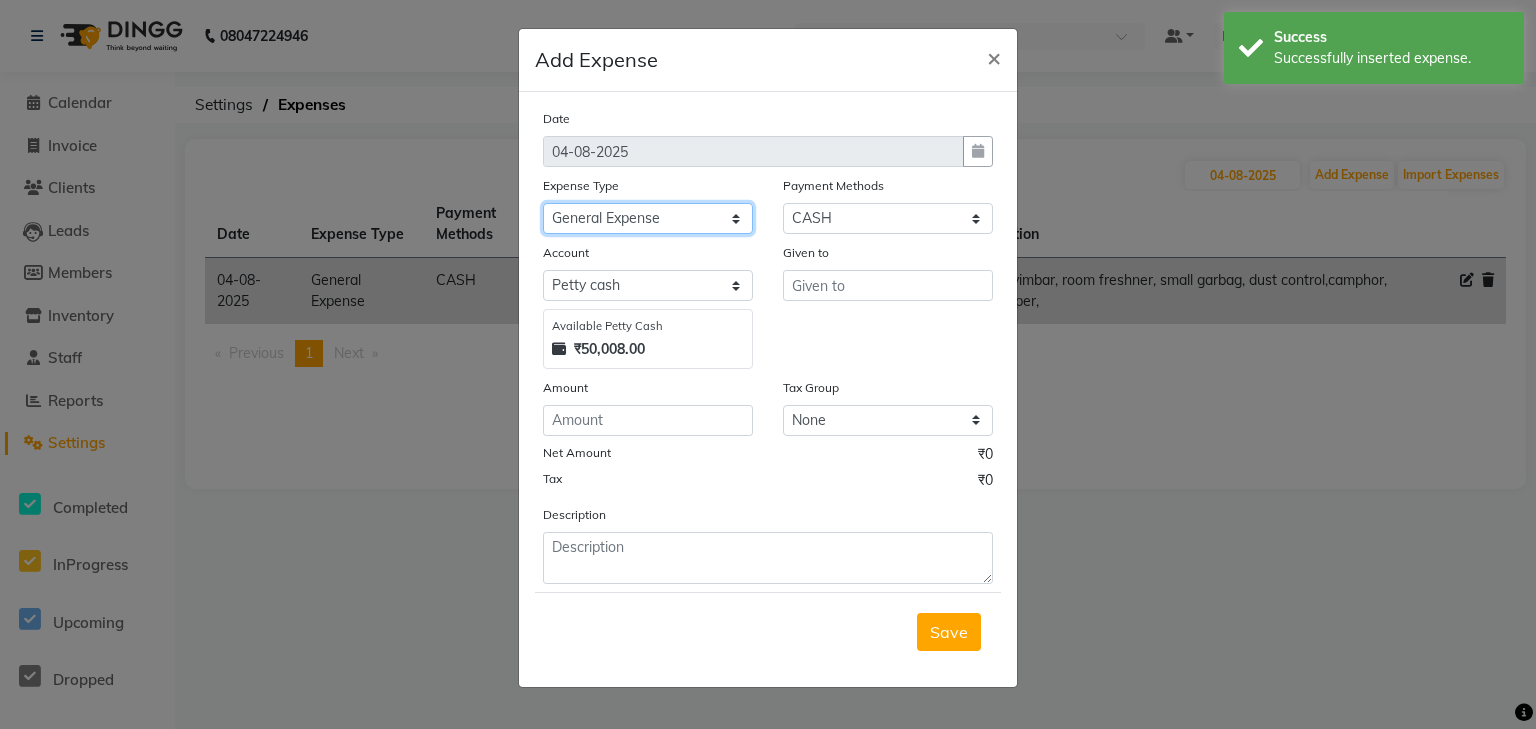 click on "Select BANK DEPOSIT BLINK IT Cash Handover Client Refund Agnst Bill CLIENT WELFARE Entertainment General Expense Laundry Bill milk Pantry PAYMENTS PREPAID Printing And Stationery Product Incentive PURCHASE Repair And Maintenance Salary Salary advance SERVICE INCENTIVE staff accommodation STAFF WELFARE TIP CREDIT CARD TIP UPI Travelling And Conveyance Water Bills" 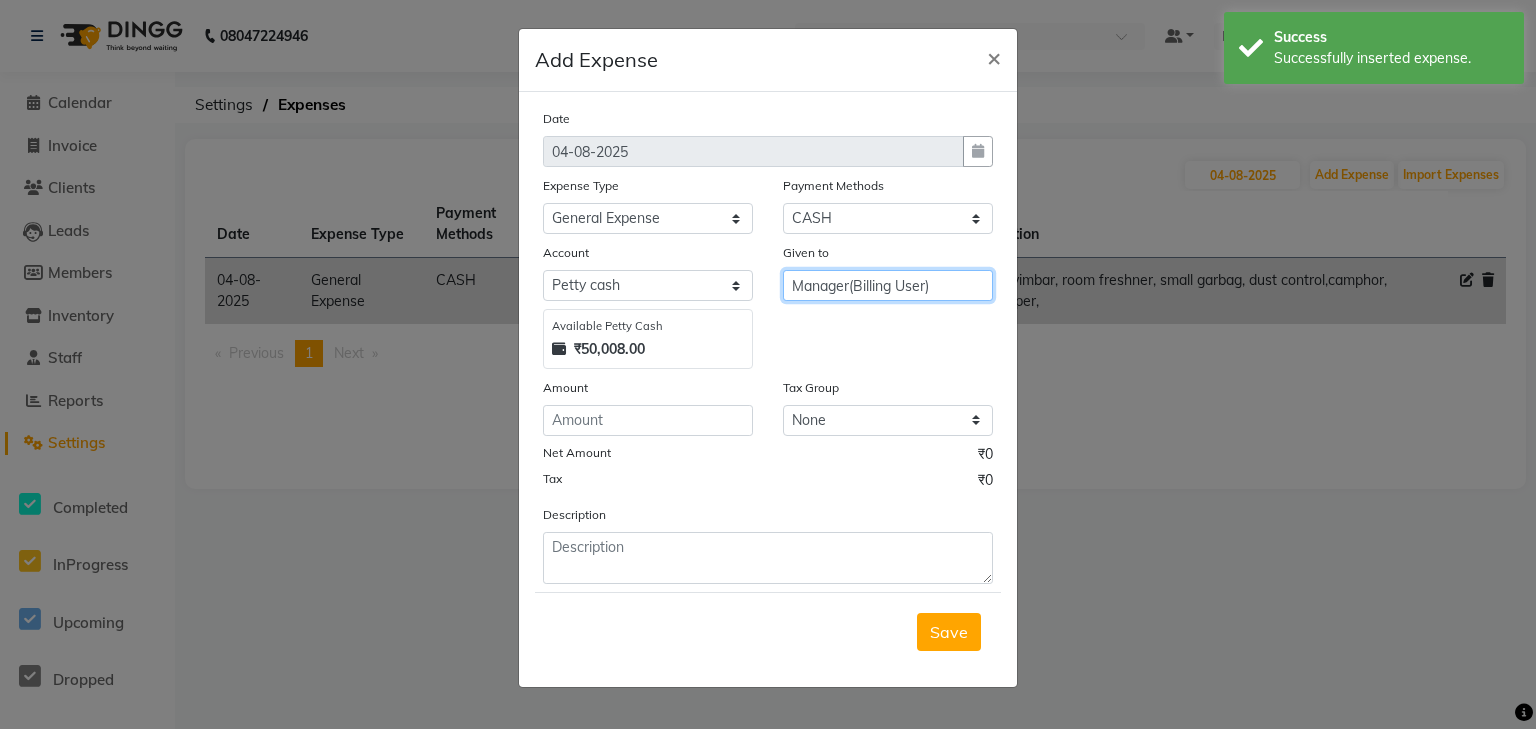 type on "Manager(Billing User)" 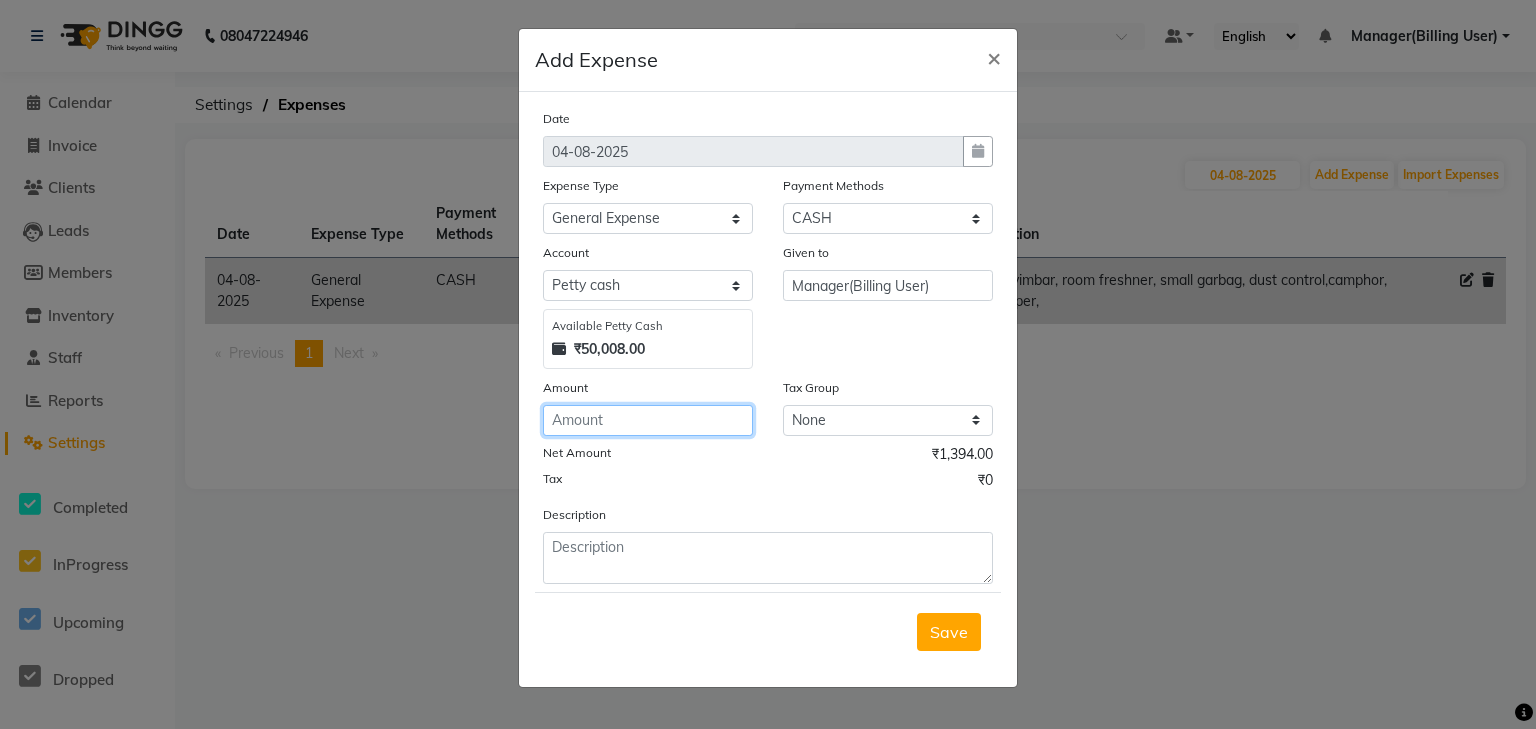 type on "[NUMBER]" 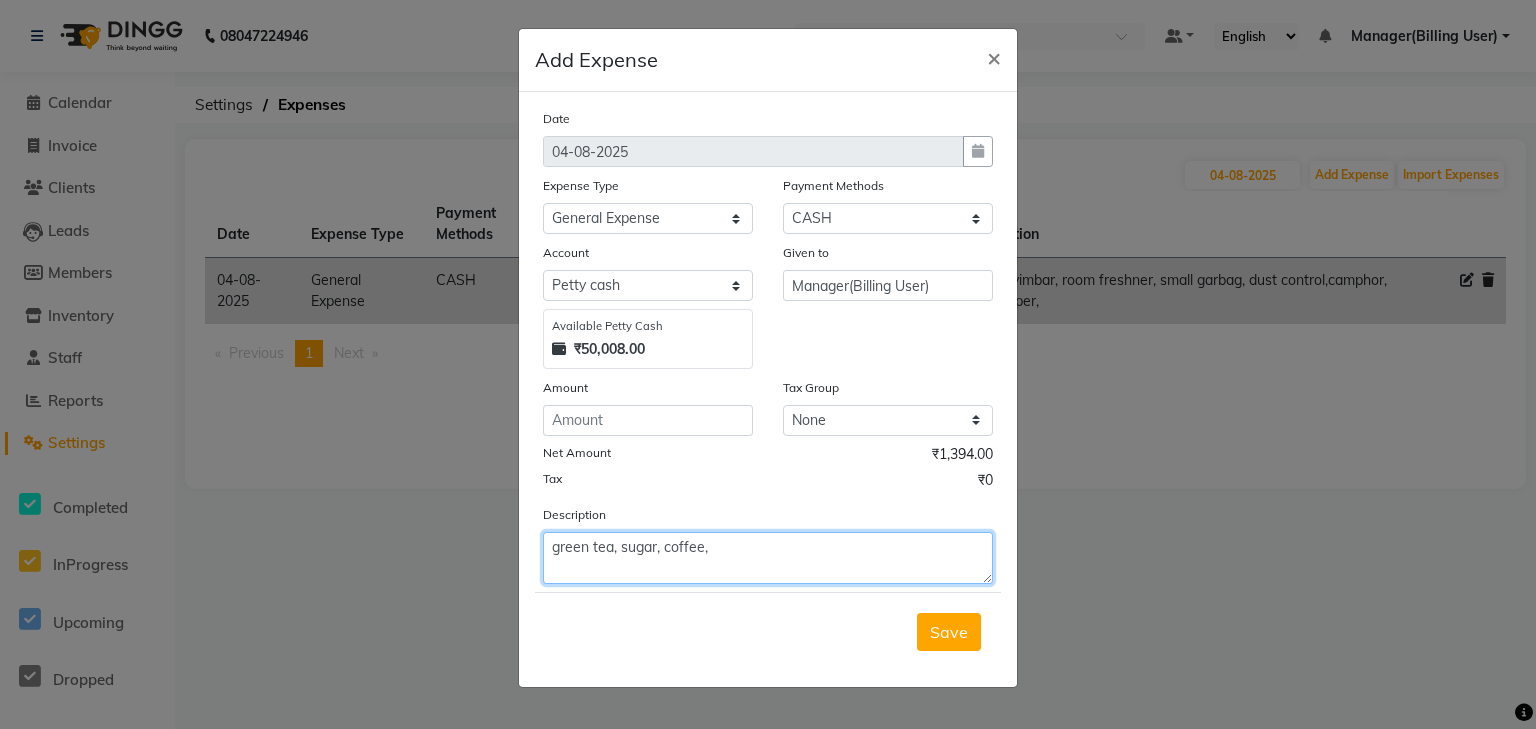 paste on "Biscuit" 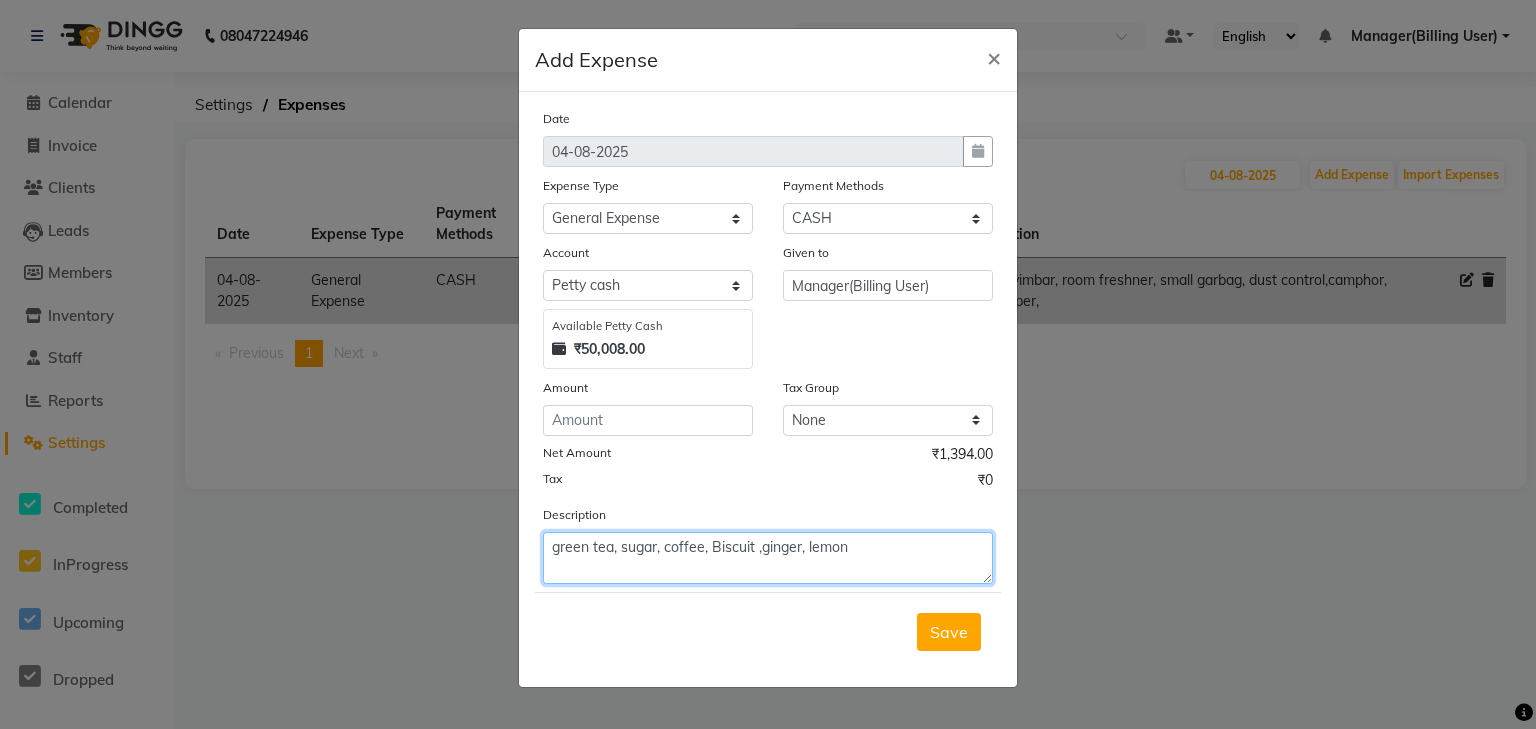 type on "green tea, sugar, coffee, Biscuit ,ginger, lemon" 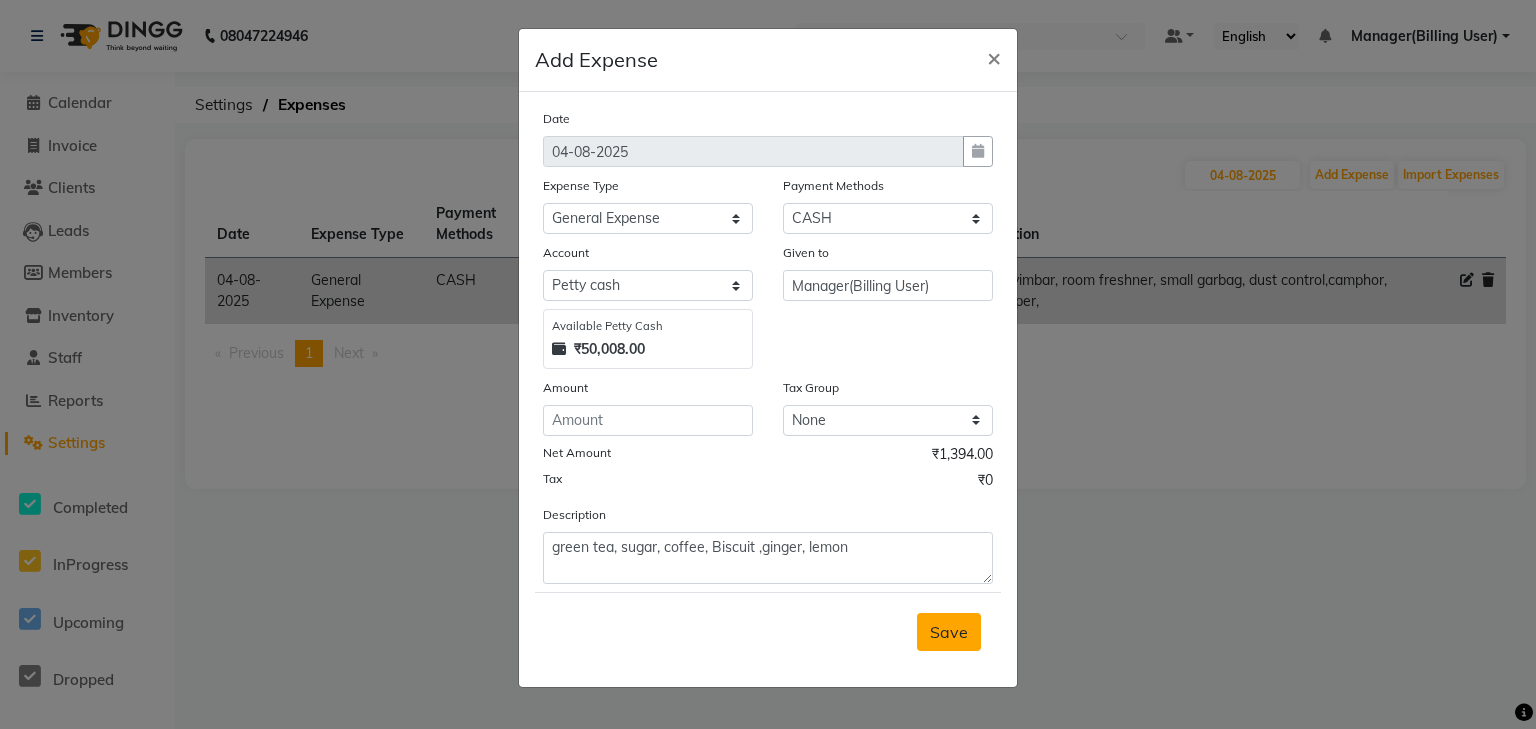 click on "Save" at bounding box center (949, 632) 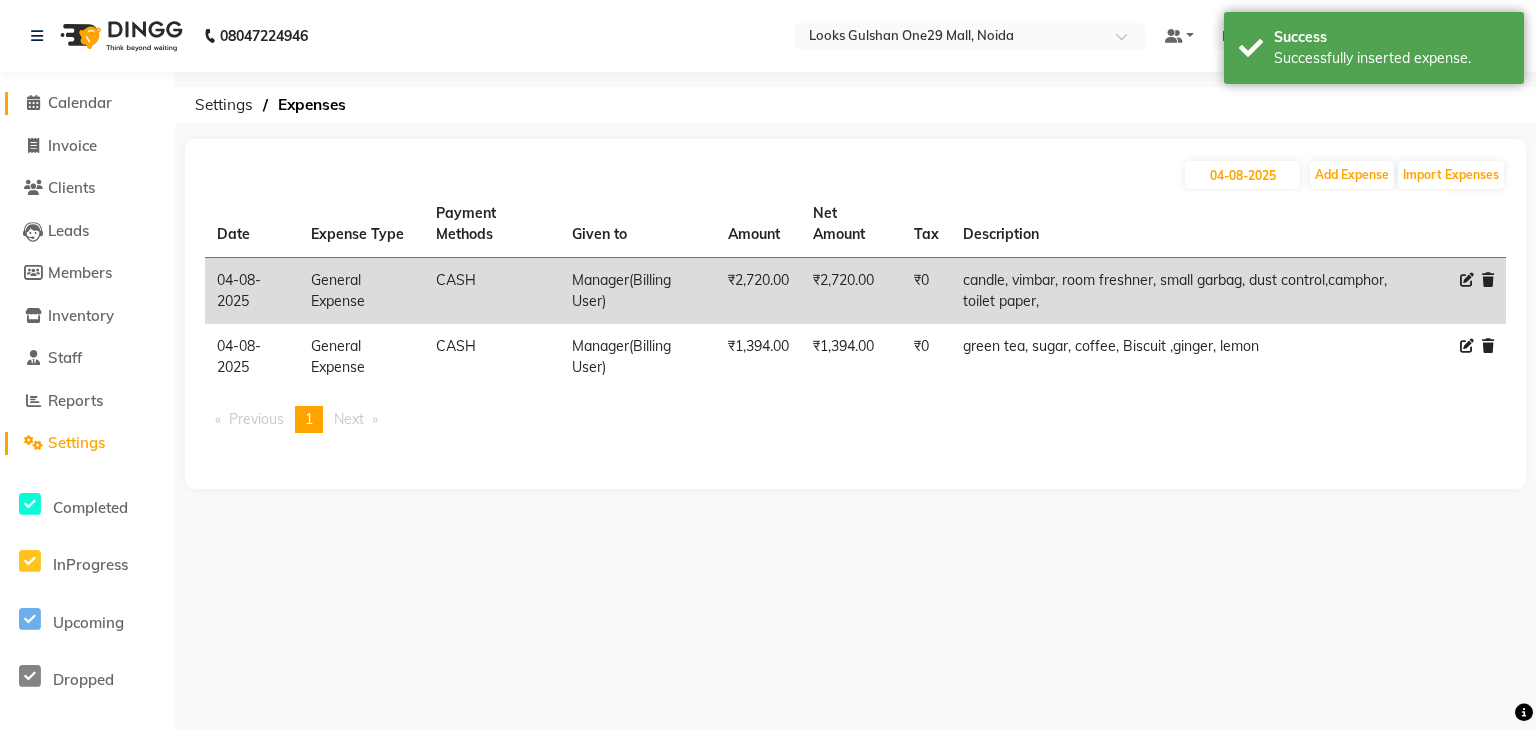 click on "Calendar" 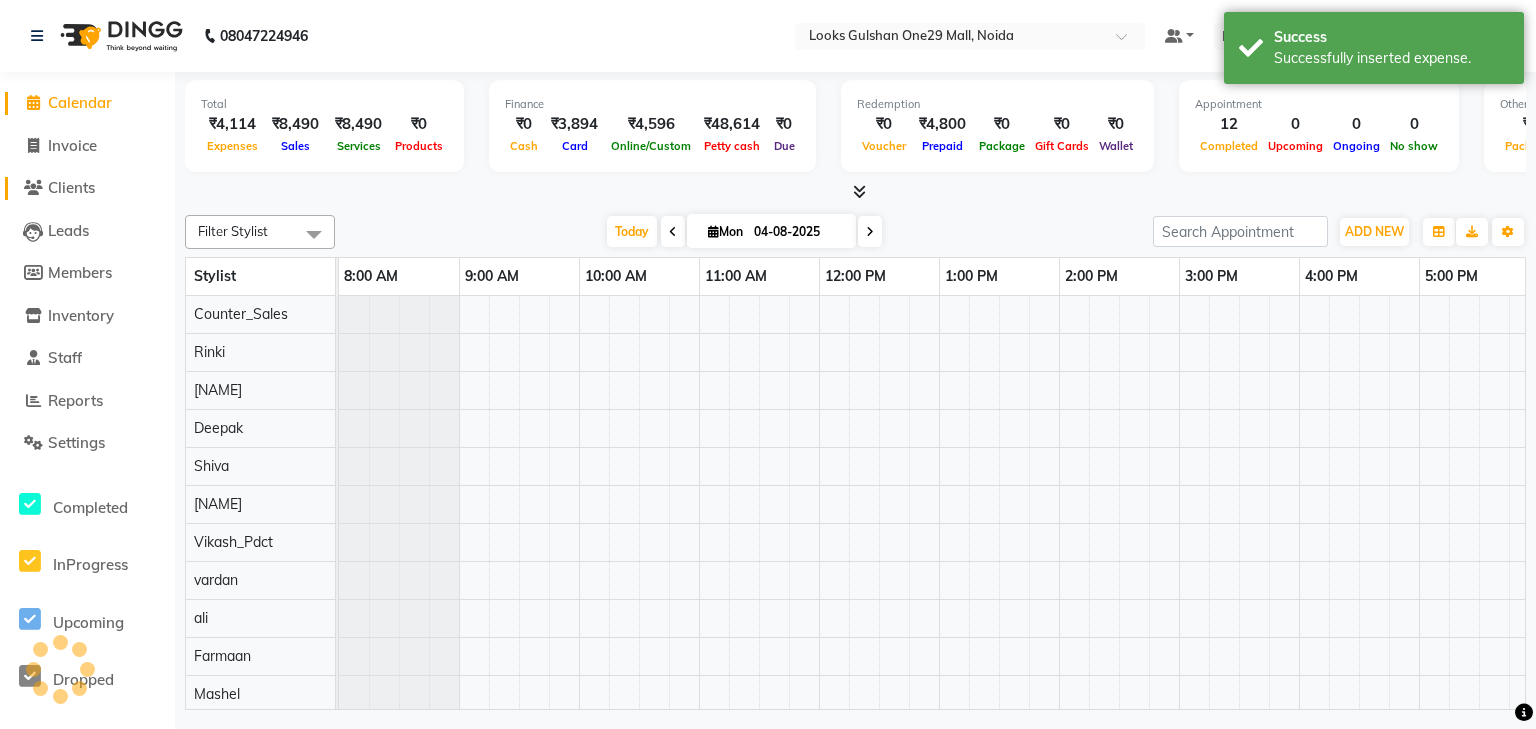scroll, scrollTop: 0, scrollLeft: 373, axis: horizontal 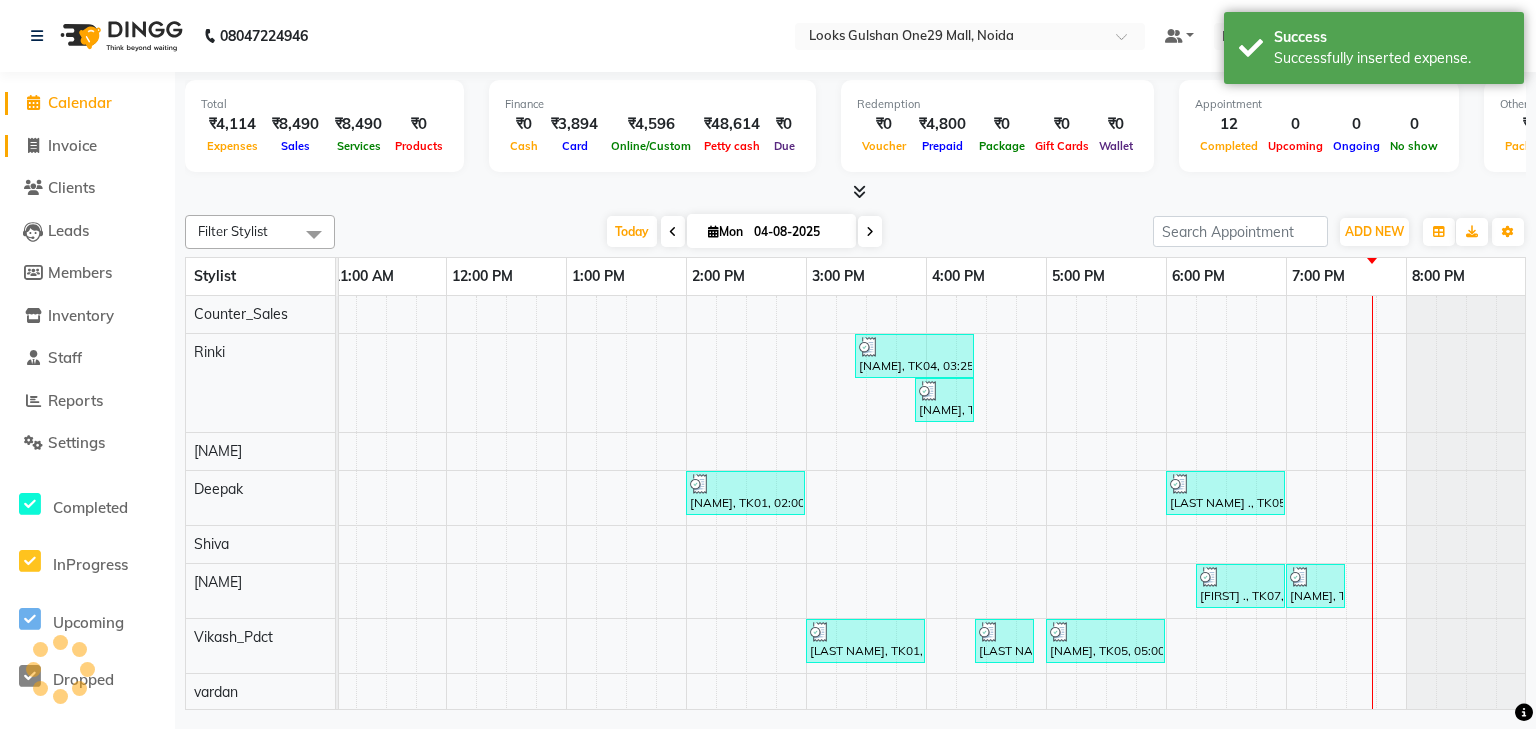 click on "Invoice" 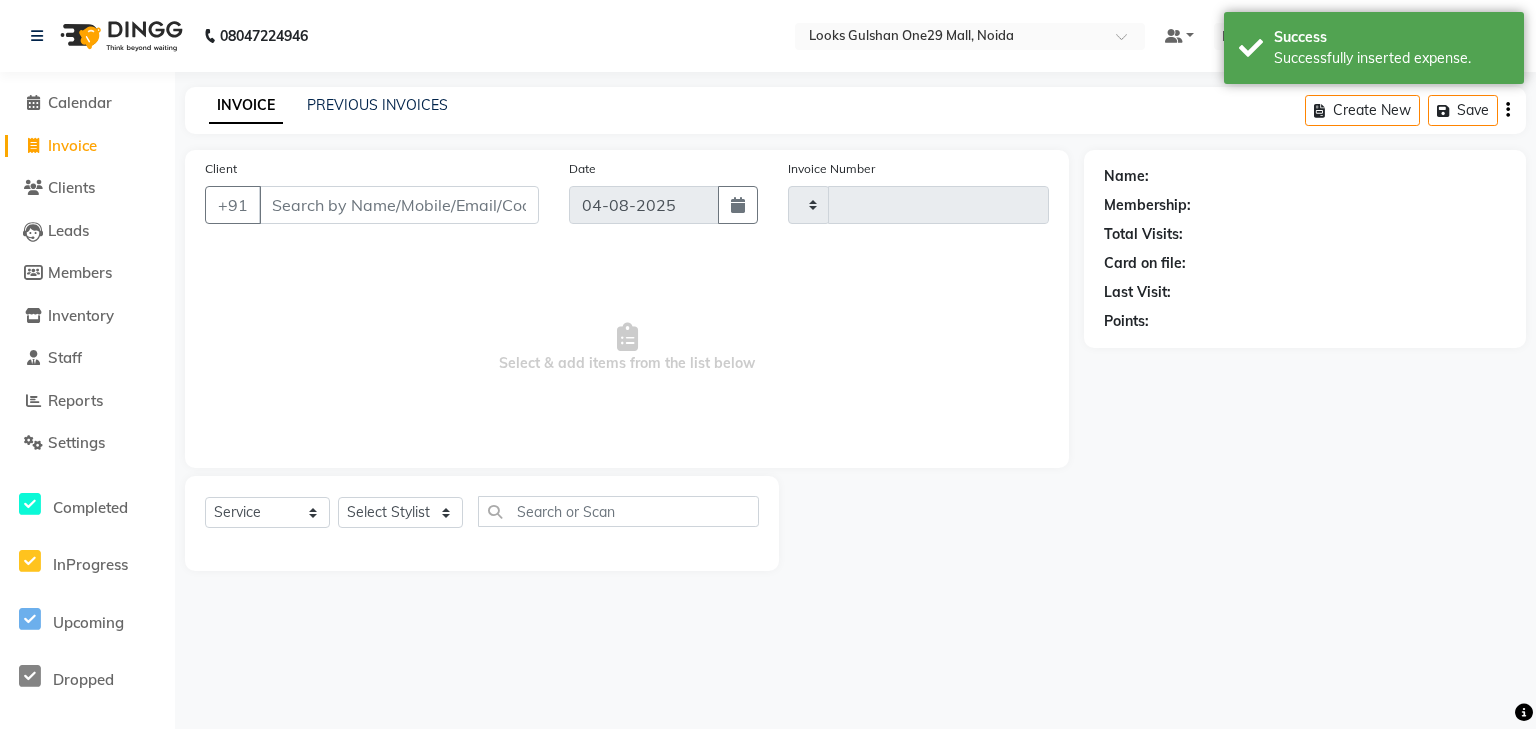 type on "0853" 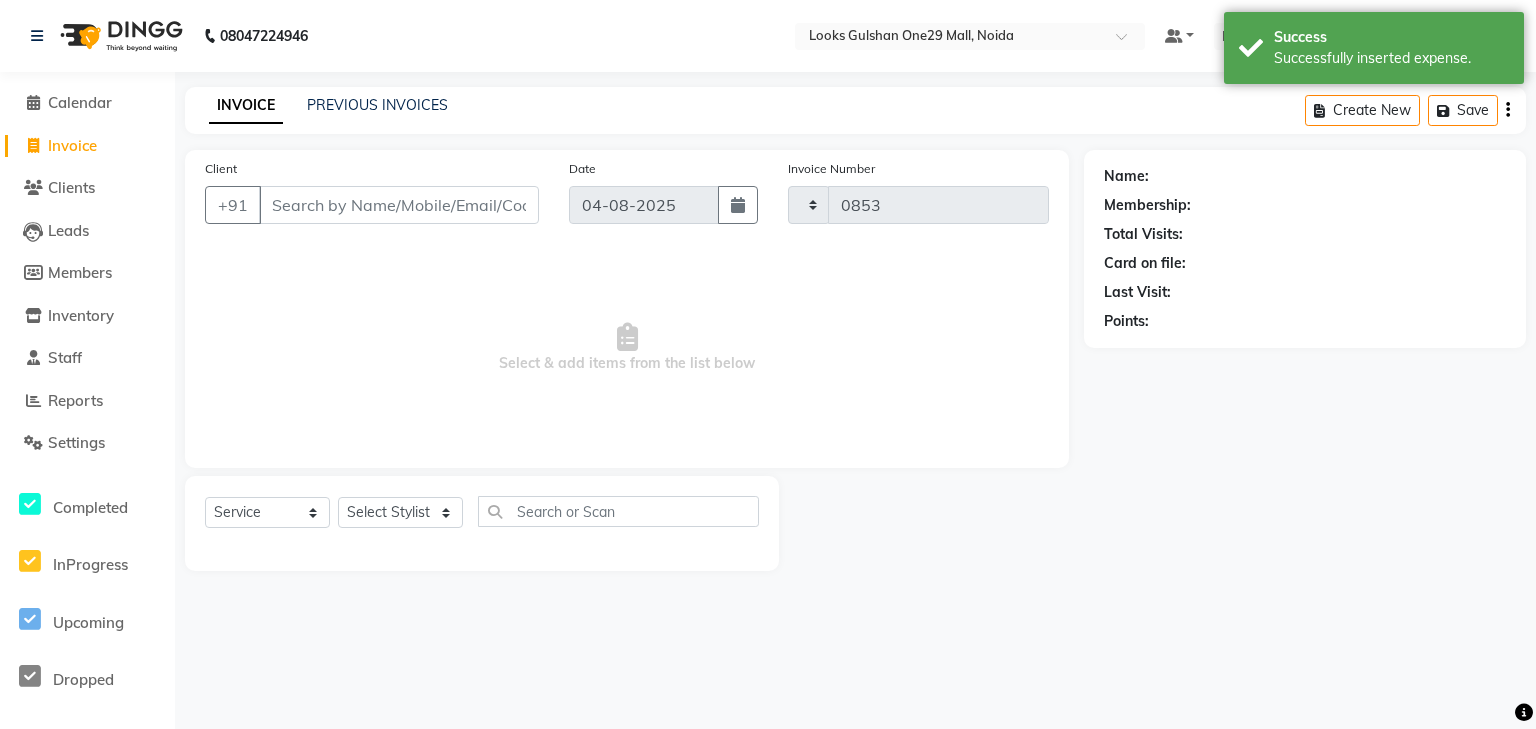 select on "8337" 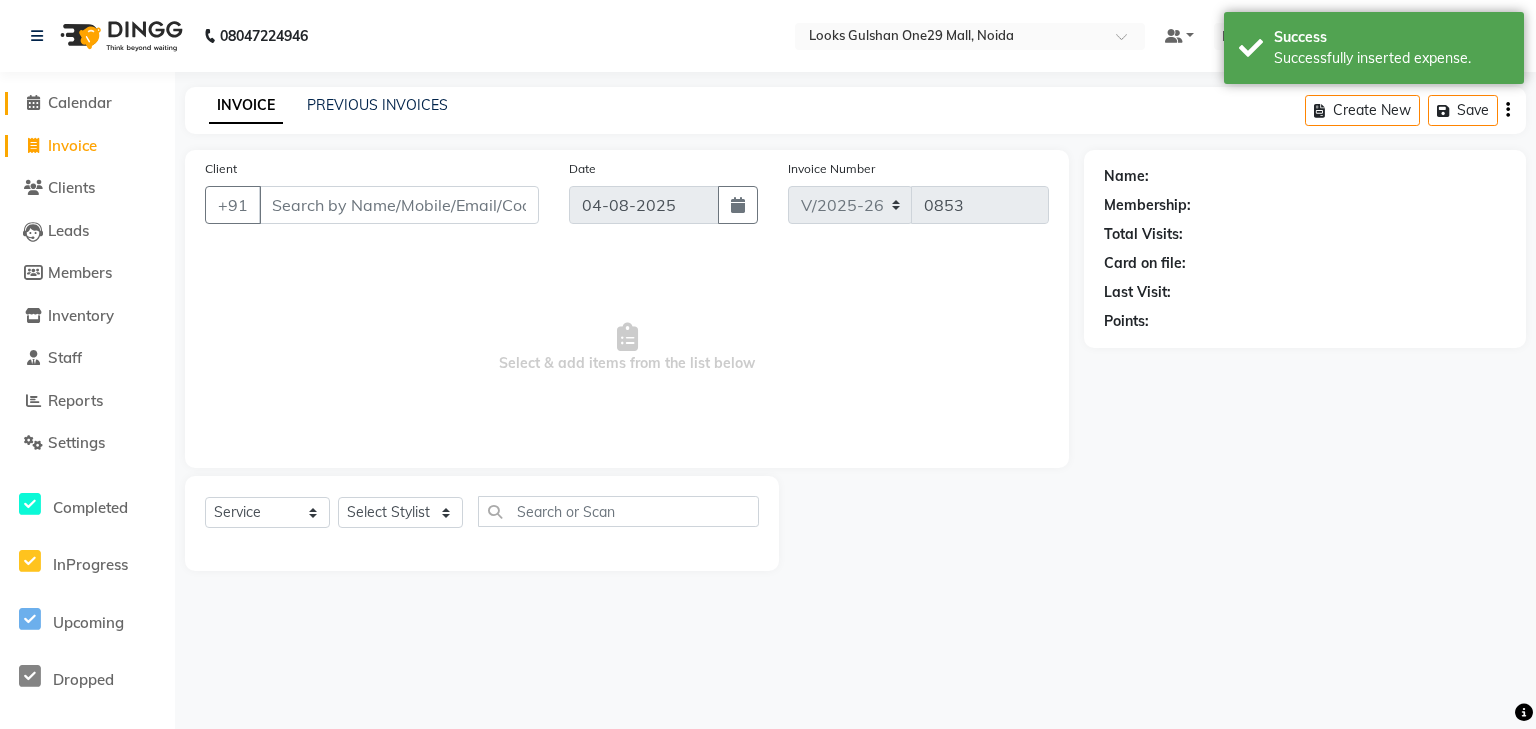 click on "Calendar" 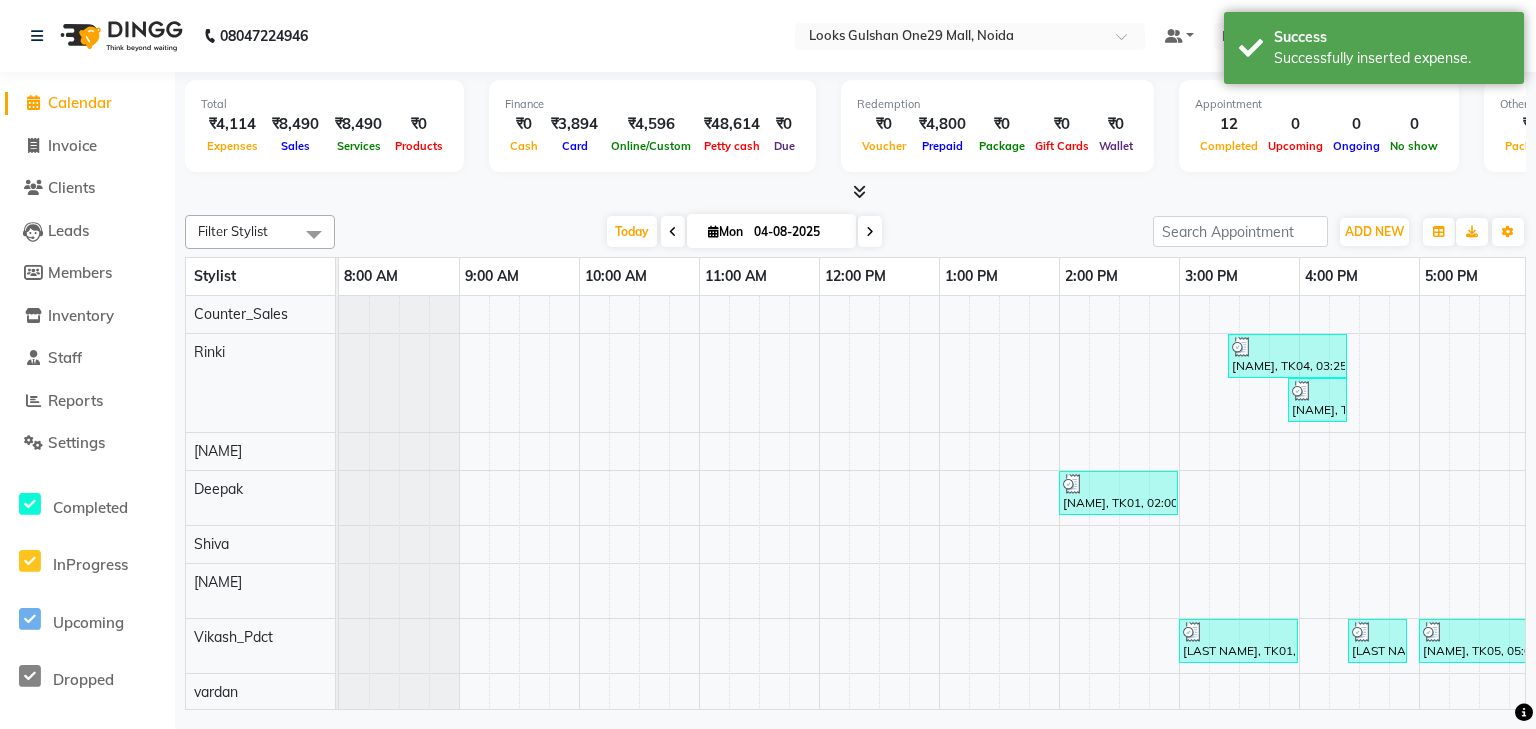 scroll, scrollTop: 0, scrollLeft: 0, axis: both 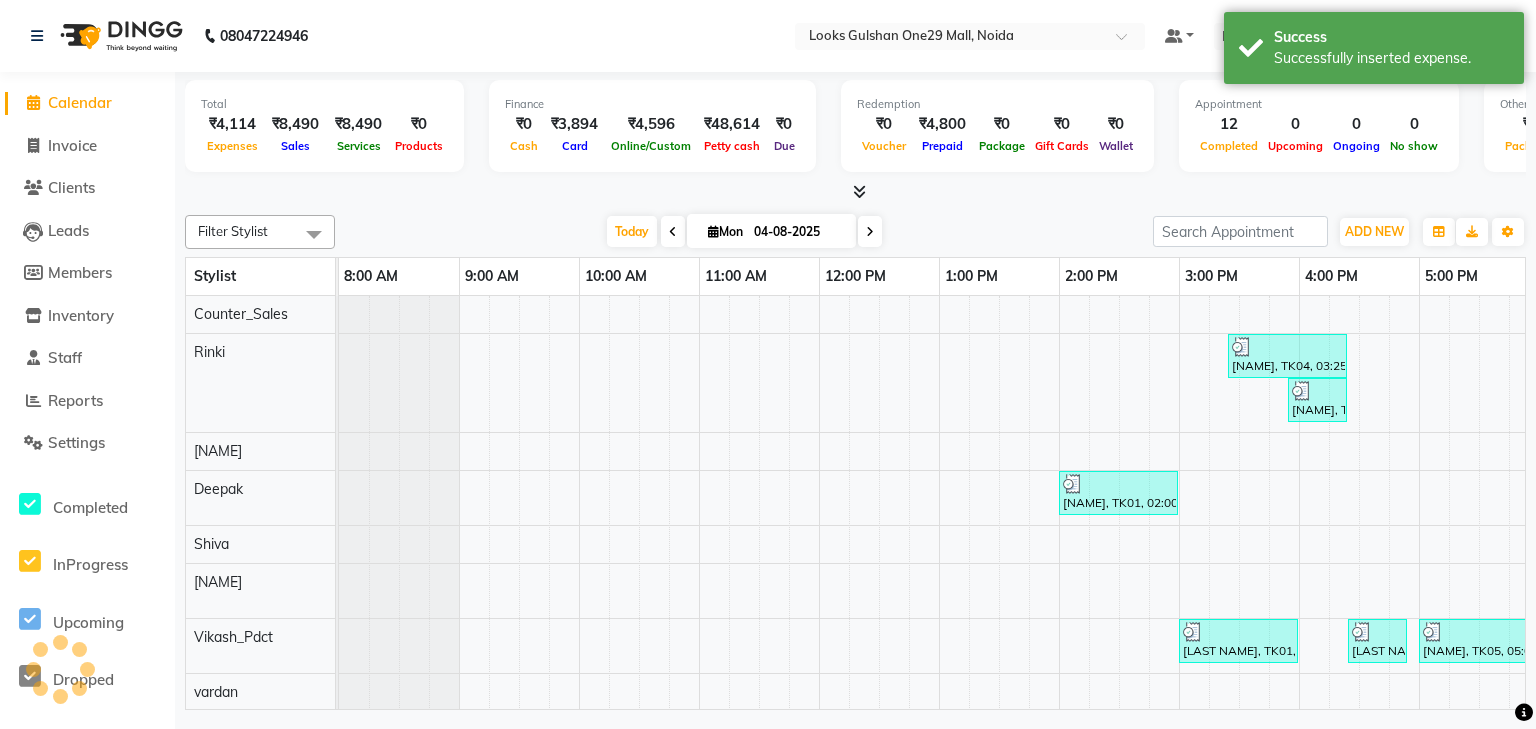 click on "Filter Stylist Select All ali Counter_Sales Deepak Eram_nail art Farmaan Mashel Nisha Rinki Ritu Mittal Shiva Shiva(Cherry) Shivam_pdct Talib vardan Vikash_Pdct Today Mon 04-08-2025 Toggle Dropdown Add Appointment Add Invoice Add Expense Add Attendance Add Client Toggle Dropdown Add Appointment Add Invoice Add Expense Add Attendance Add Client ADD NEW Toggle Dropdown Add Appointment Add Invoice Add Expense Add Attendance Add Client Filter Stylist Select All ali Counter_Sales Deepak Eram_nail art Farmaan Mashel Nisha Rinki Ritu Mittal Shiva Shiva(Cherry) Shivam_pdct Talib vardan Vikash_Pdct Group By Staff View Room View View as Vertical Vertical - Week View Horizontal Horizontal - Week View List Toggle Dropdown Calendar Settings Manage Tags Arrange Stylists Reset Stylists Full Screen Show Available Stylist Appointment Form Zoom 100% Stylist 8:00 AM 9:00 AM 10:00 AM 11:00 AM 12:00 PM 1:00 PM 2:00 PM 3:00 PM 4:00 PM 5:00 PM 6:00 PM 7:00 PM 8:00 PM Counter_Sales Rinki Nisha Deepak Shiva Talib ali" 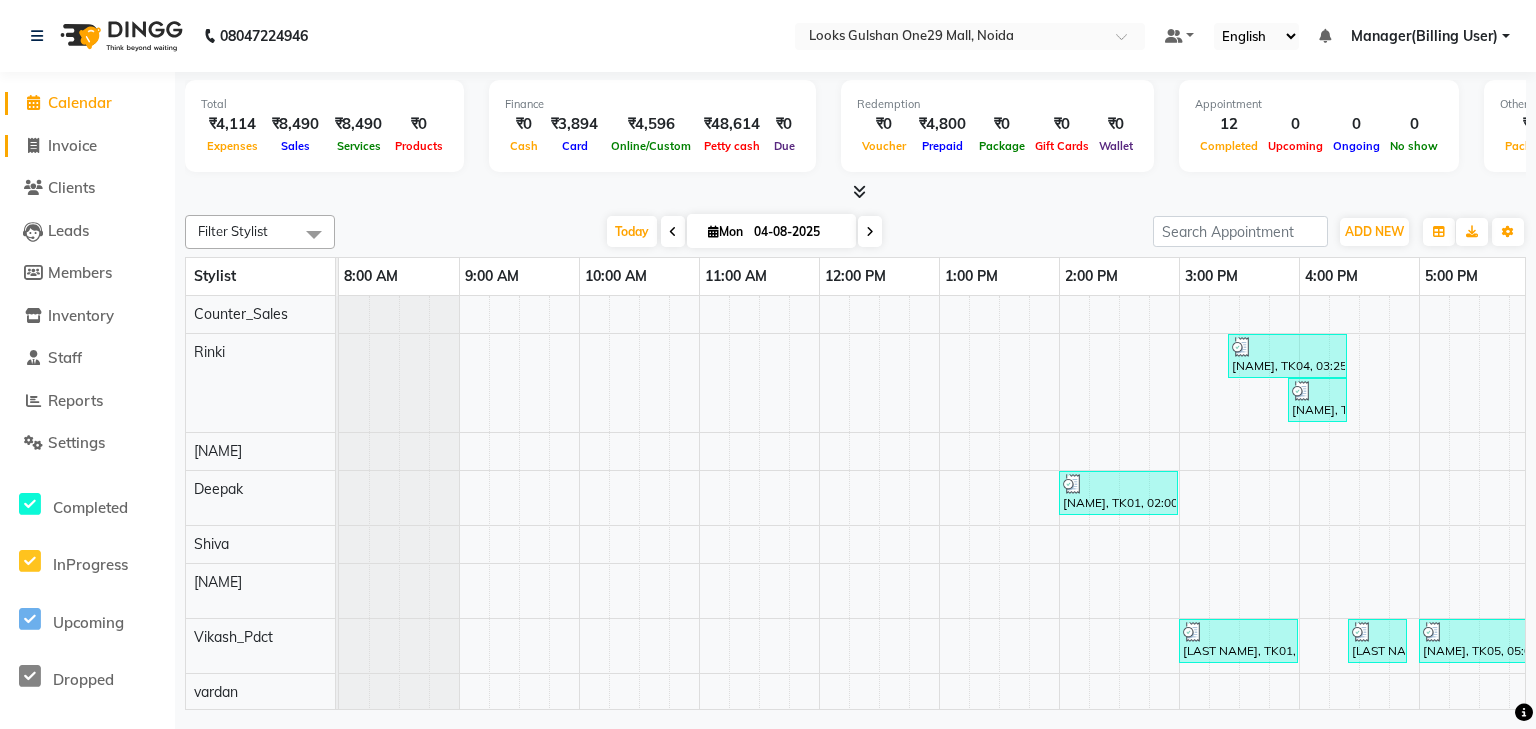 click 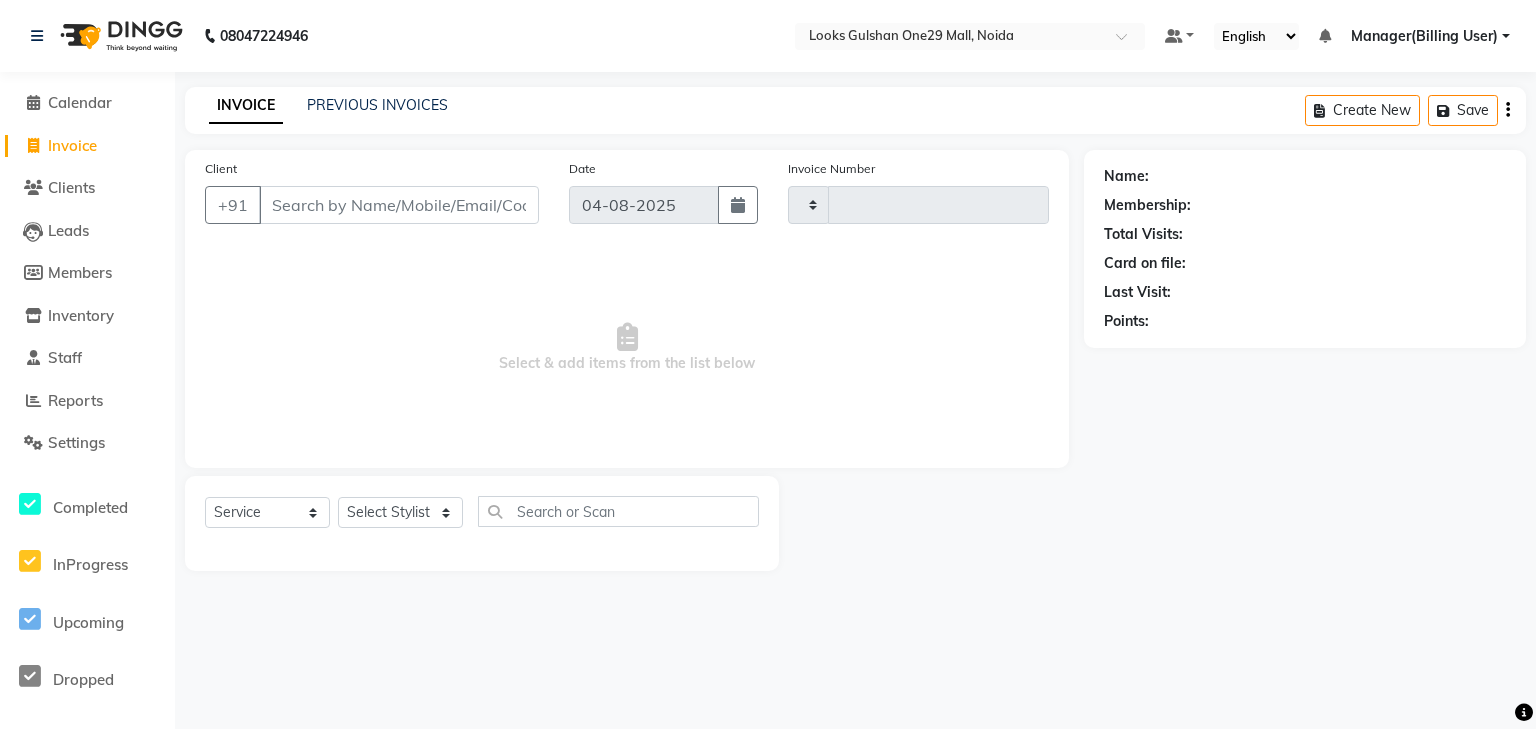 type on "0853" 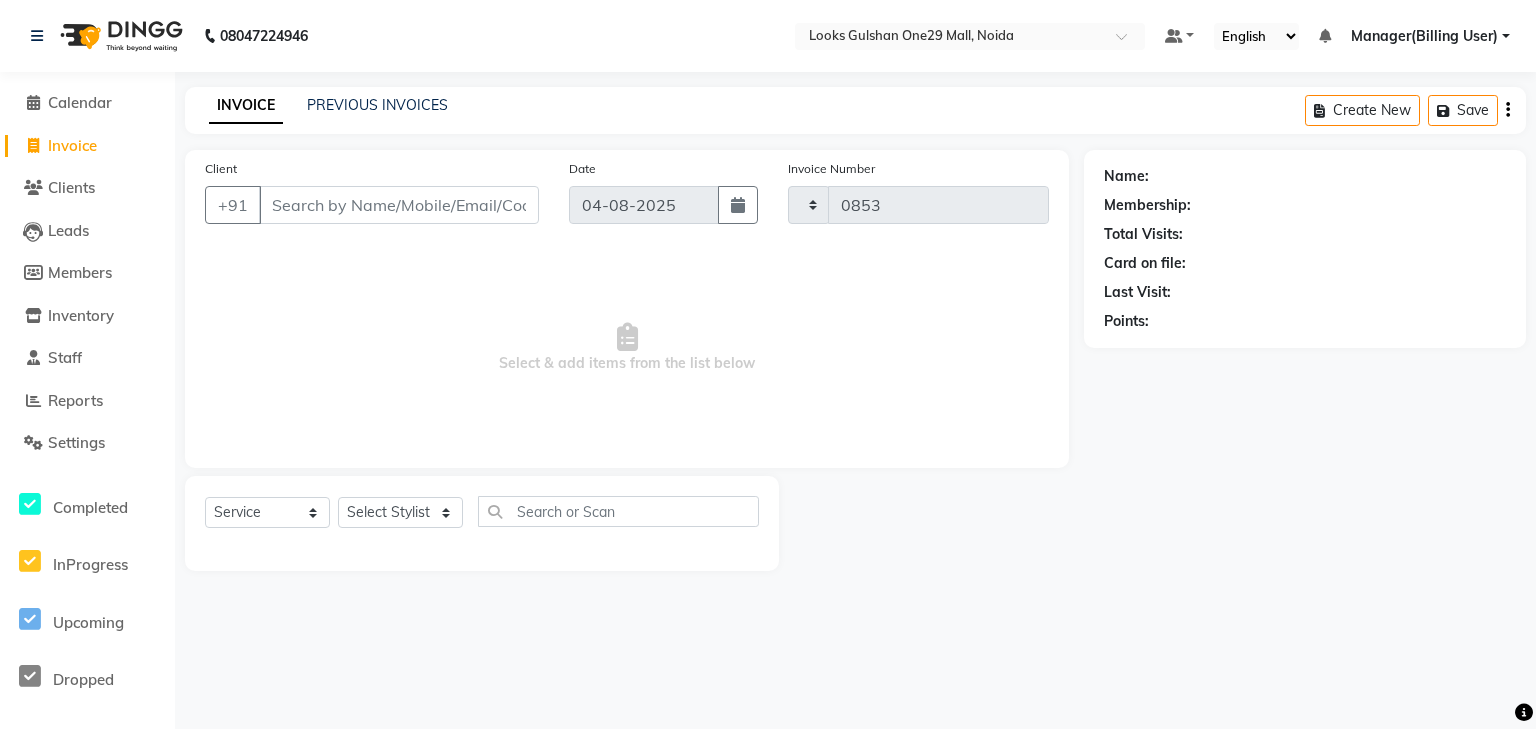 select on "8337" 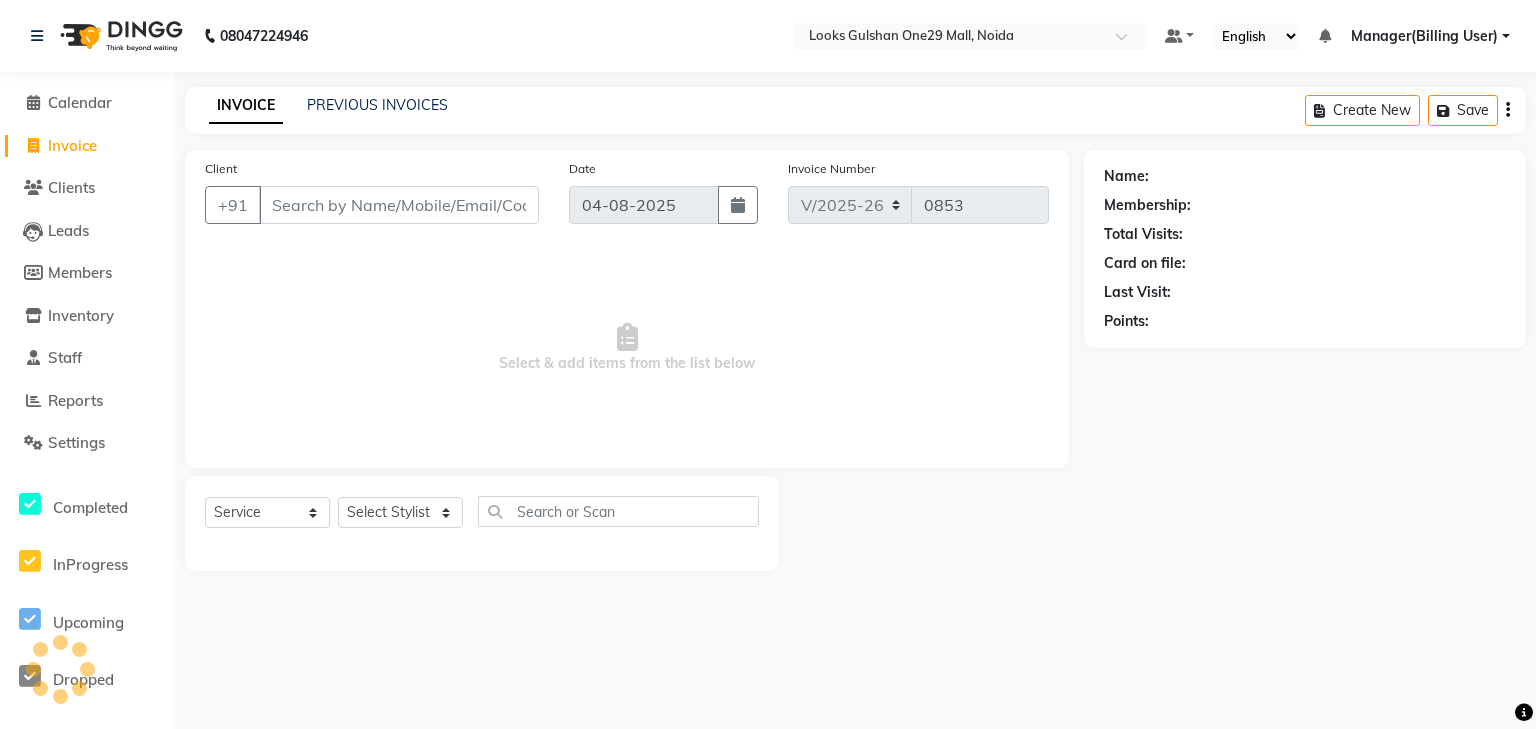 click on "Client" at bounding box center (399, 205) 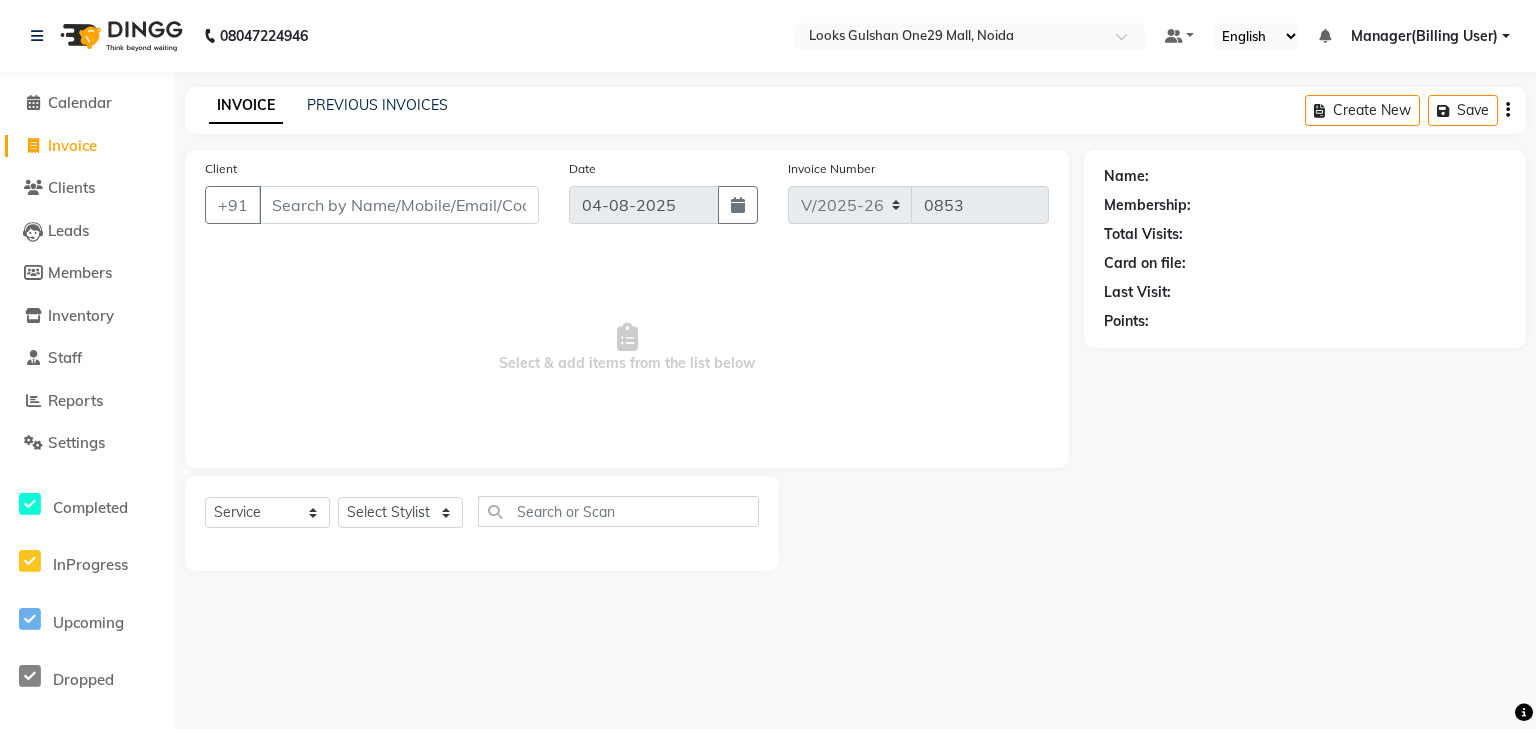 select on "80996" 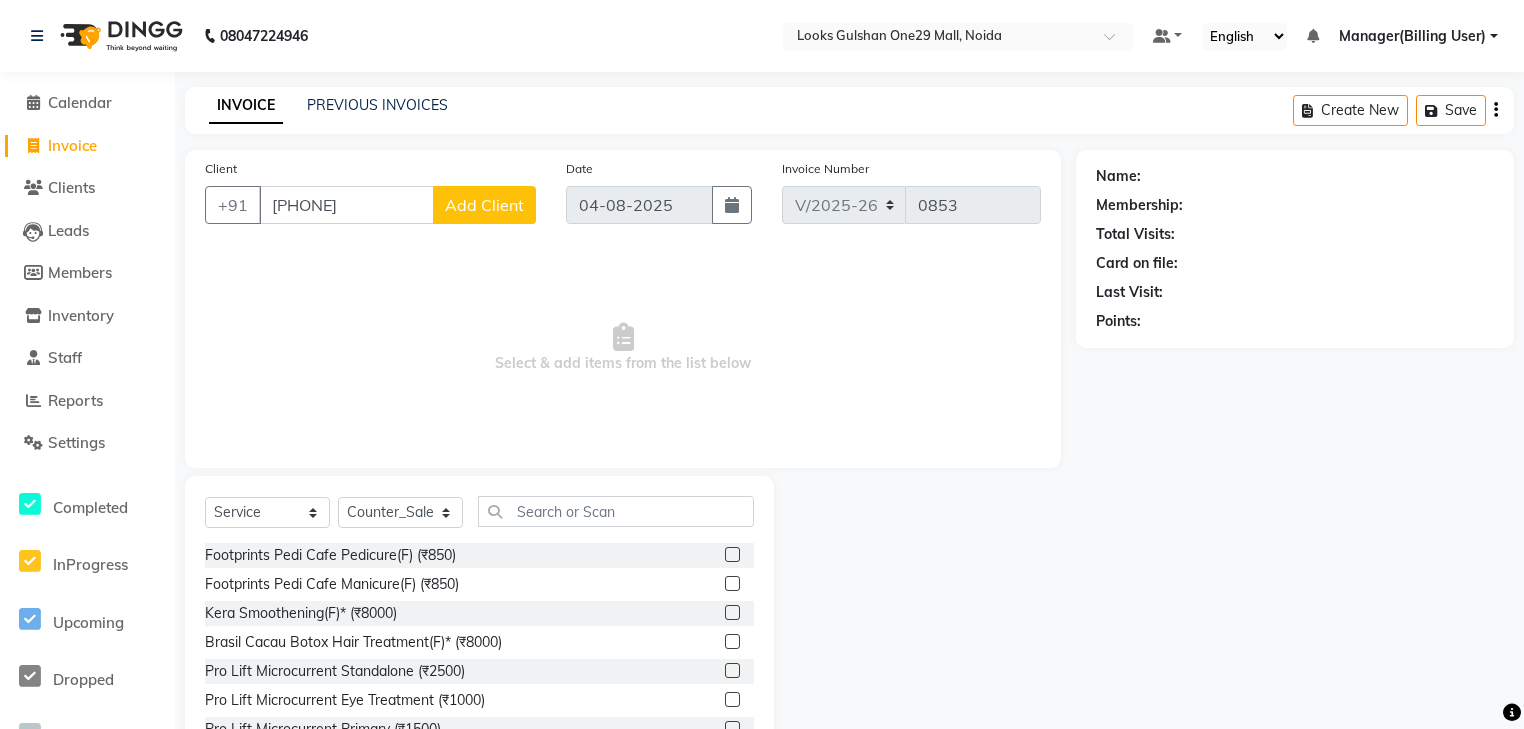type on "[PHONE]" 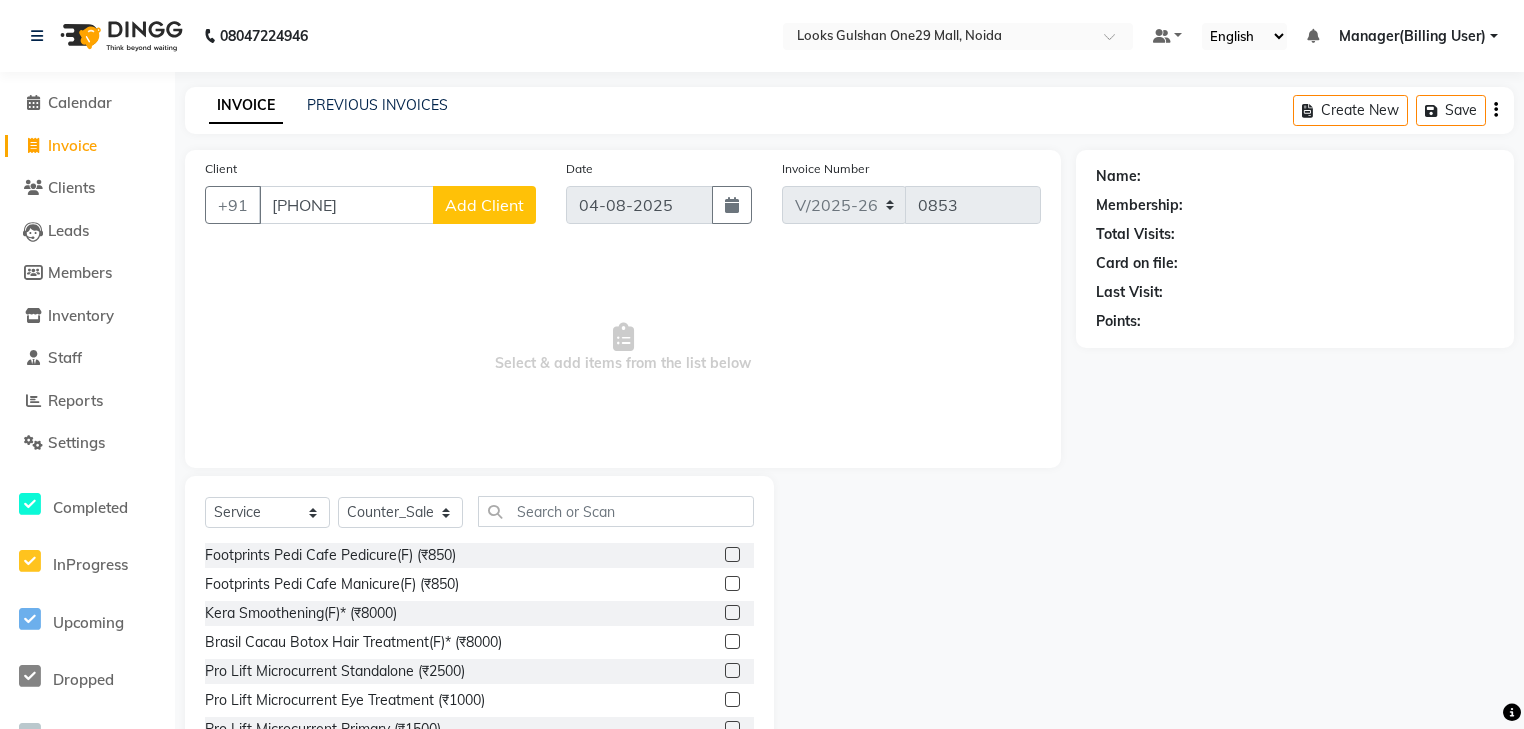 click on "Add Client" 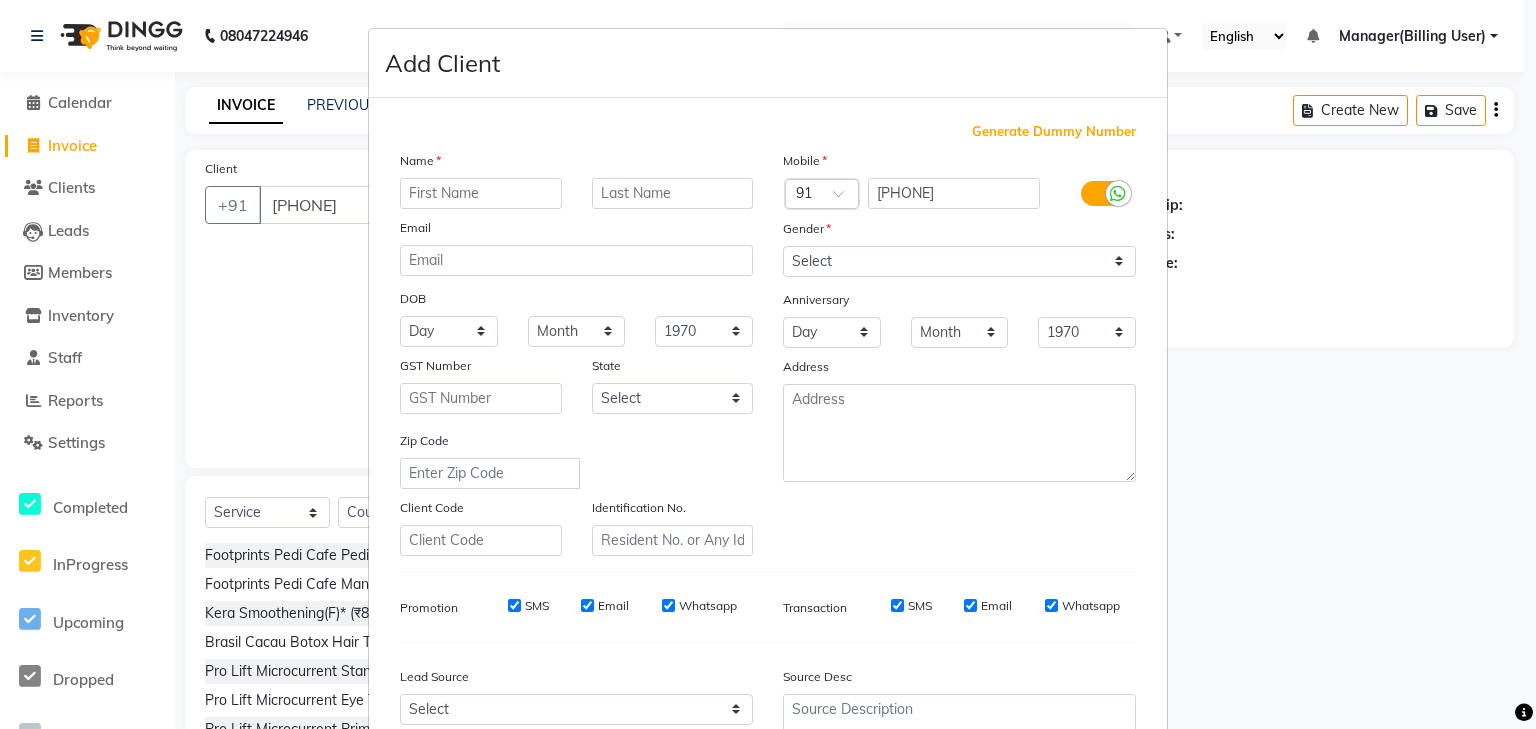 click at bounding box center (481, 193) 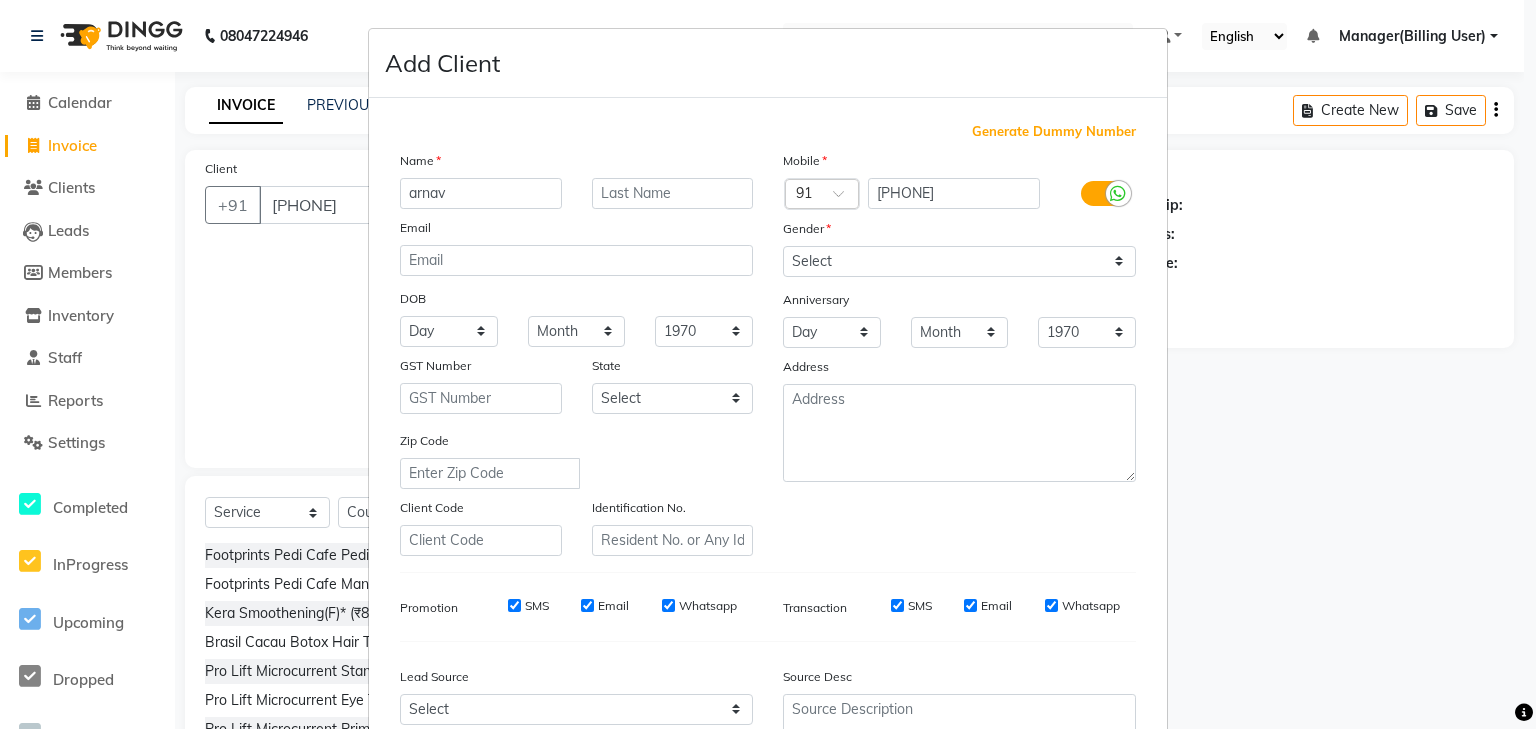 type on "arnav" 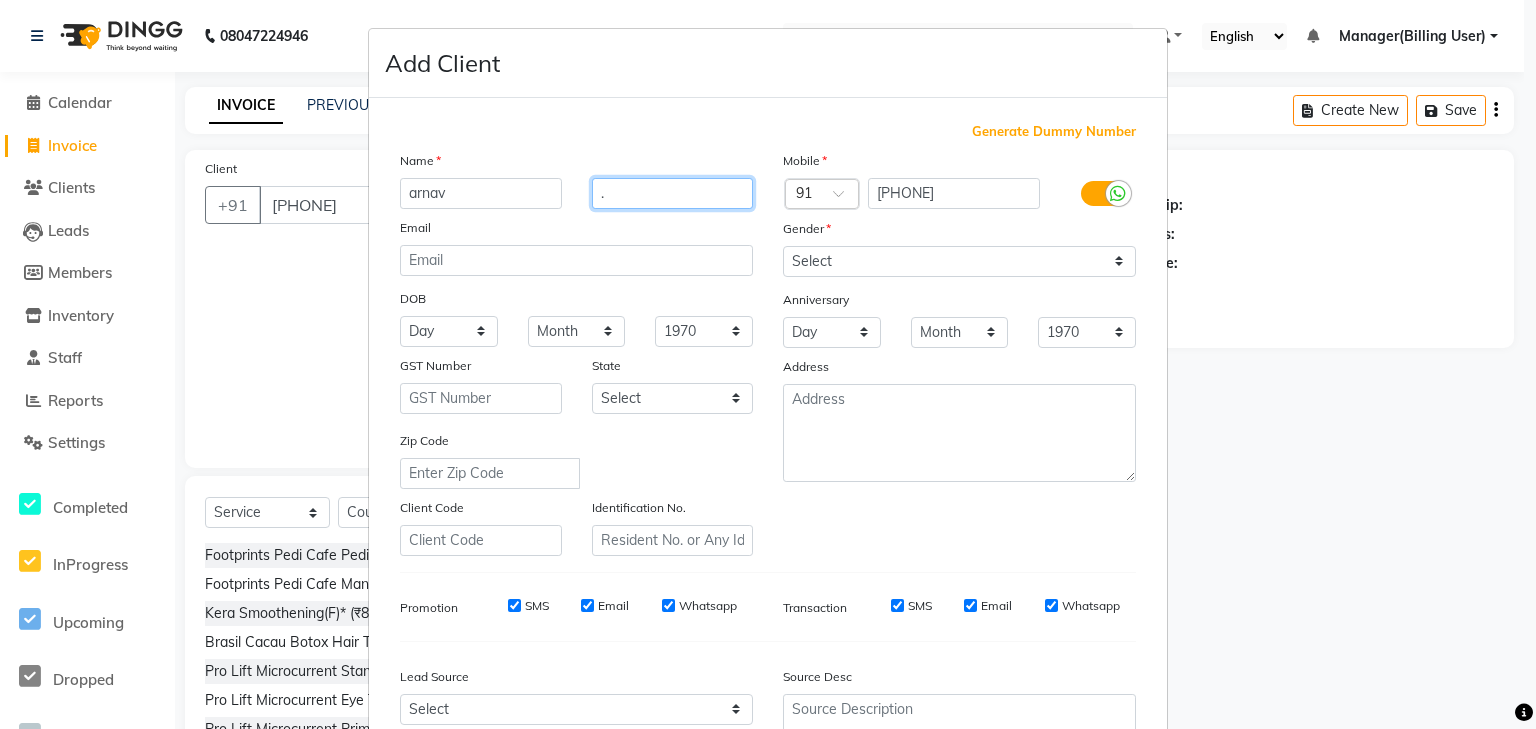 type on "." 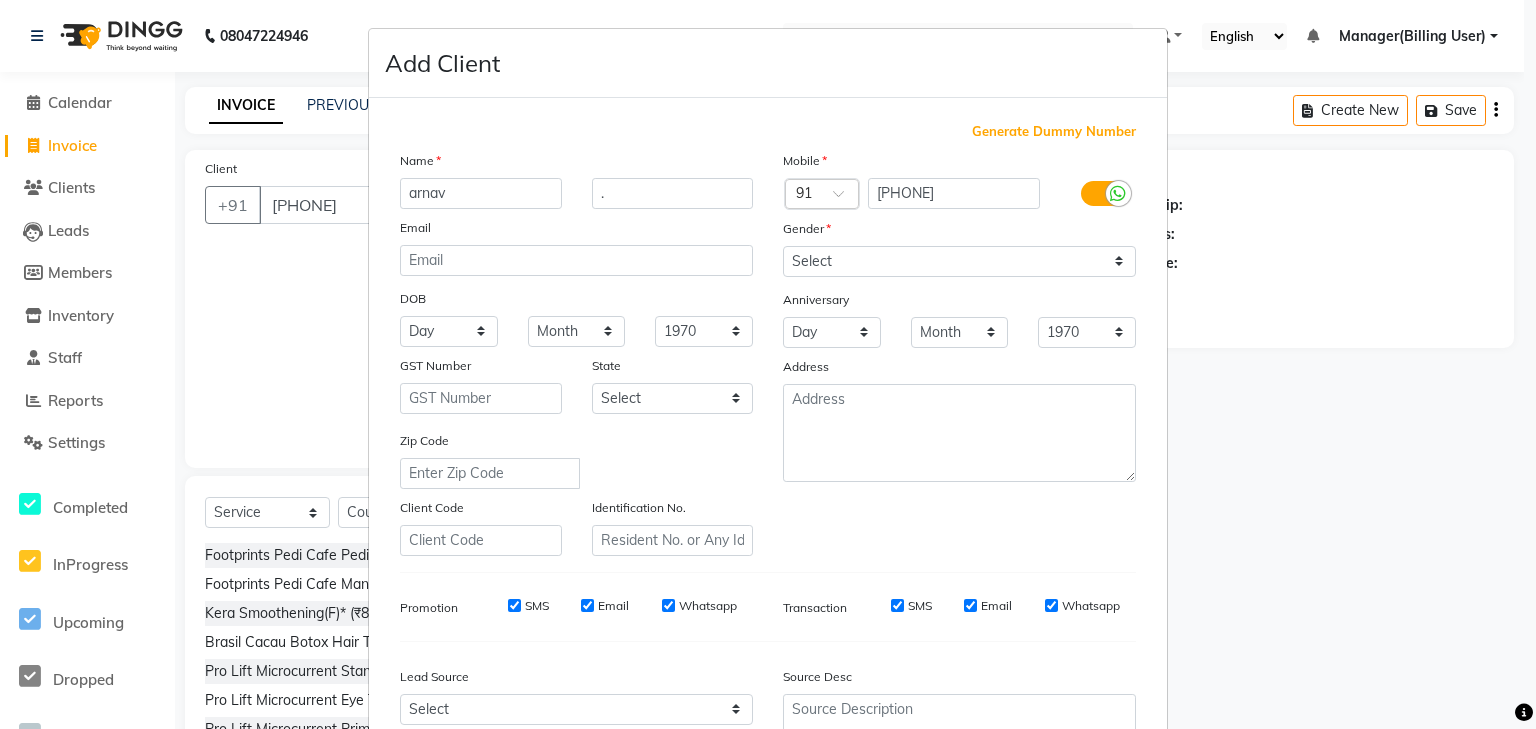 drag, startPoint x: 851, startPoint y: 240, endPoint x: 851, endPoint y: 261, distance: 21 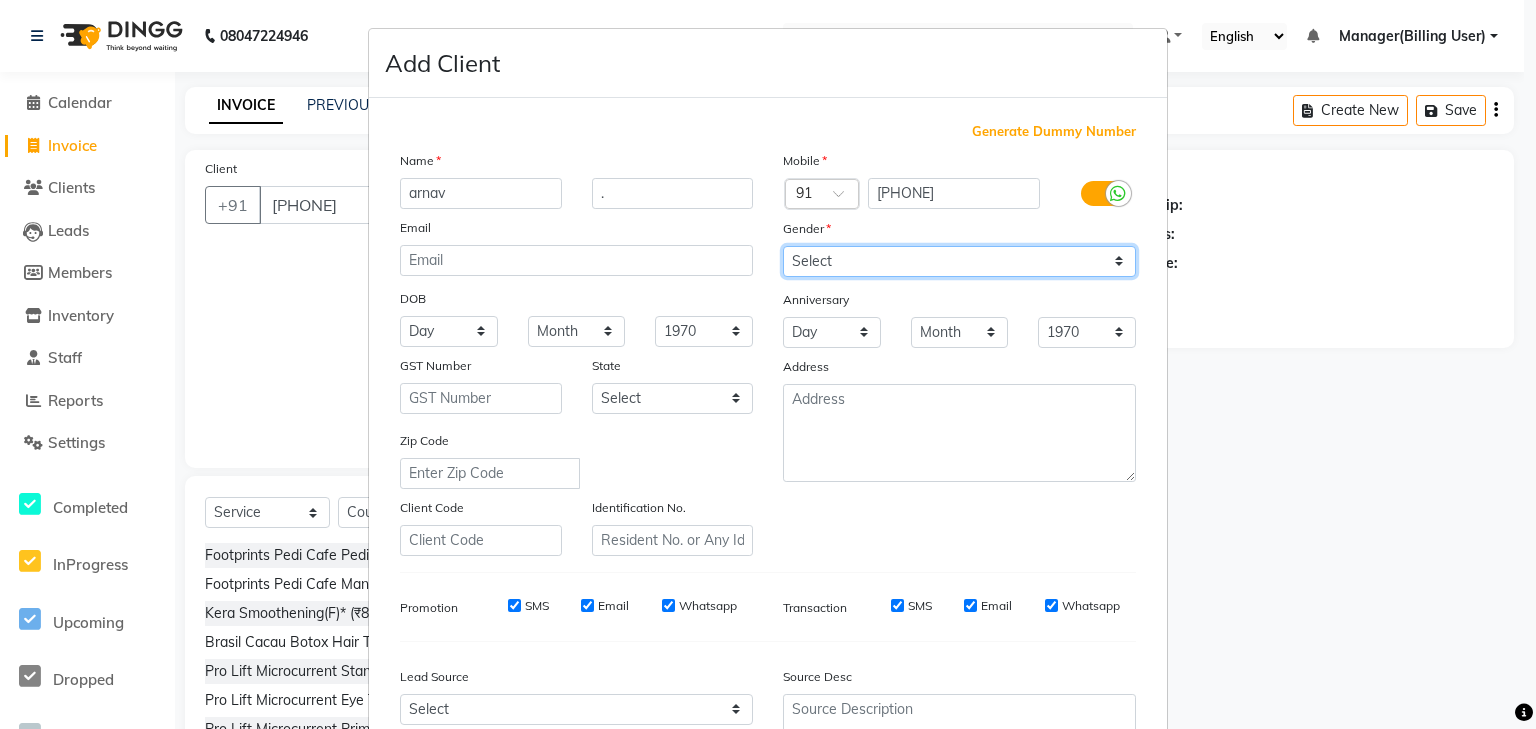drag, startPoint x: 851, startPoint y: 261, endPoint x: 831, endPoint y: 271, distance: 22.36068 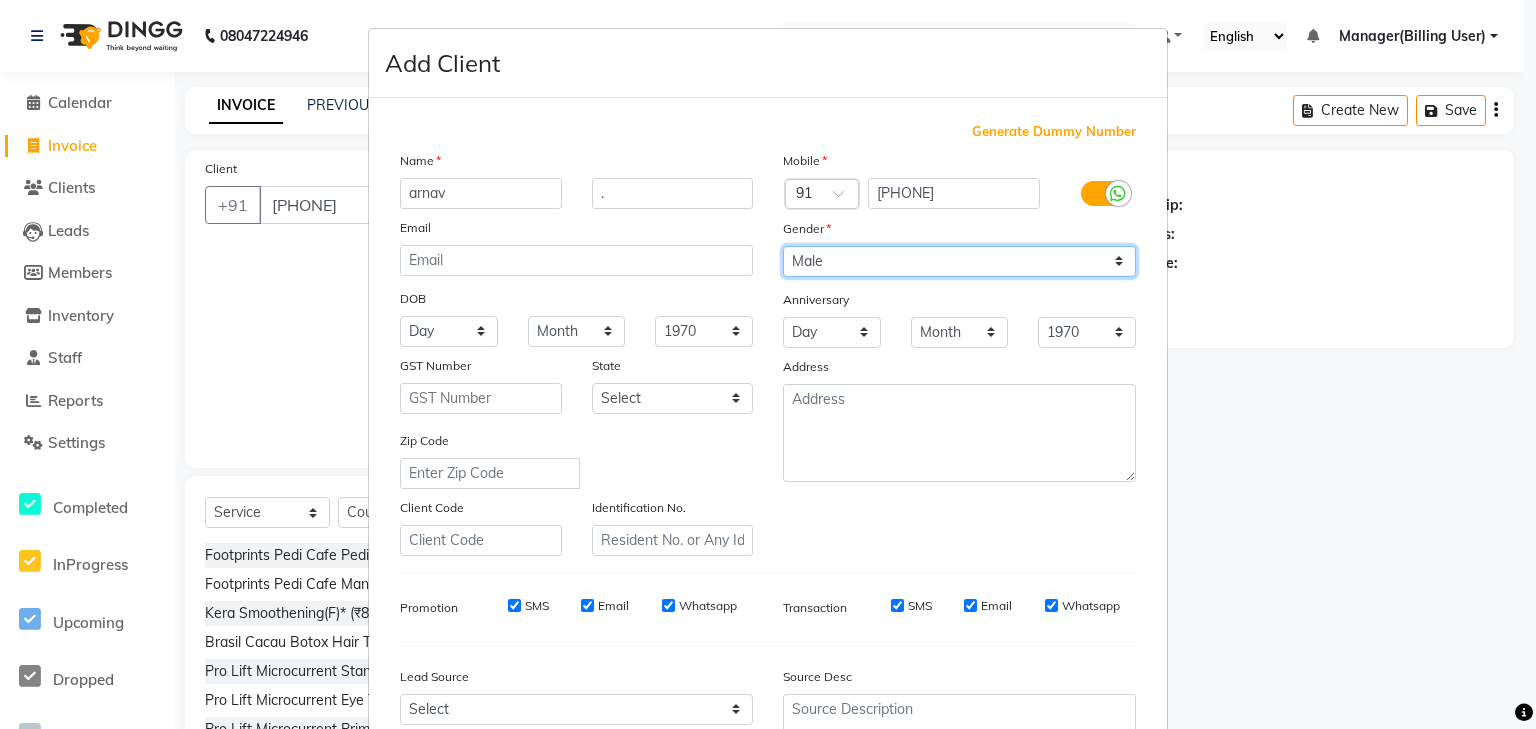 click on "Select Male Female Other Prefer Not To Say" at bounding box center [959, 261] 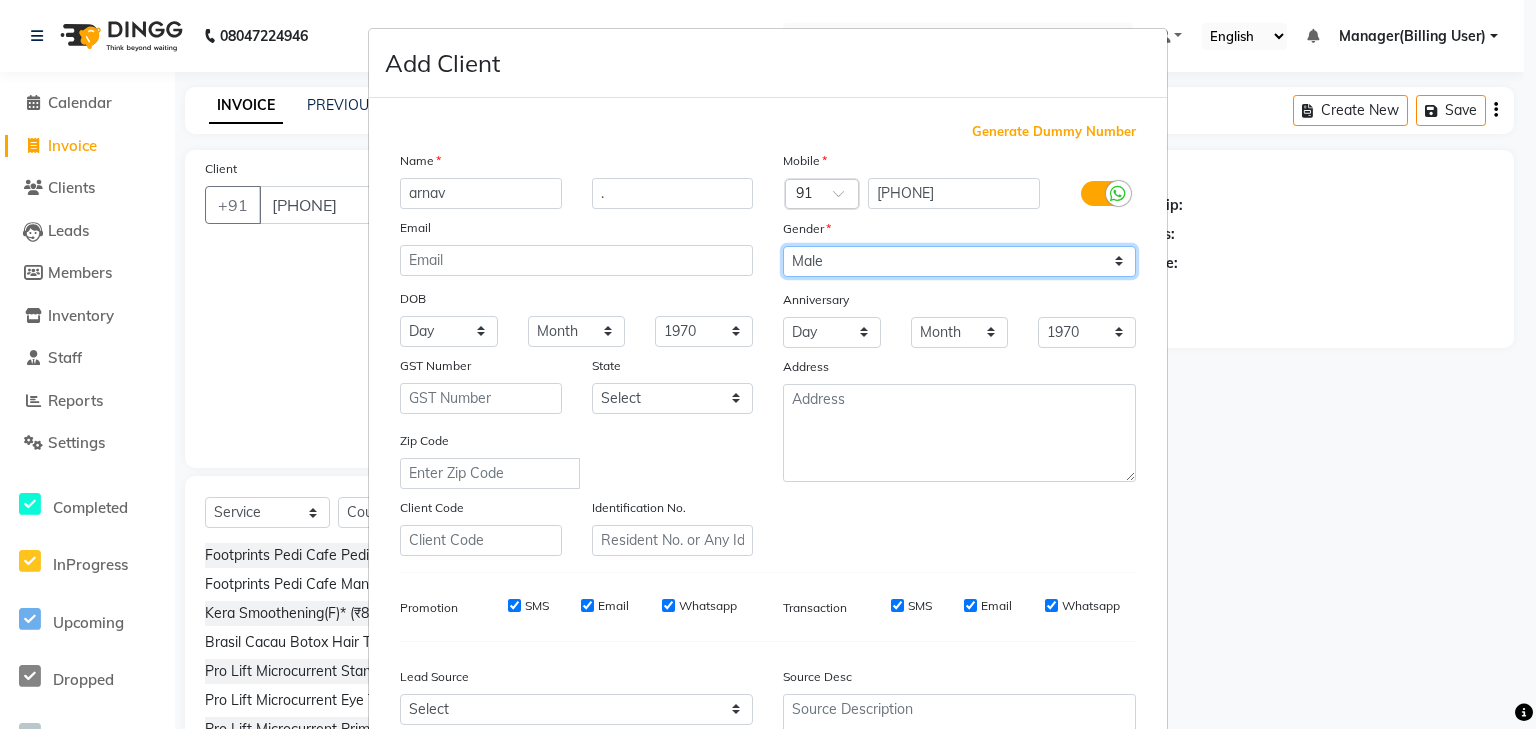 drag, startPoint x: 864, startPoint y: 232, endPoint x: 811, endPoint y: 256, distance: 58.18075 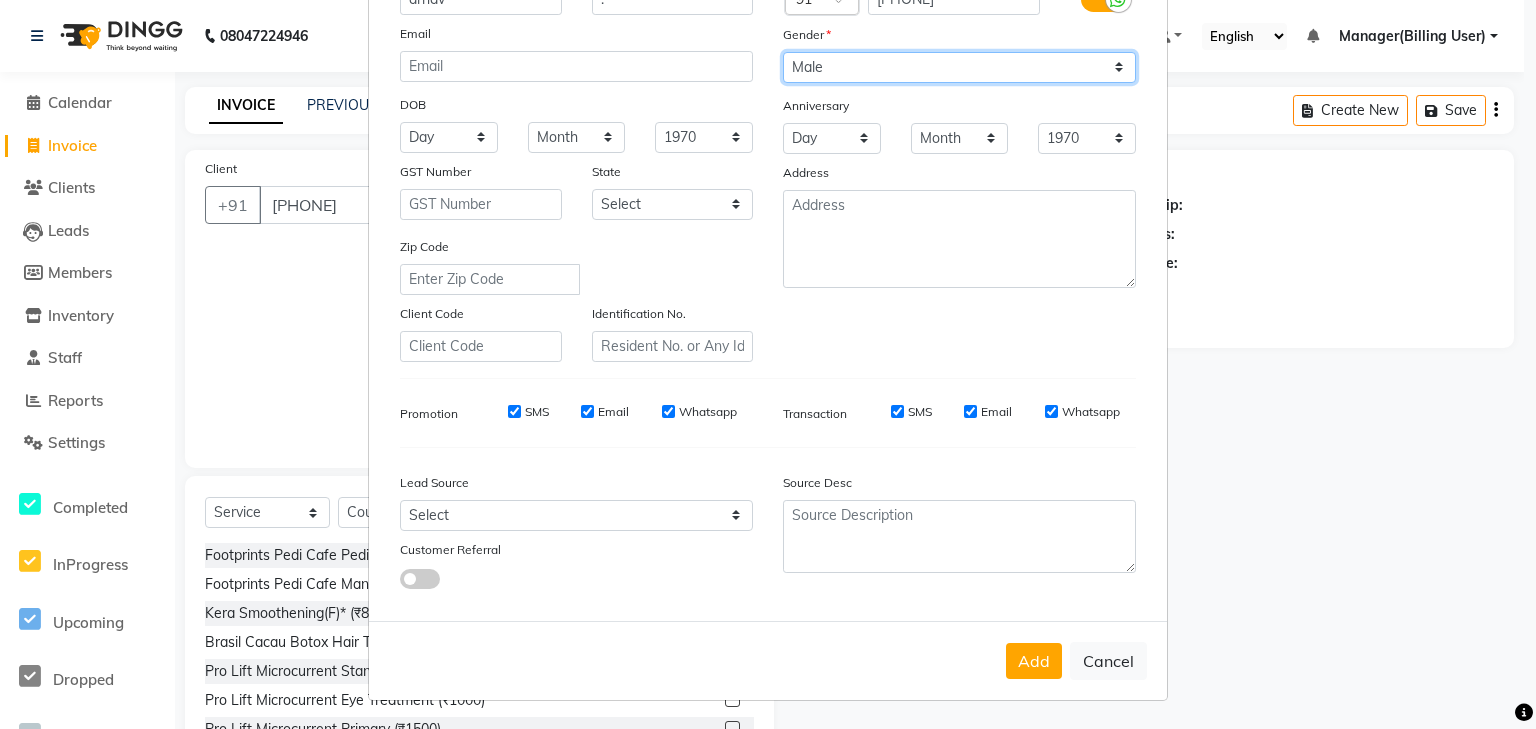 scroll, scrollTop: 204, scrollLeft: 0, axis: vertical 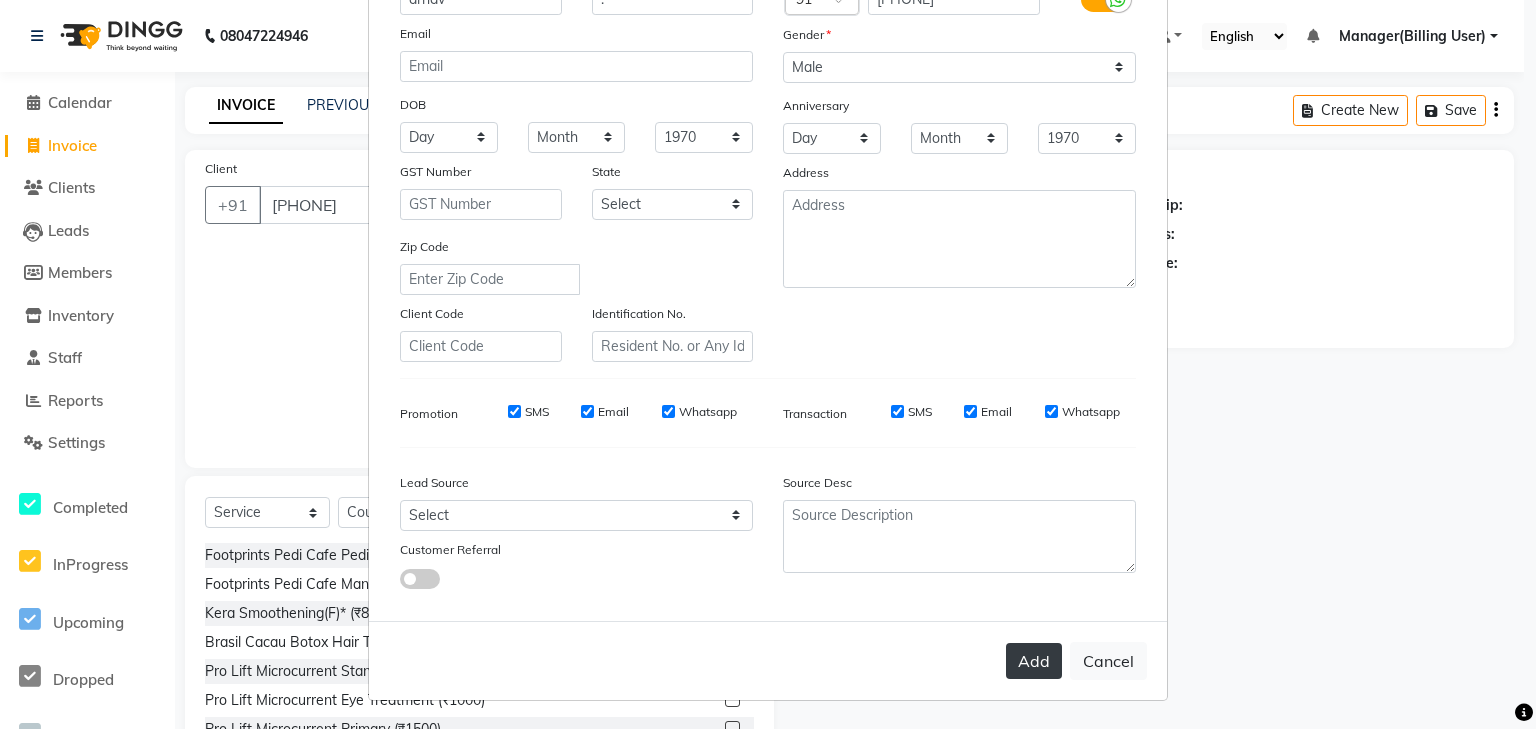 click on "Add" at bounding box center [1034, 661] 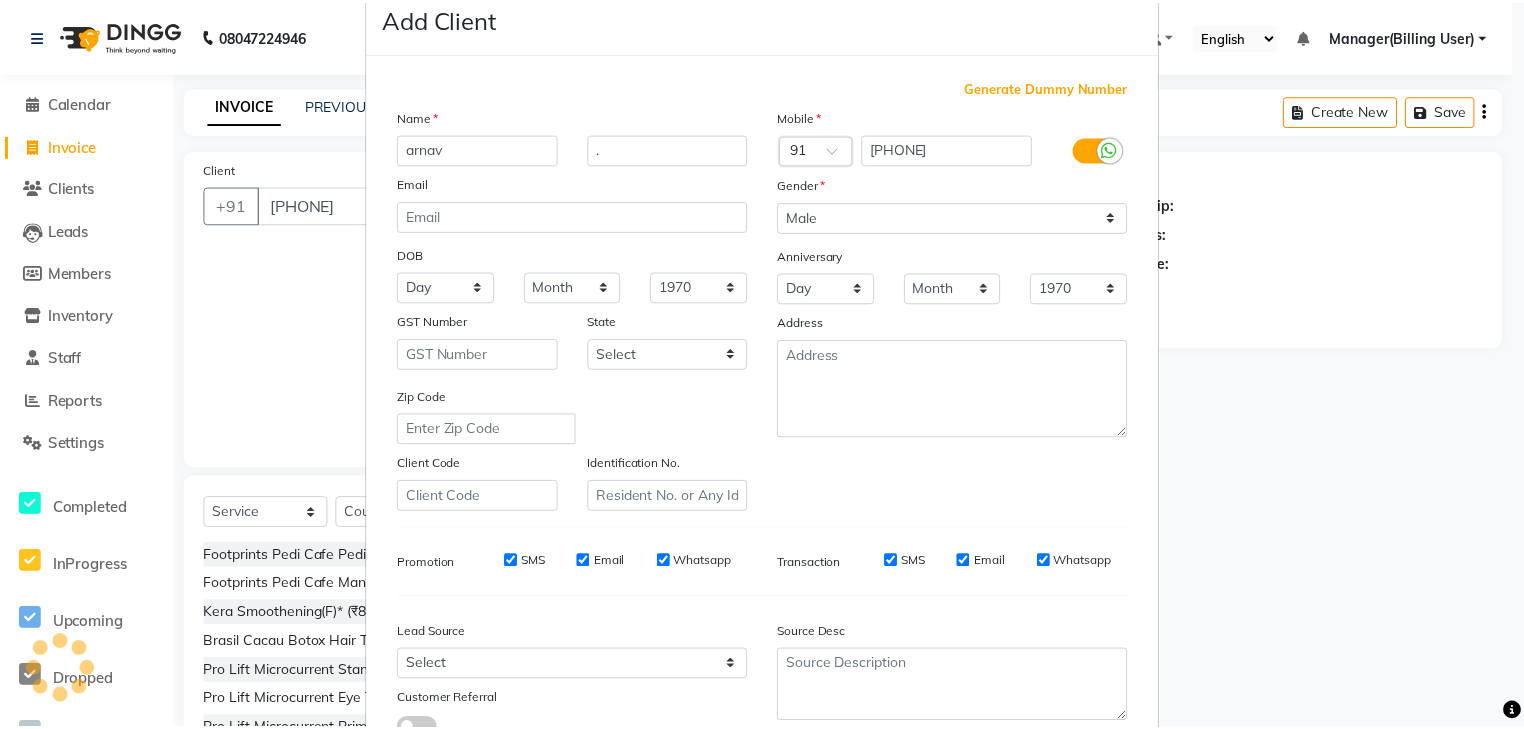 scroll, scrollTop: 44, scrollLeft: 0, axis: vertical 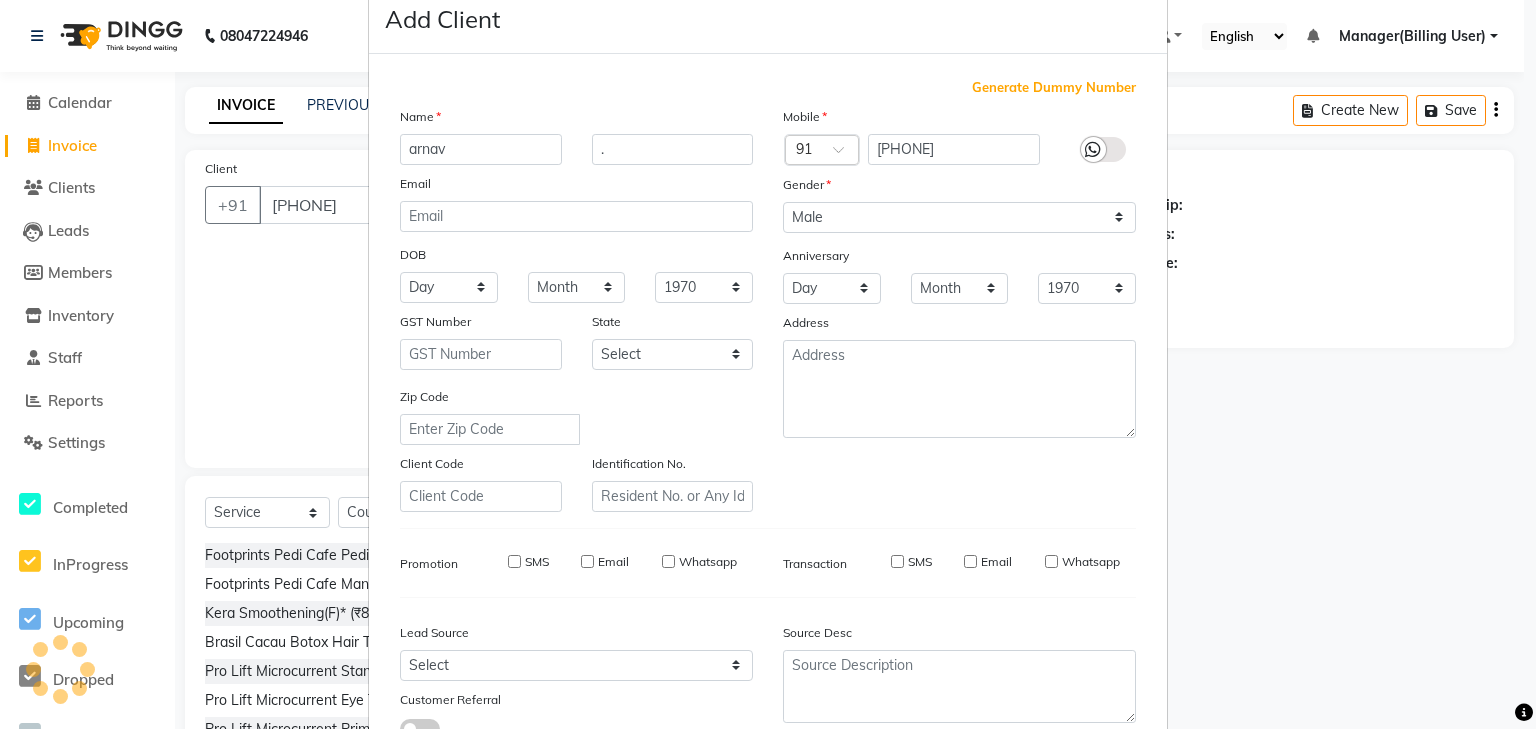 type 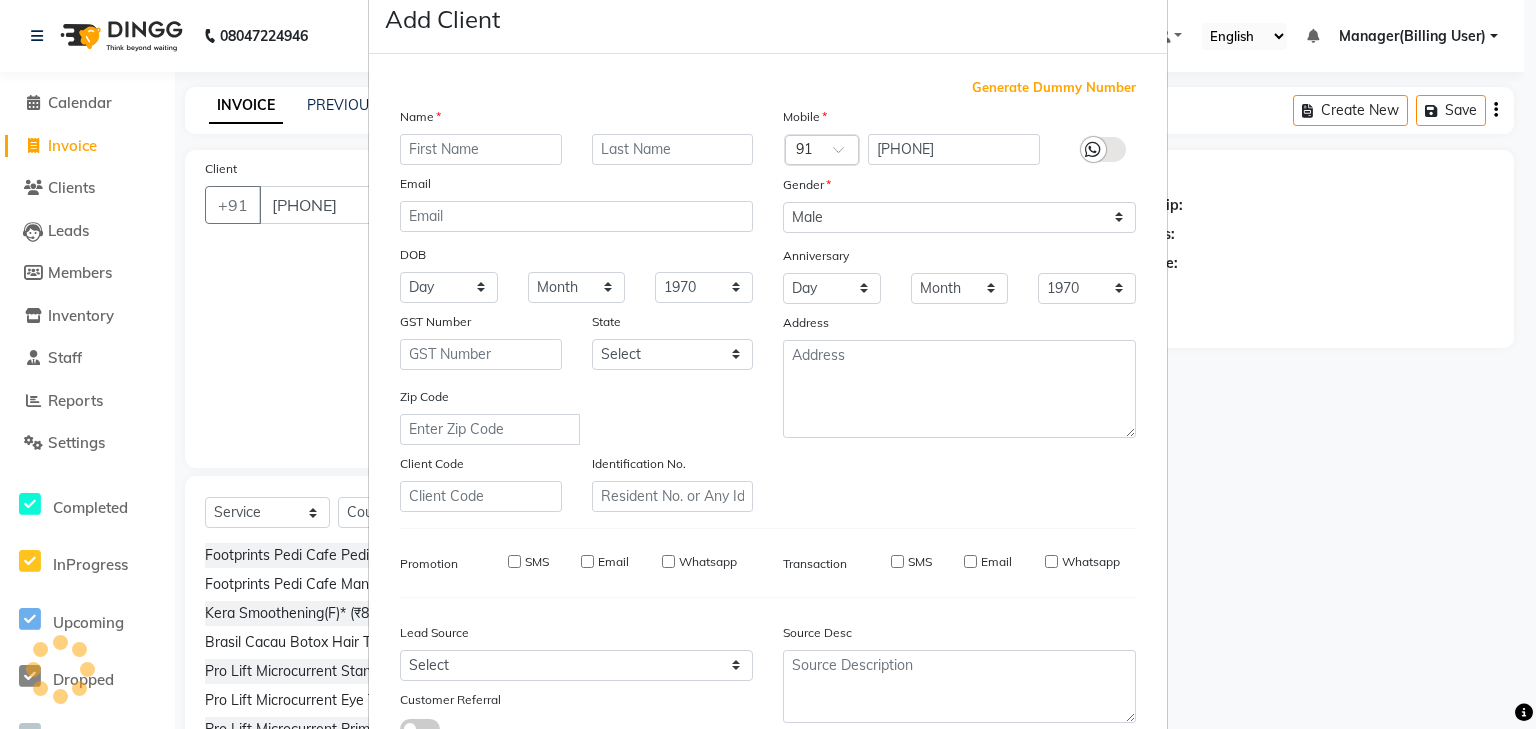 select 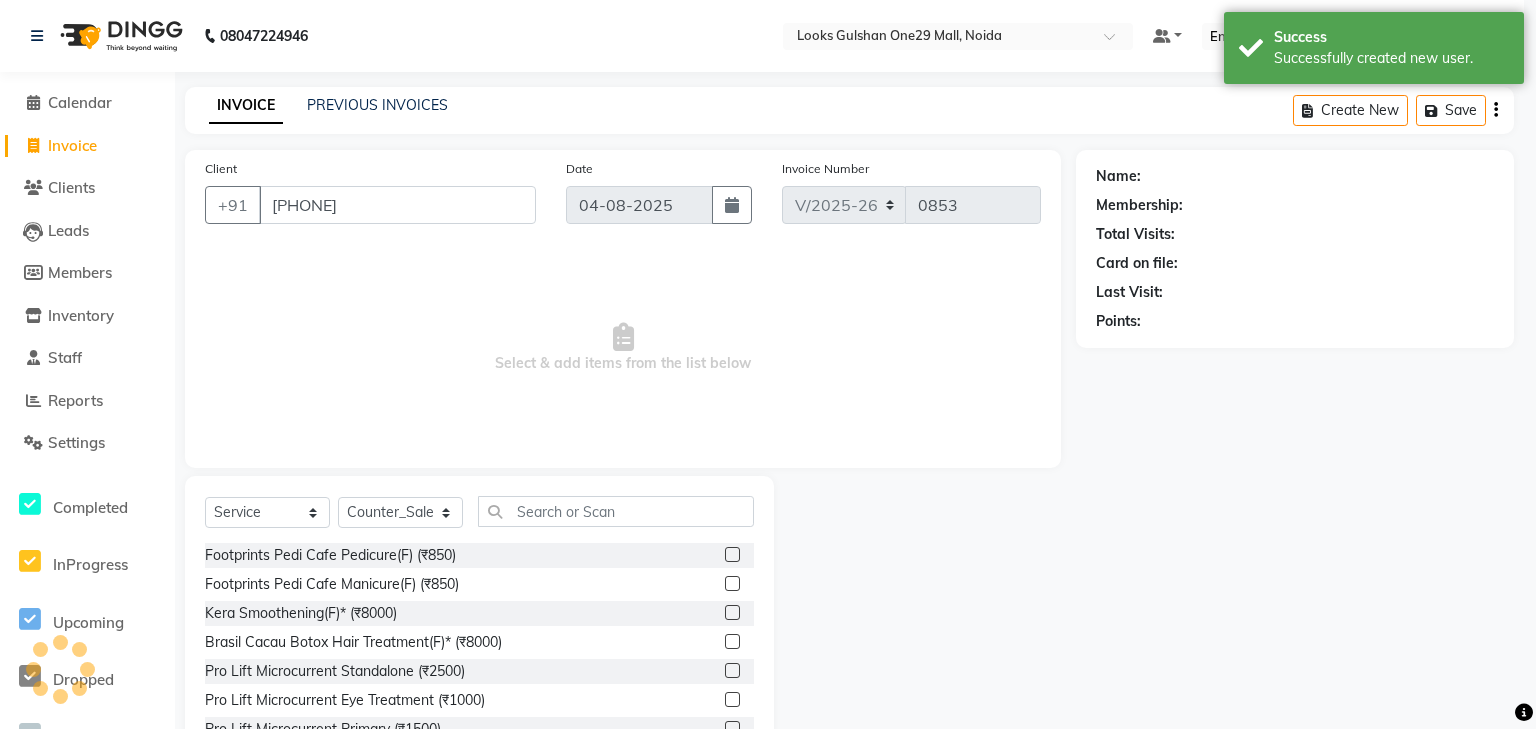 select on "1: Object" 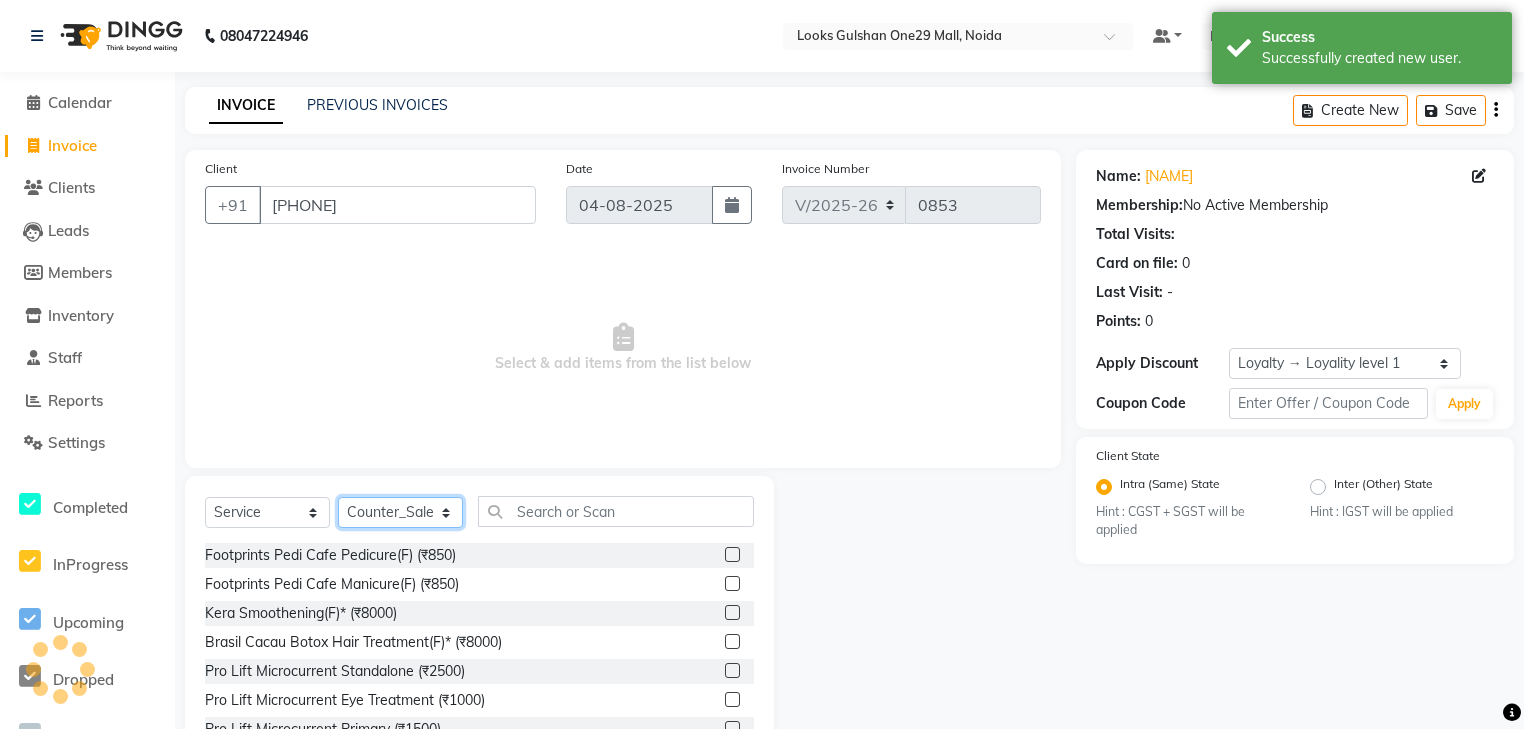 click on "Select Stylist ali Counter_Sales Deepak Eram_nail art Farmaan Manager(Billing User) Mashel Nisha Rinki Ritu Mittal Shiva Shiva(Cherry) Shivam_pdct Talib vardan Vikash_Pdct" 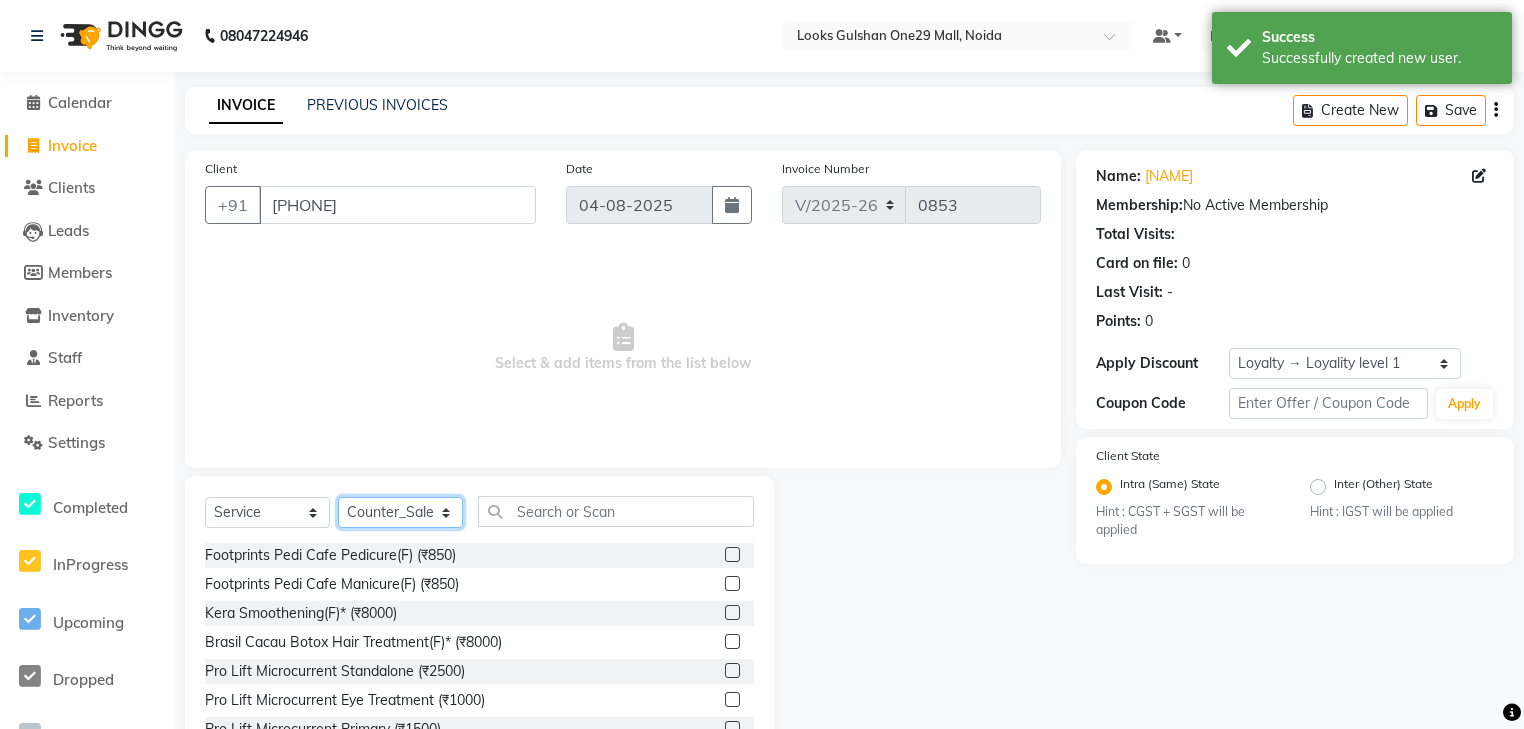 select on "[POSTAL CODE]" 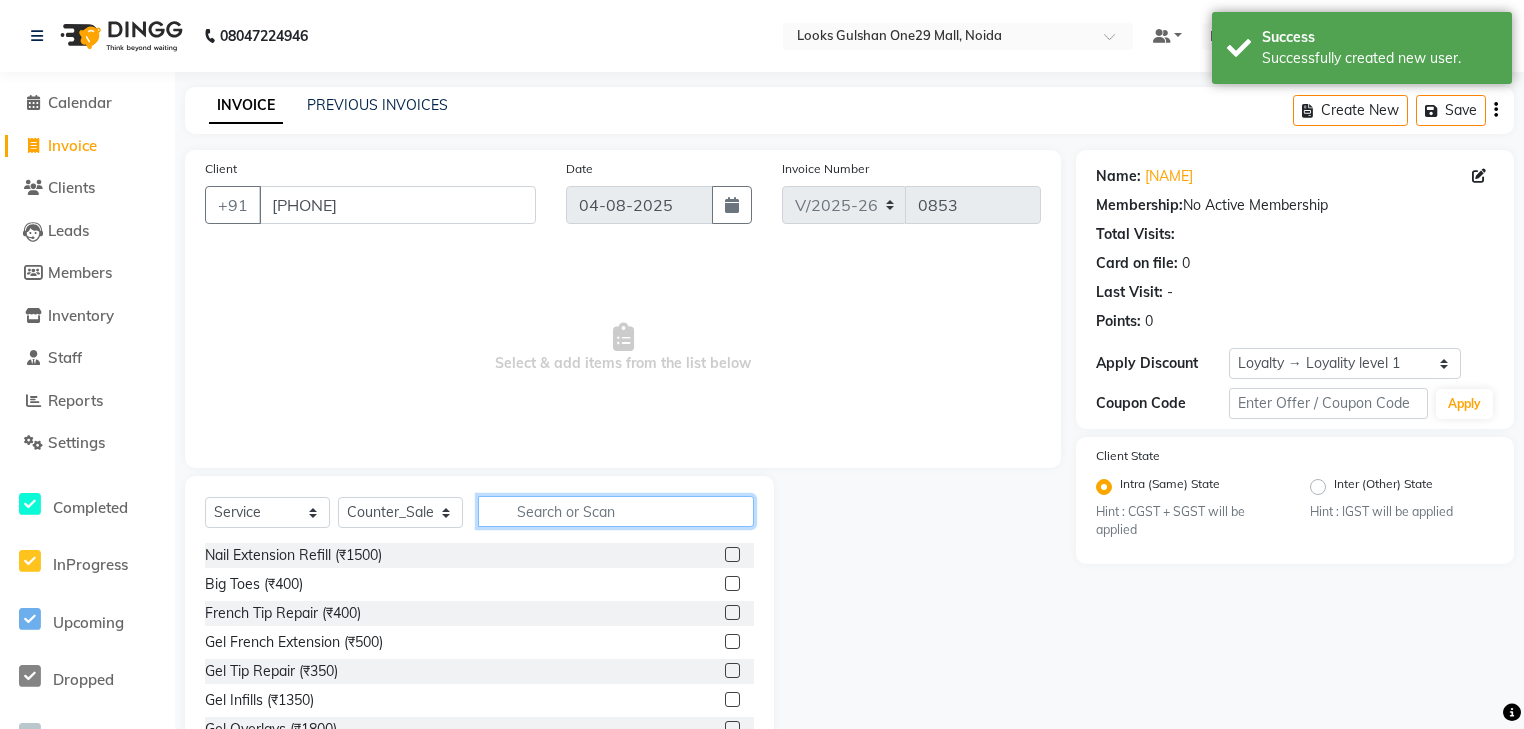 click 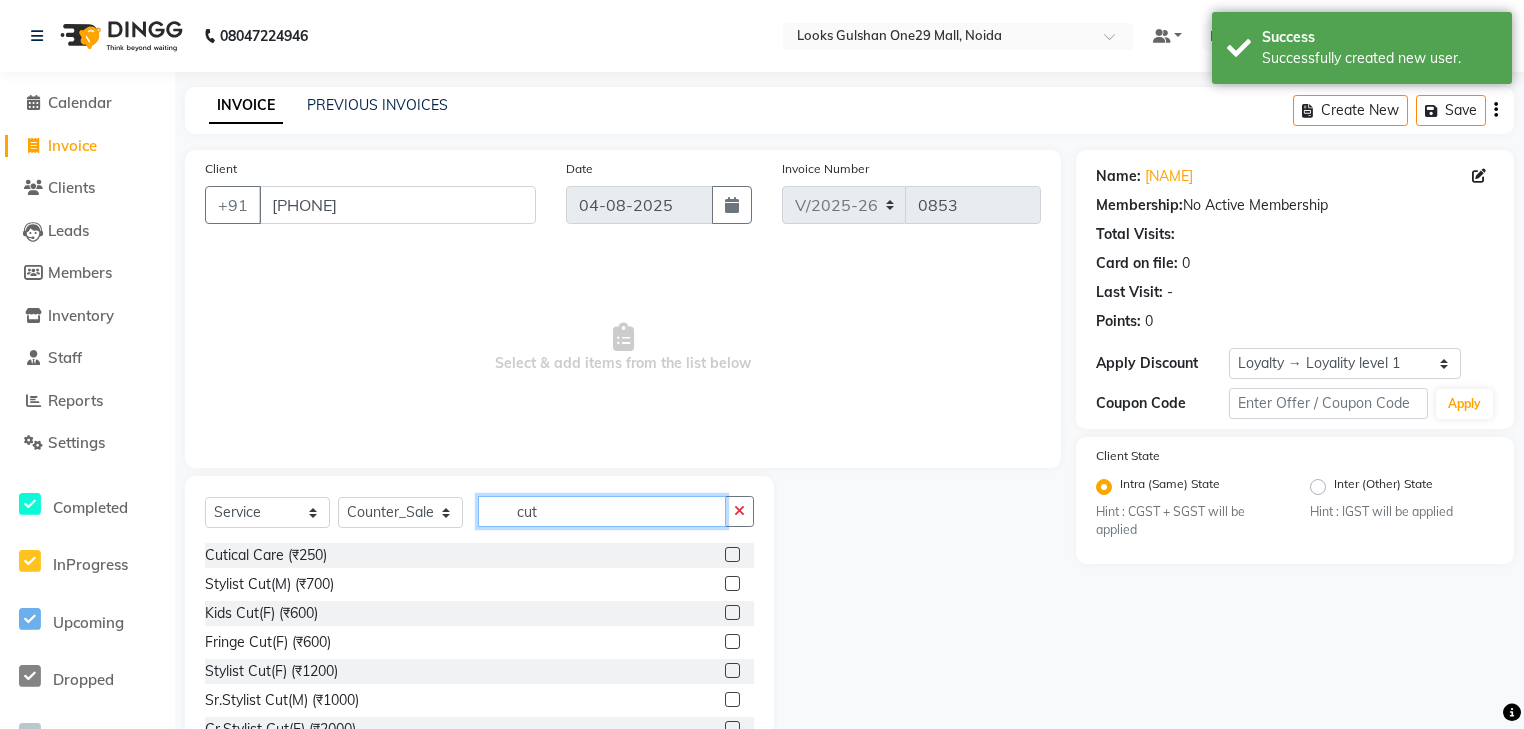 type on "cut" 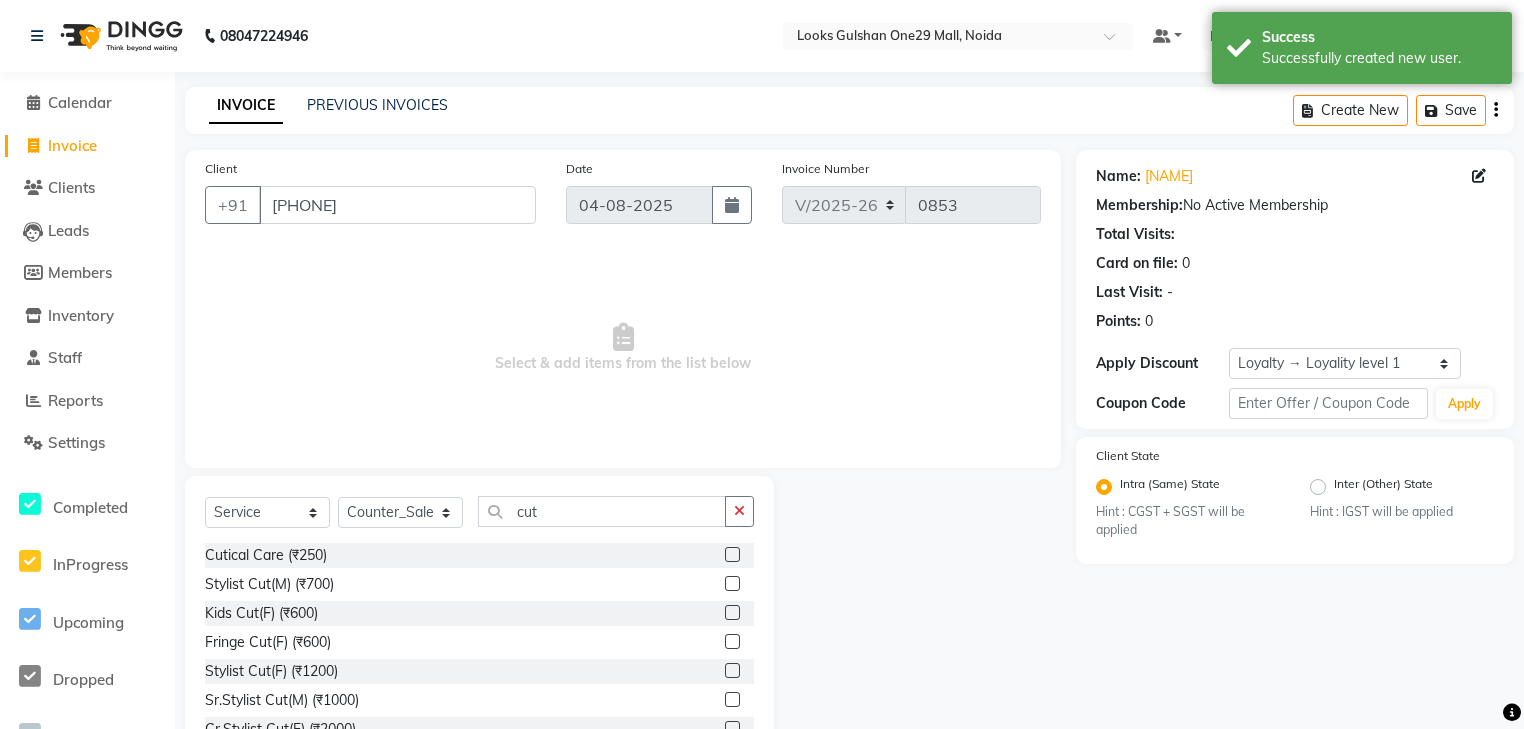 click 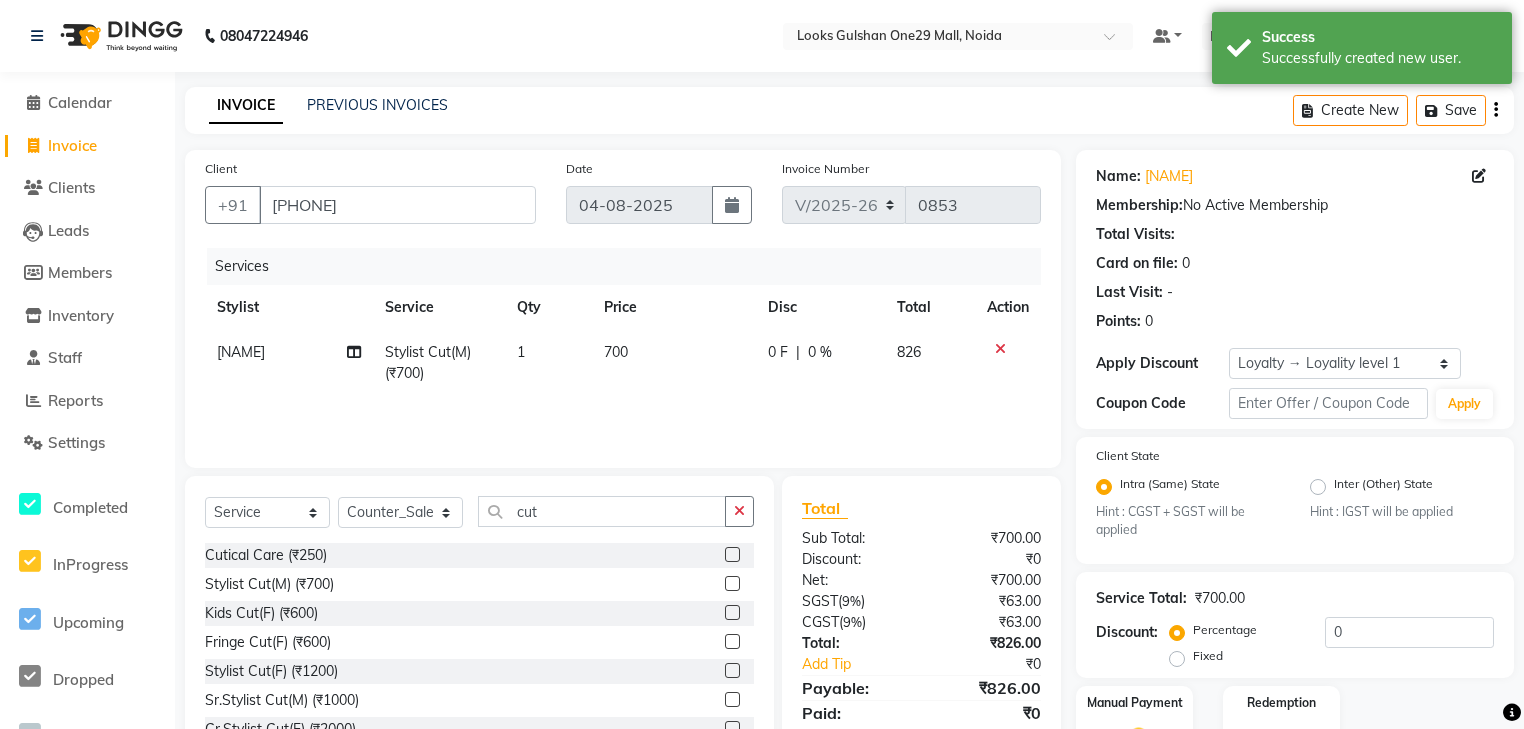 checkbox on "false" 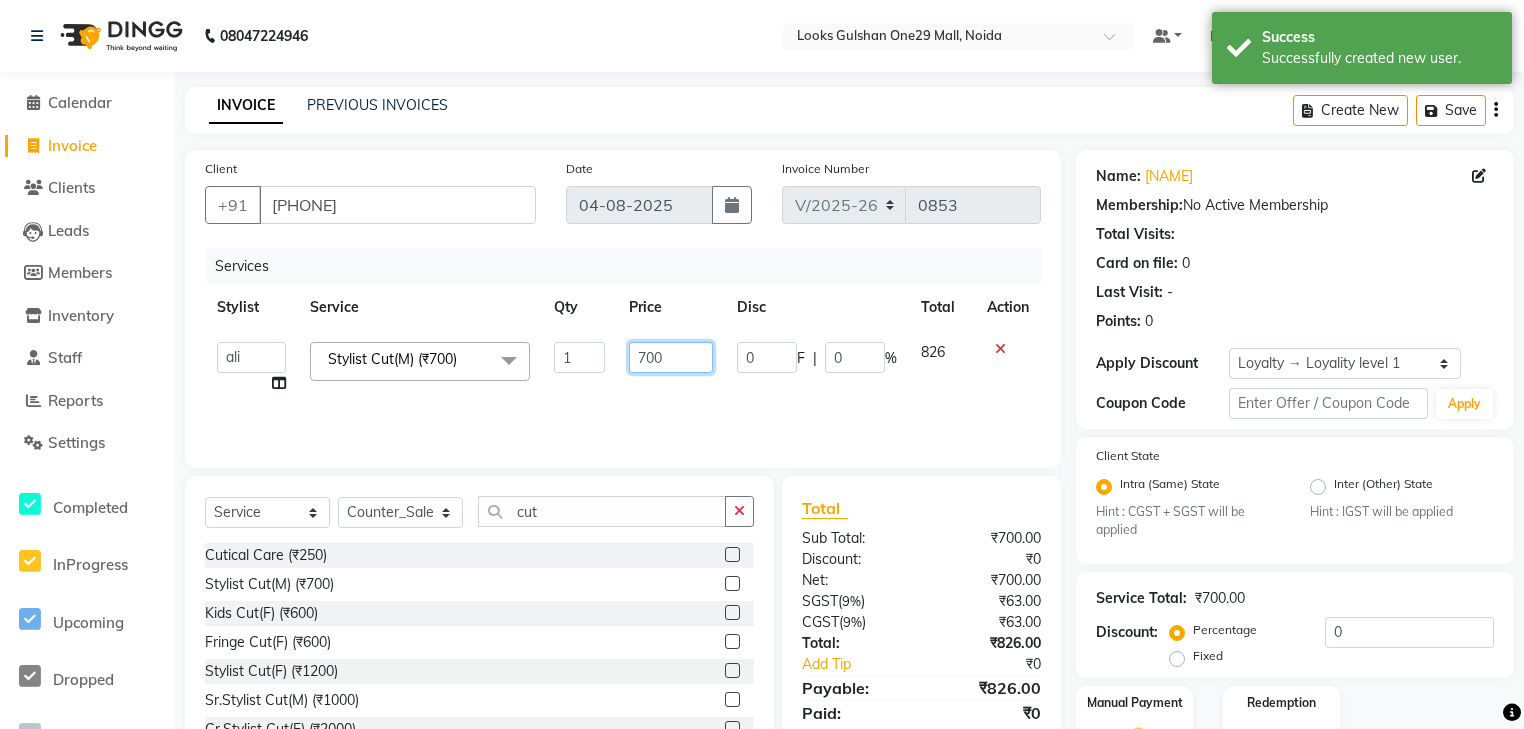 click on "700" 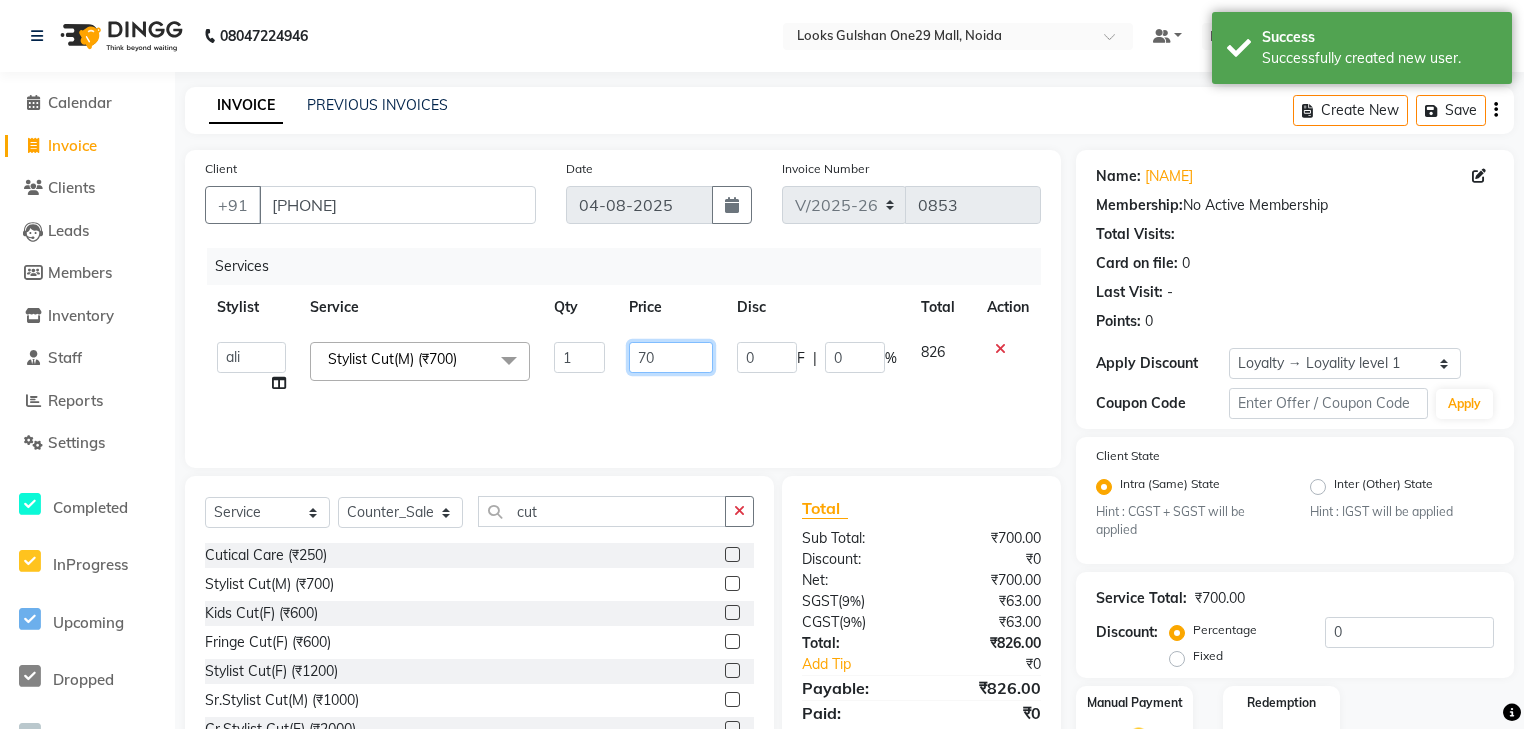 type on "7" 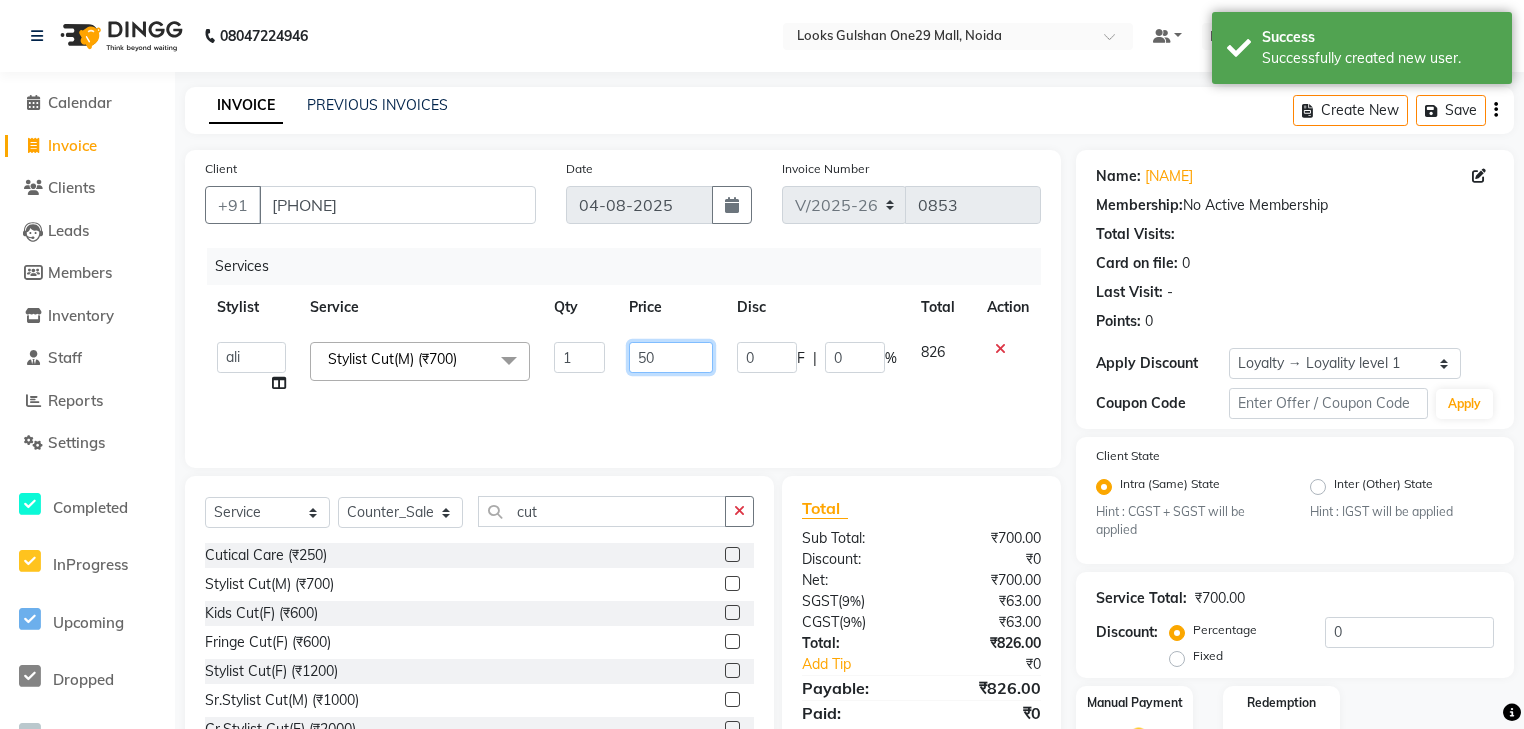 type on "500" 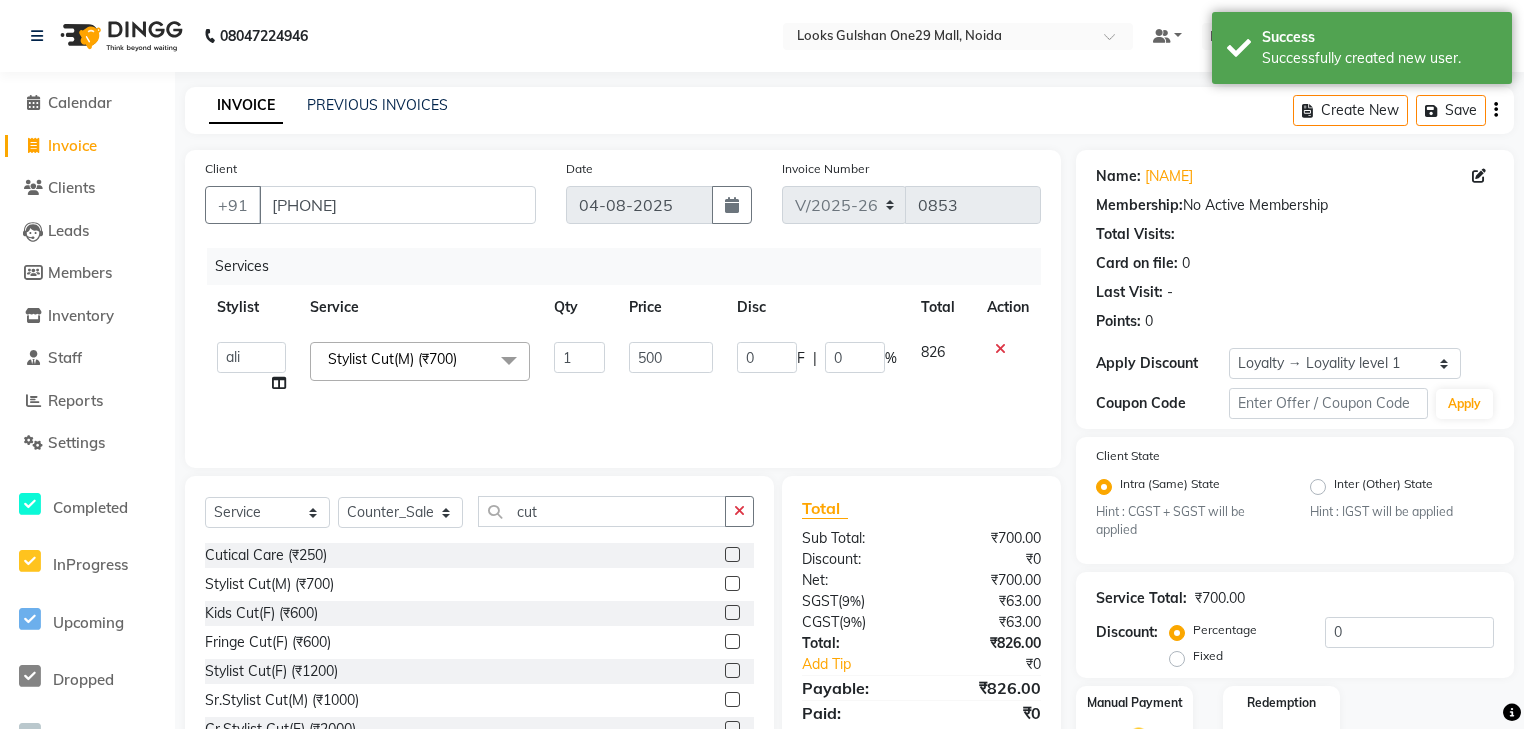click on "500" 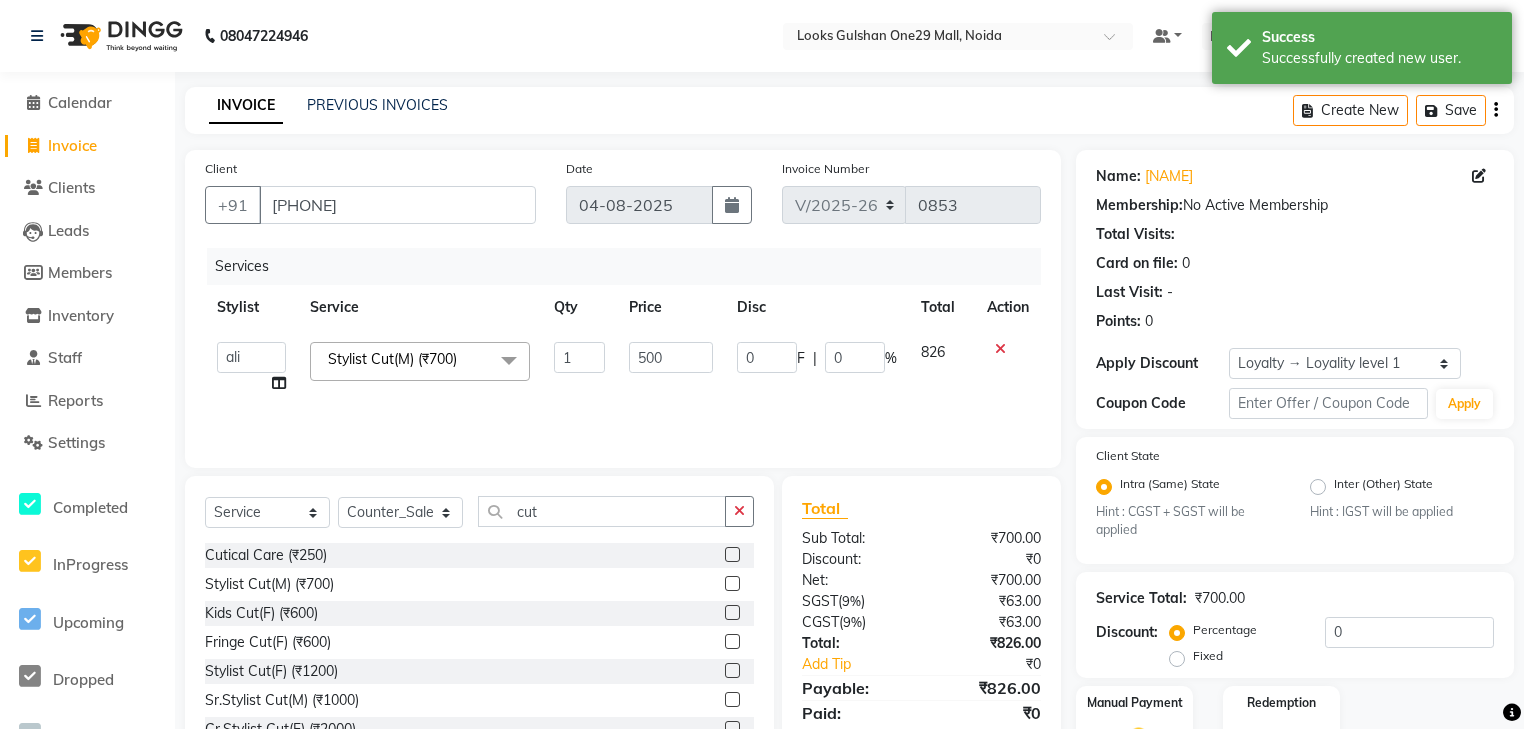 select on "[POSTAL CODE]" 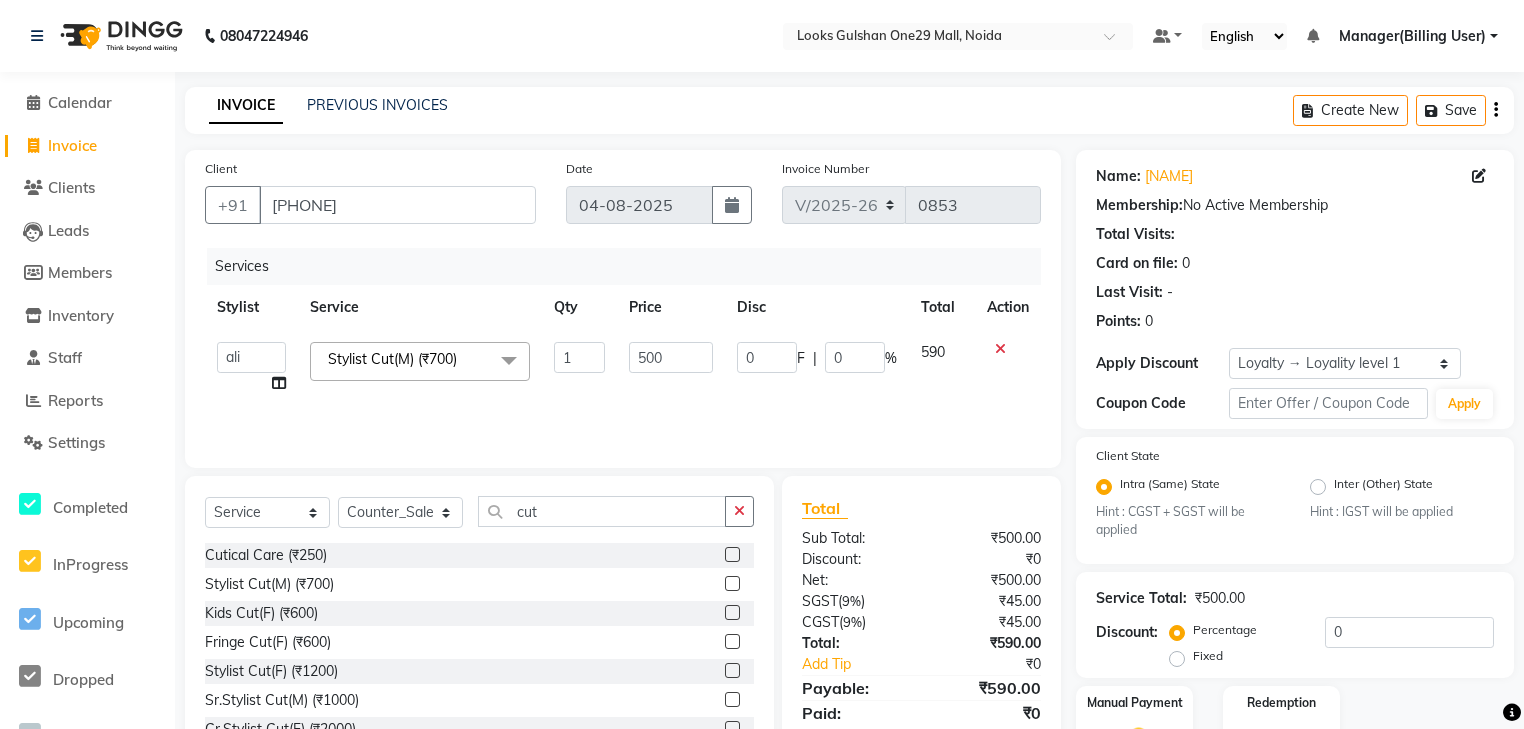 scroll, scrollTop: 125, scrollLeft: 0, axis: vertical 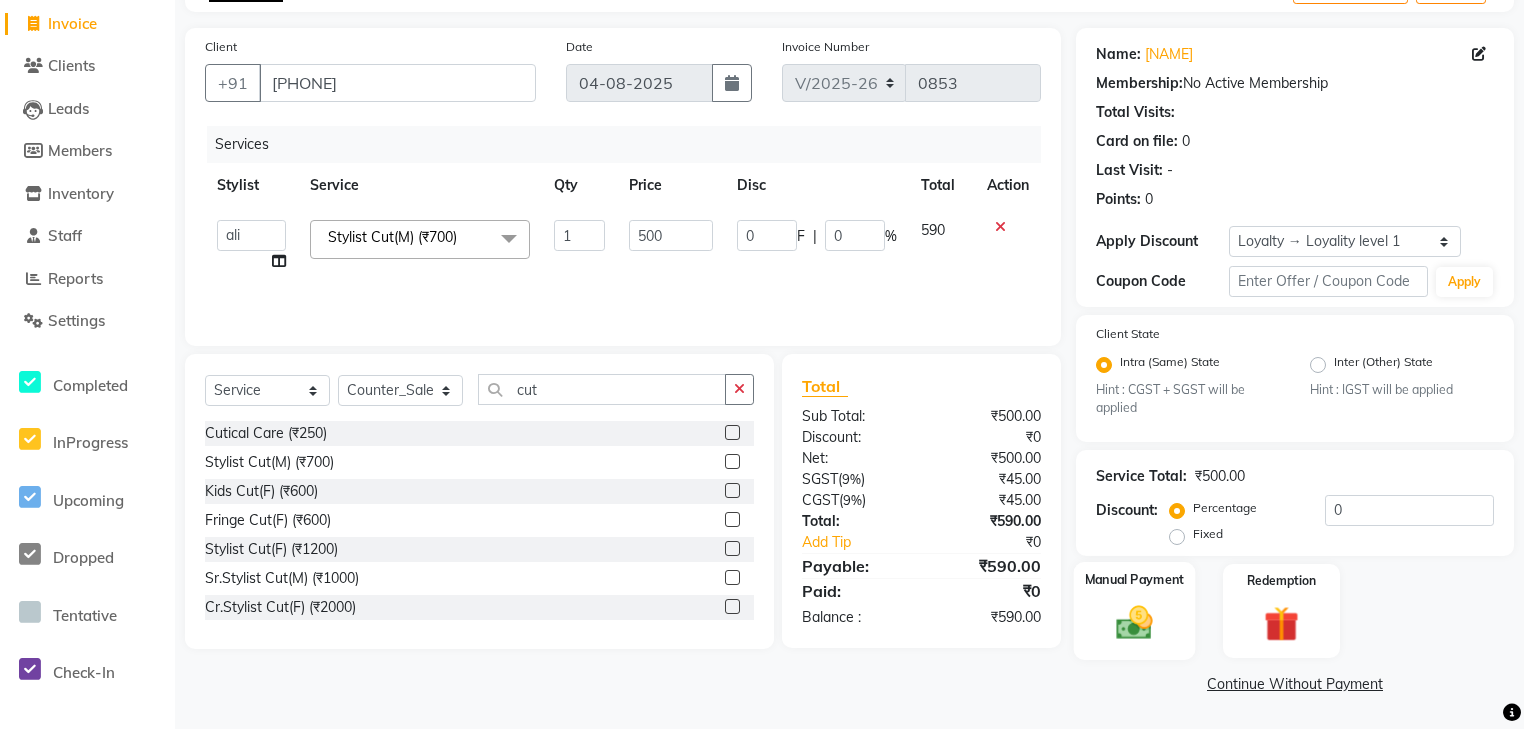 click on "Manual Payment" 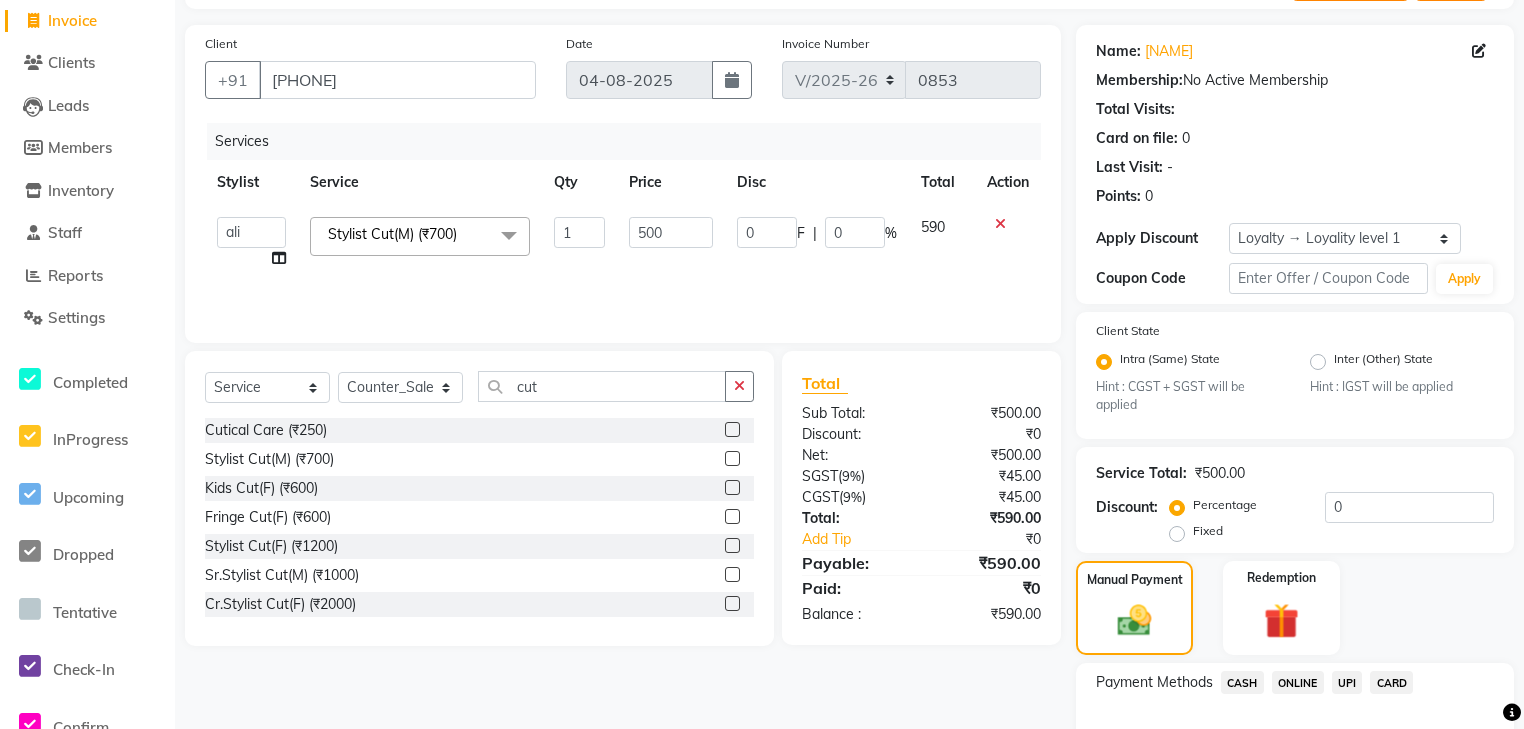 click on "UPI" 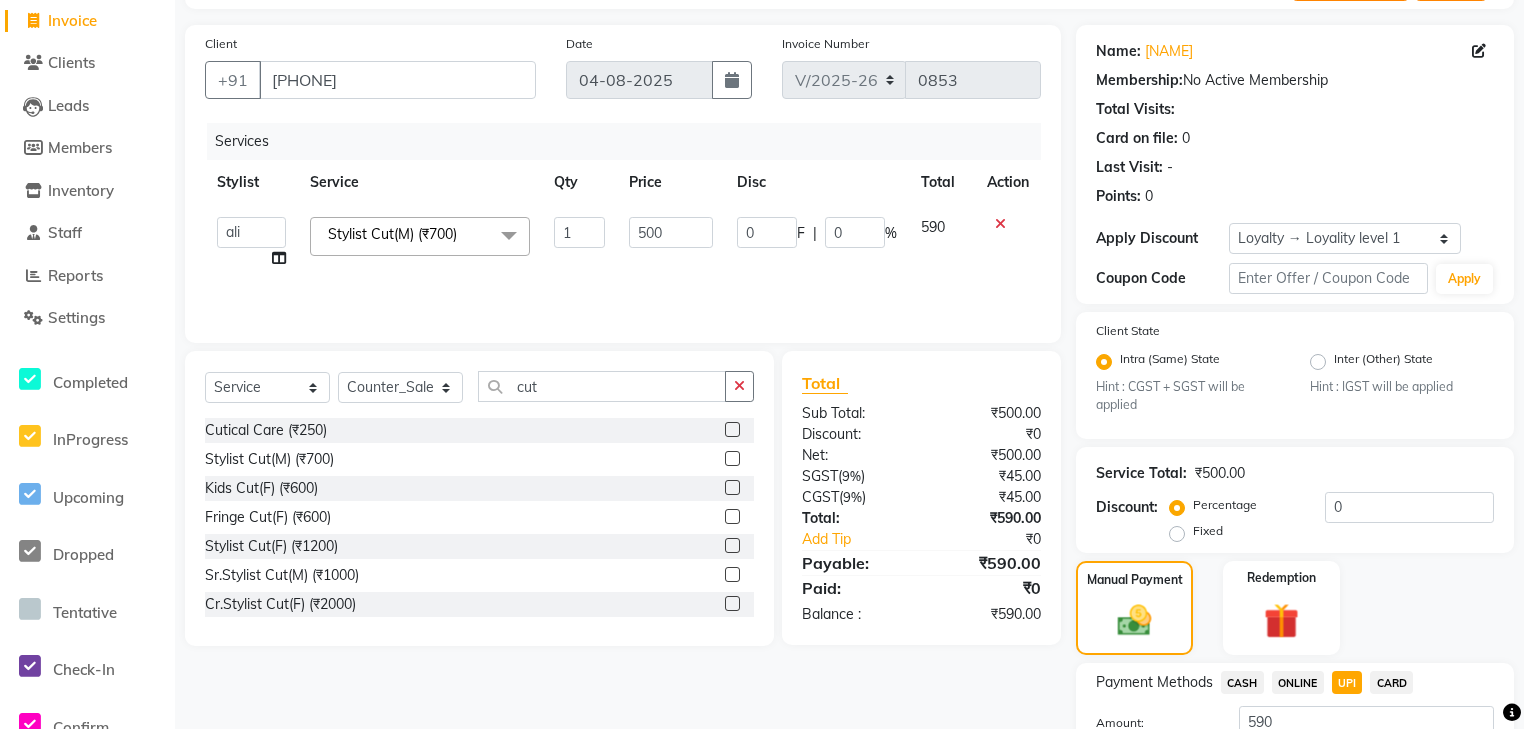 scroll, scrollTop: 284, scrollLeft: 0, axis: vertical 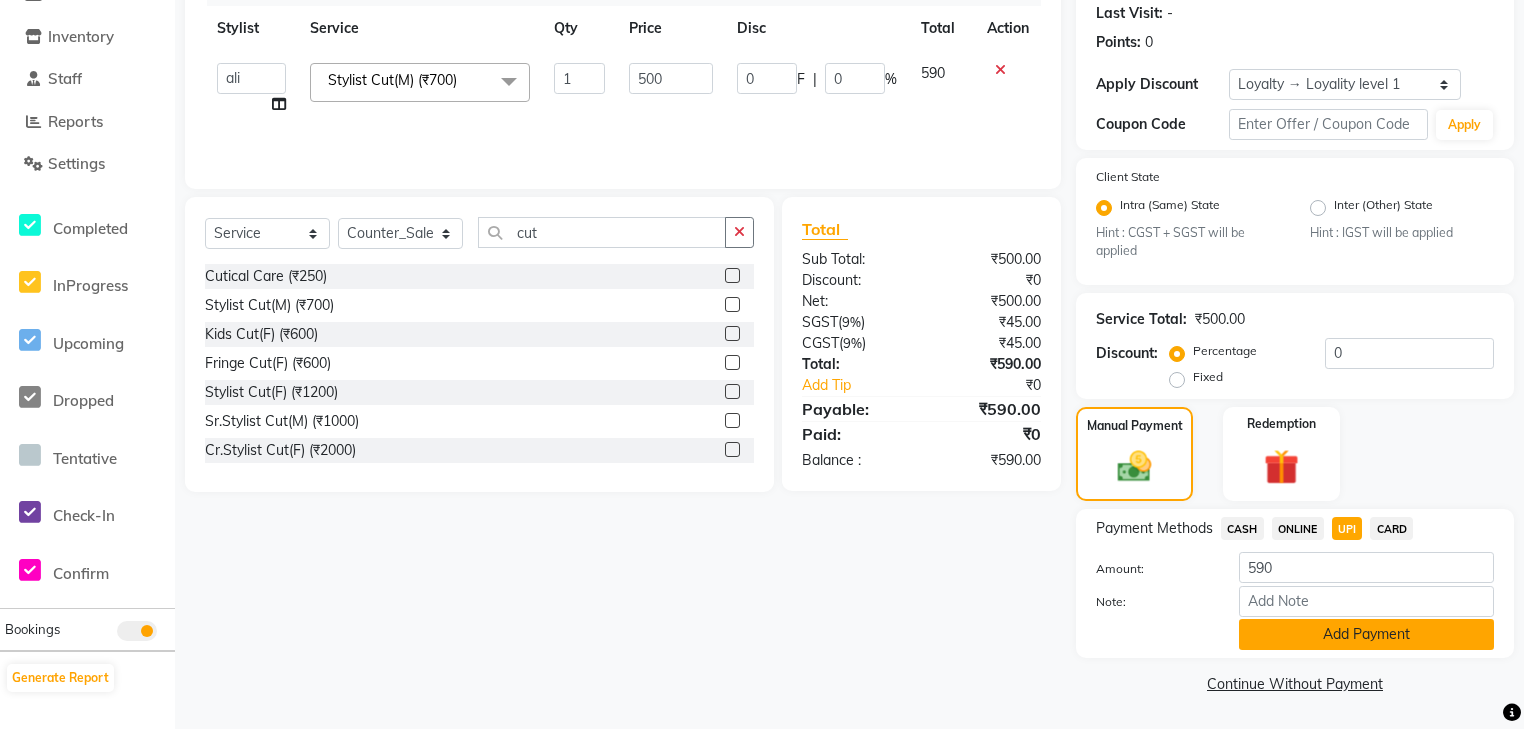 click on "Add Payment" 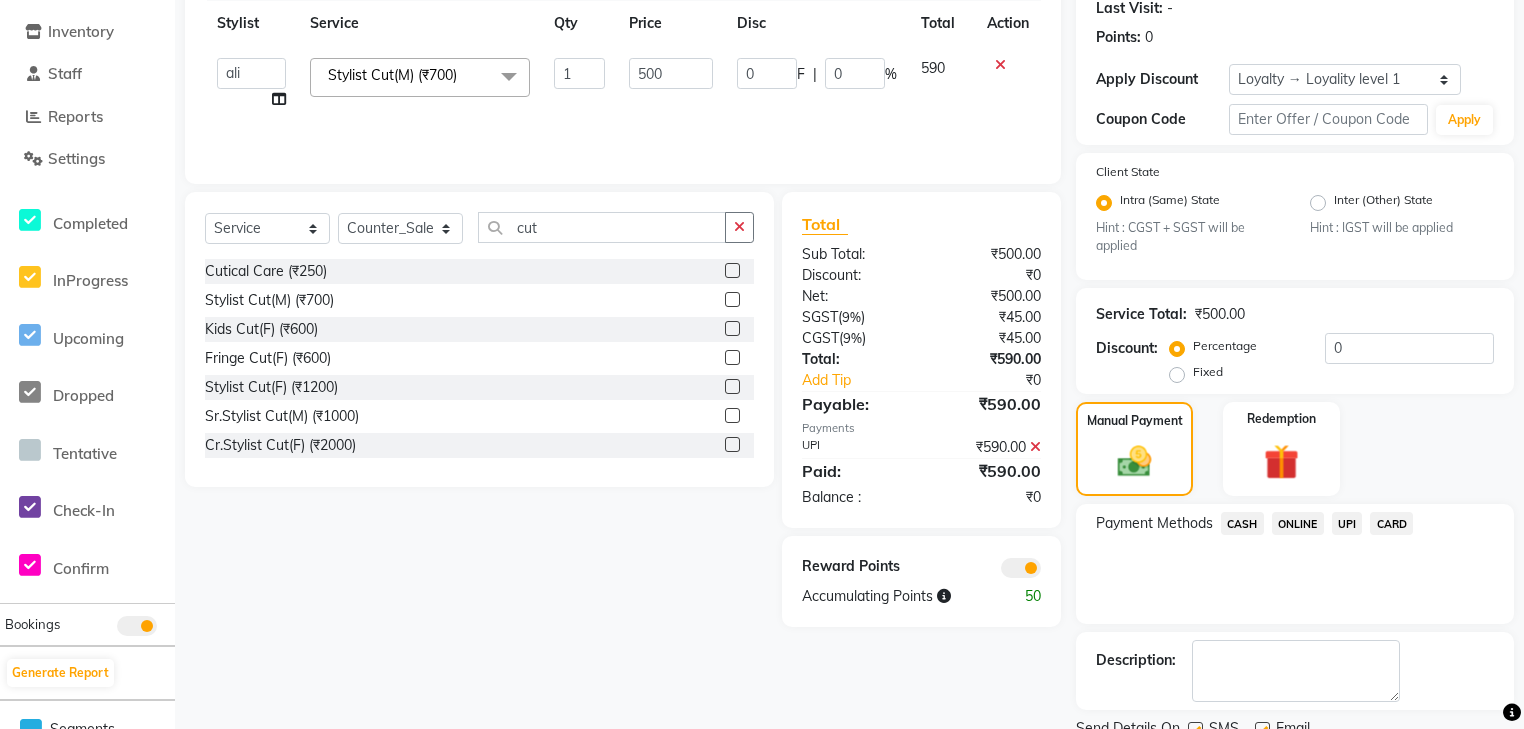 scroll, scrollTop: 364, scrollLeft: 0, axis: vertical 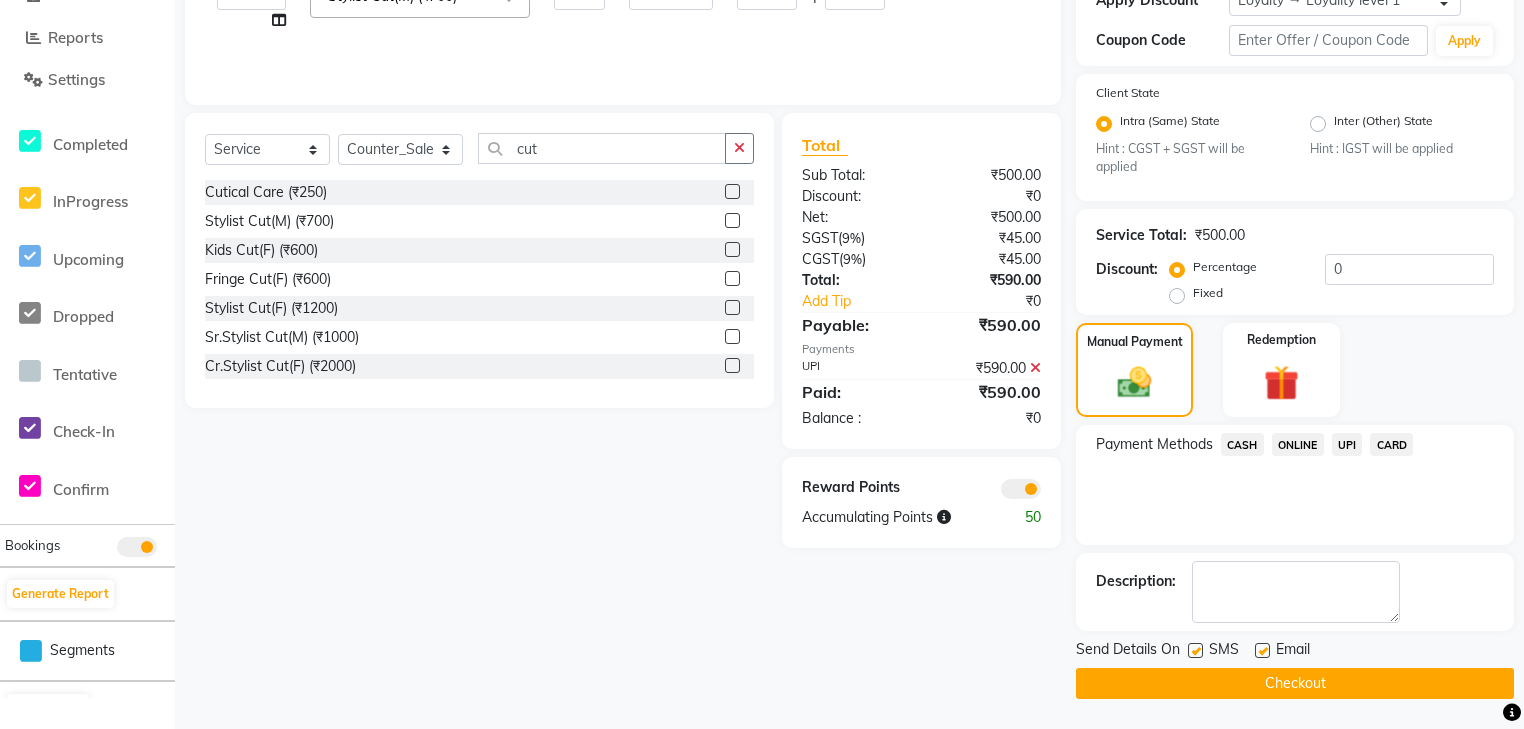 click 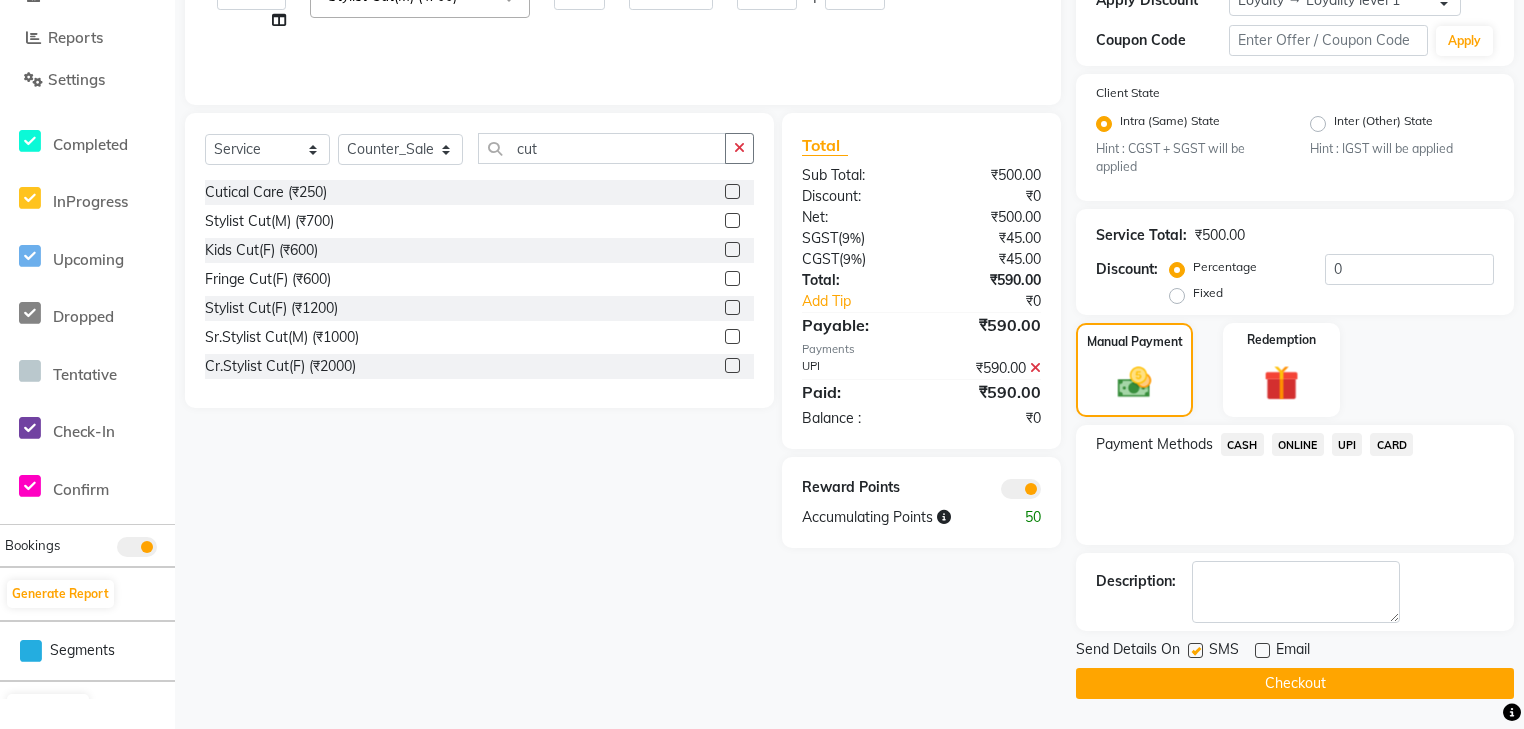 click on "Checkout" 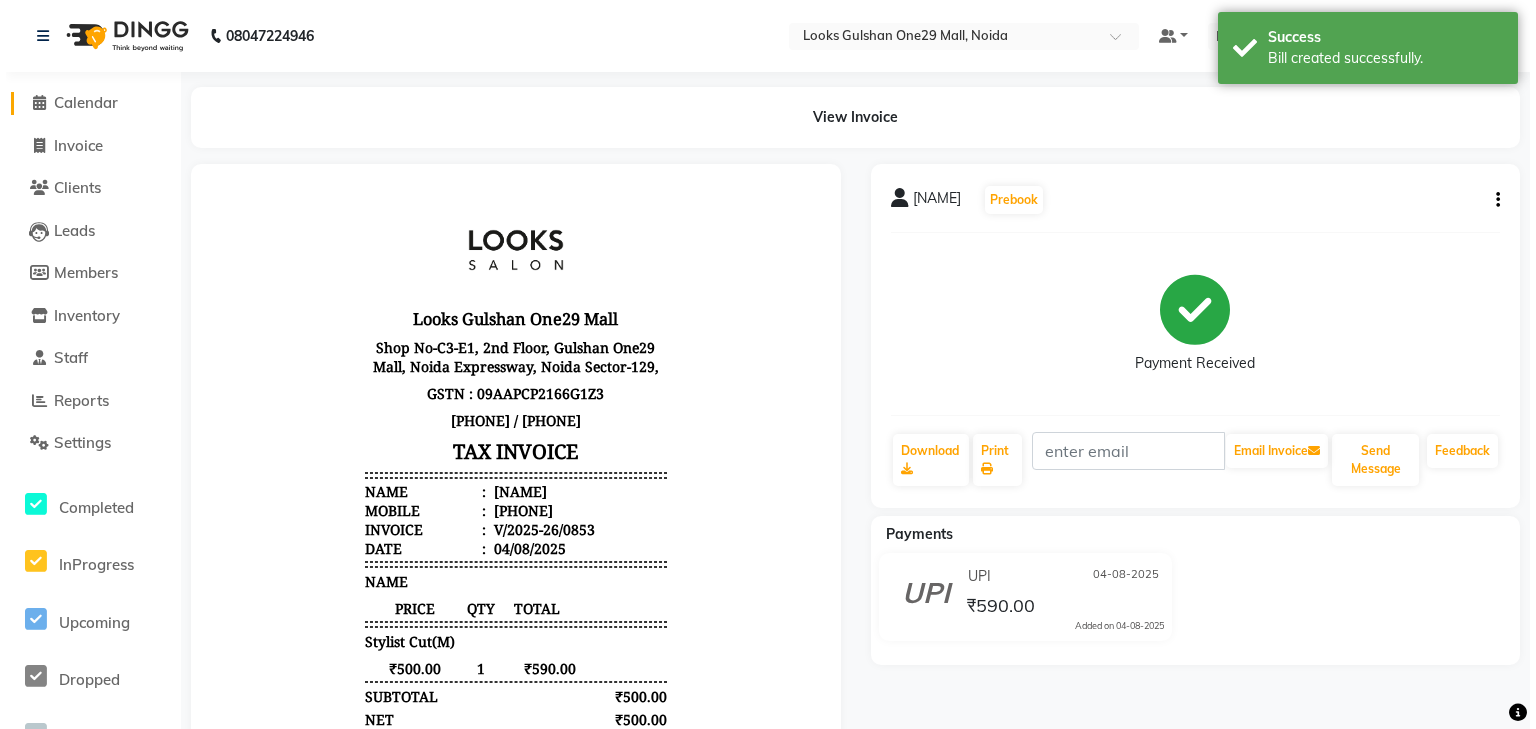 scroll, scrollTop: 0, scrollLeft: 0, axis: both 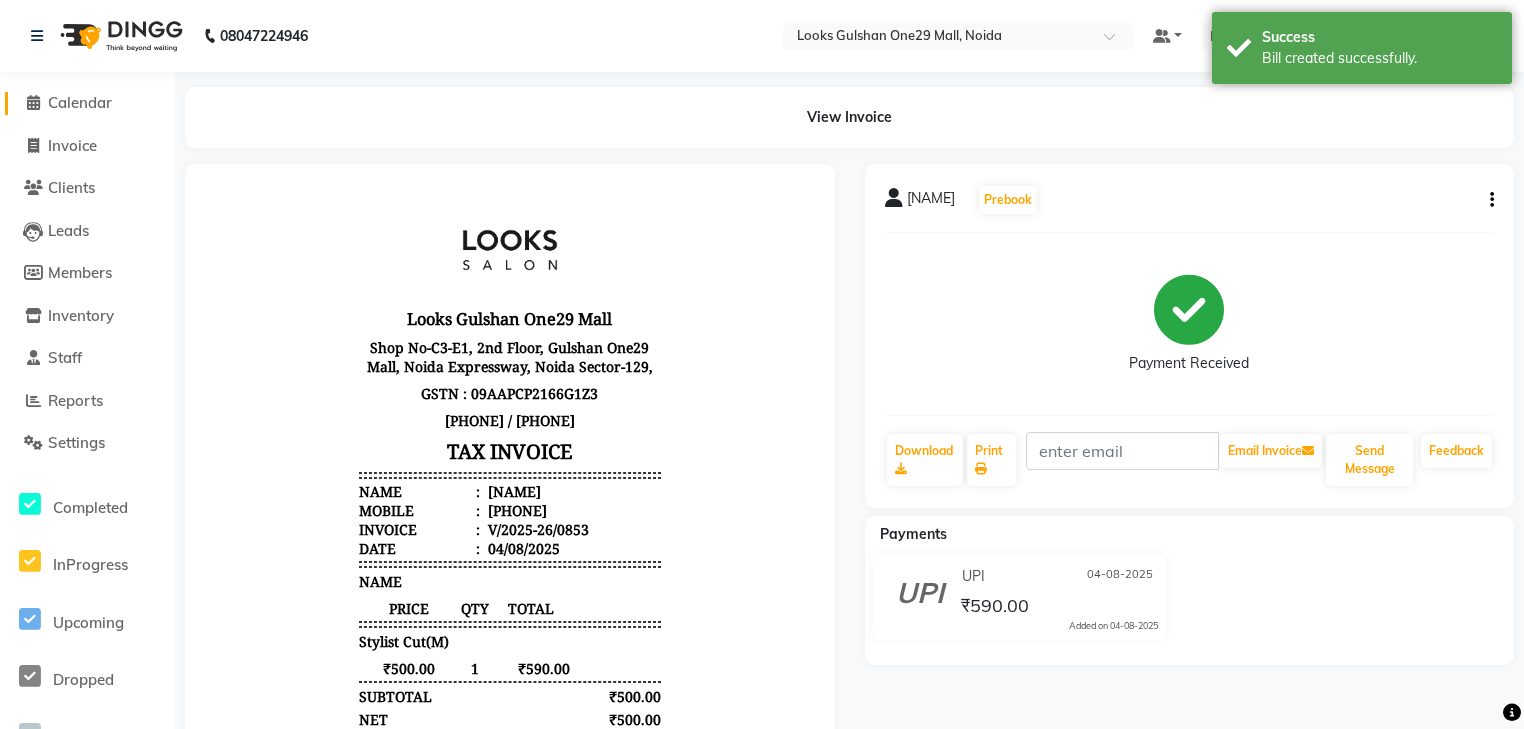 click on "Calendar" 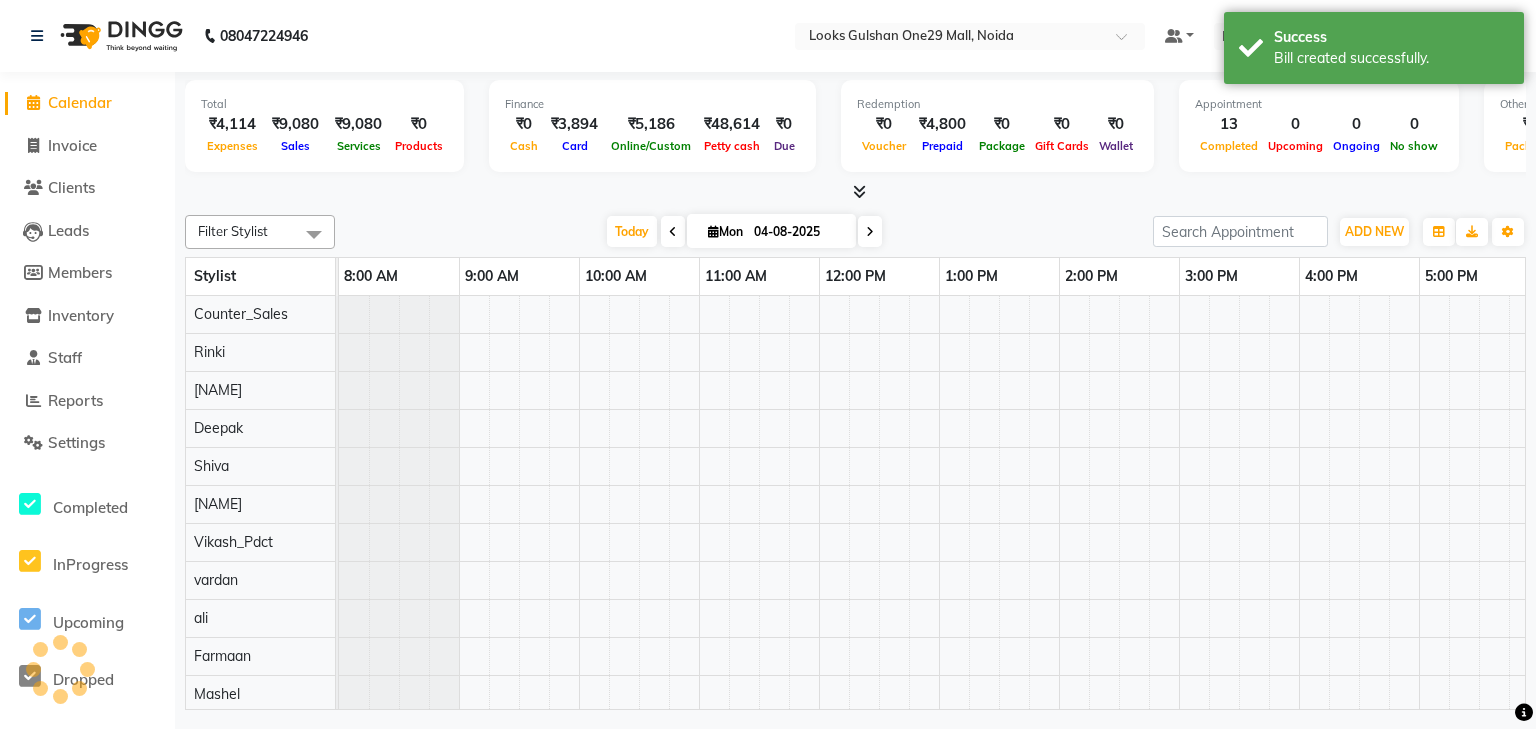 scroll, scrollTop: 0, scrollLeft: 0, axis: both 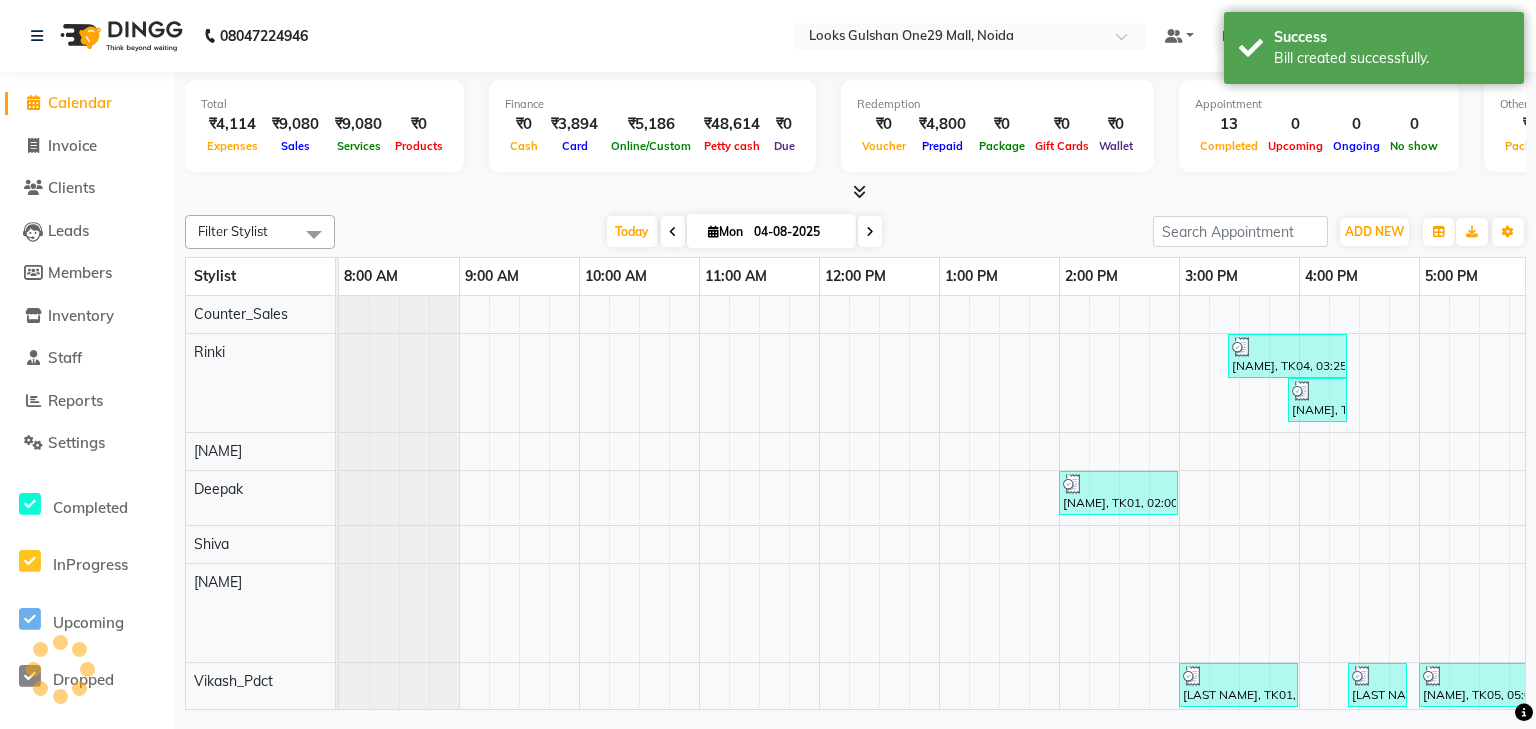 click on "Total ₹4,114 Expenses ₹9,080 Sales ₹9,080 Services ₹0 Products Finance ₹0 Cash ₹3,894 Card ₹5,186 Online/Custom ₹48,614 Petty cash ₹0 Due Redemption ₹0 Voucher ₹4,800 Prepaid ₹0 Package ₹0 Gift Cards ₹0 Wallet Appointment 13 Completed 0 Upcoming 0 Ongoing 0 No show Other sales ₹0 Packages ₹0 Memberships ₹0 Vouchers ₹0 Prepaids ₹0 Gift Cards" at bounding box center [855, 129] 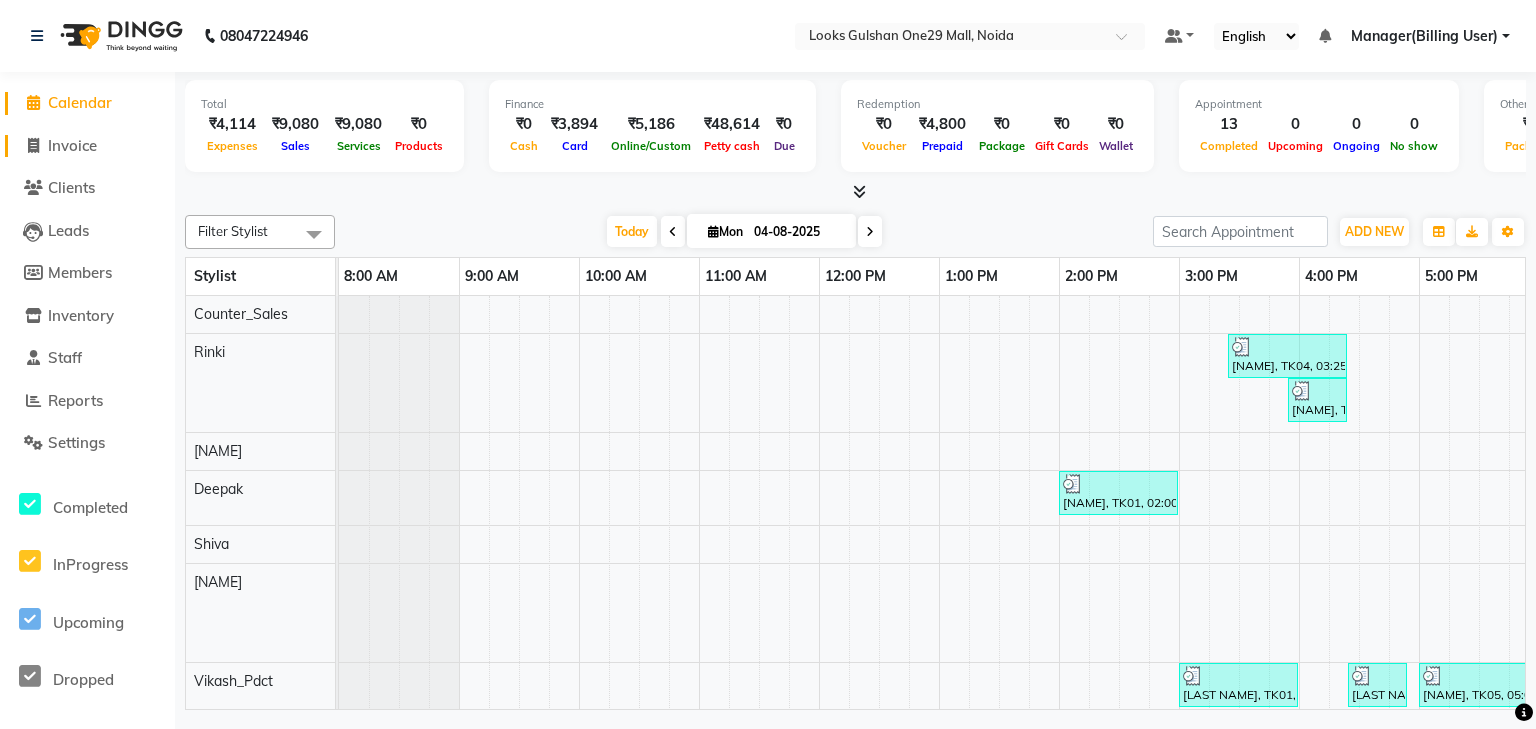 click on "Invoice" 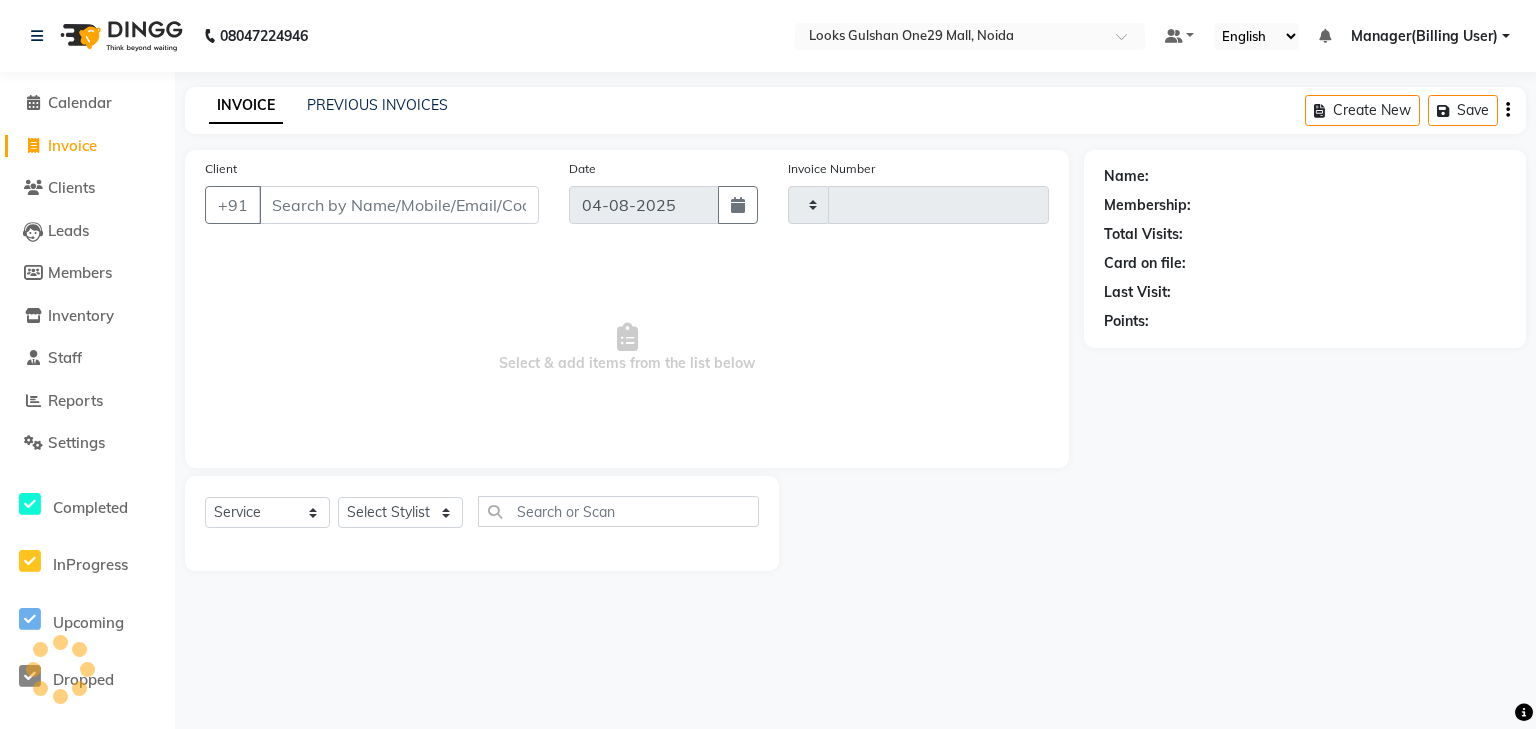 type on "0854" 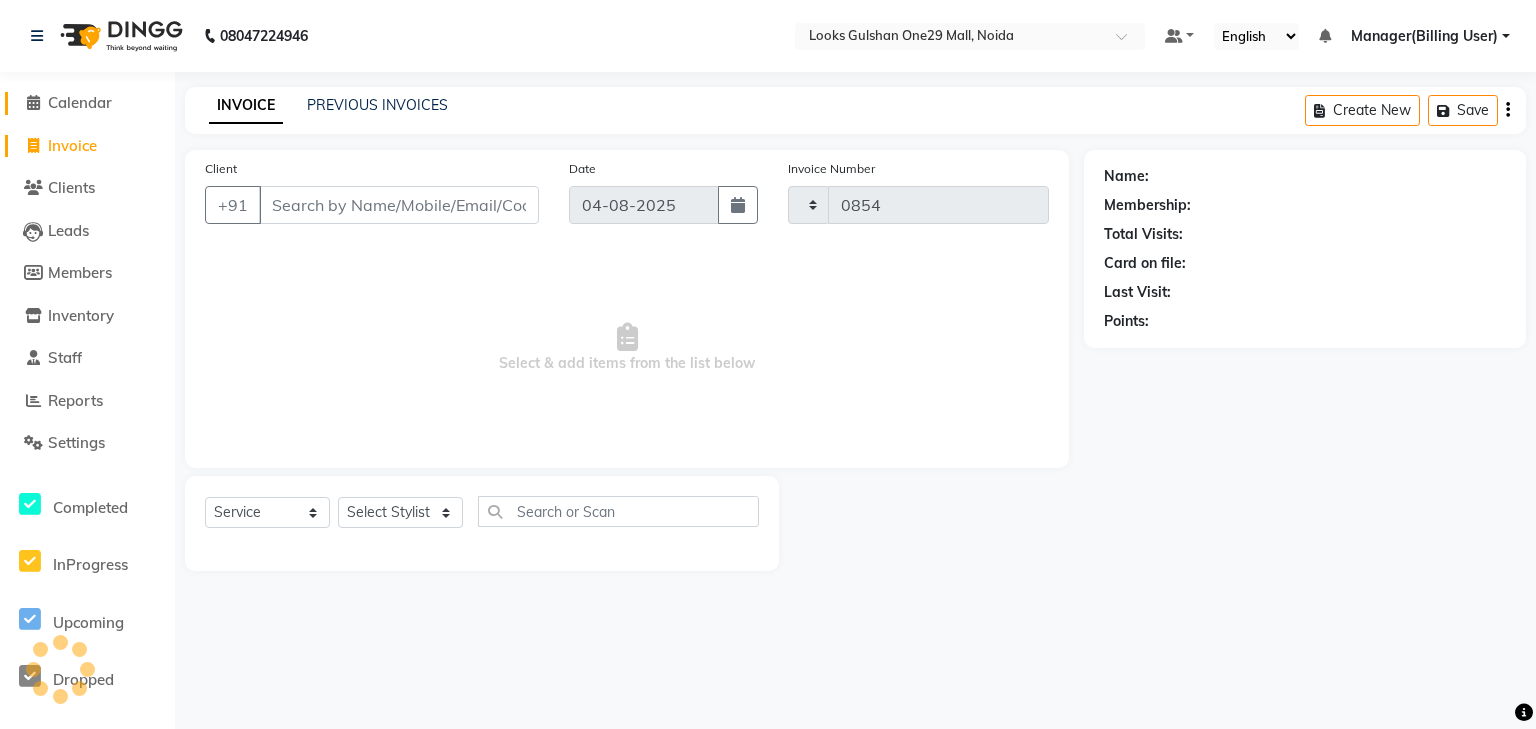 select on "8337" 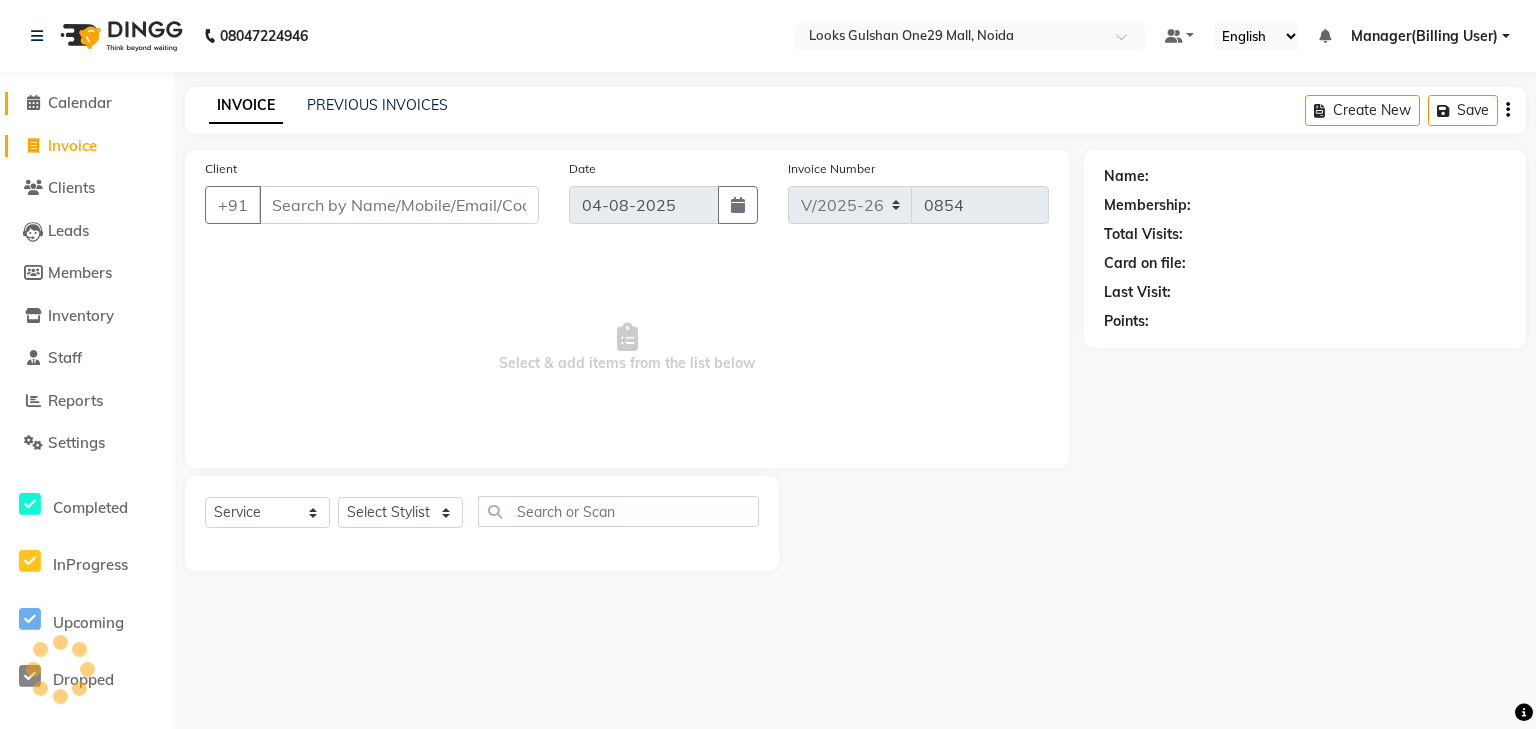 drag, startPoint x: 91, startPoint y: 99, endPoint x: 165, endPoint y: 140, distance: 84.59905 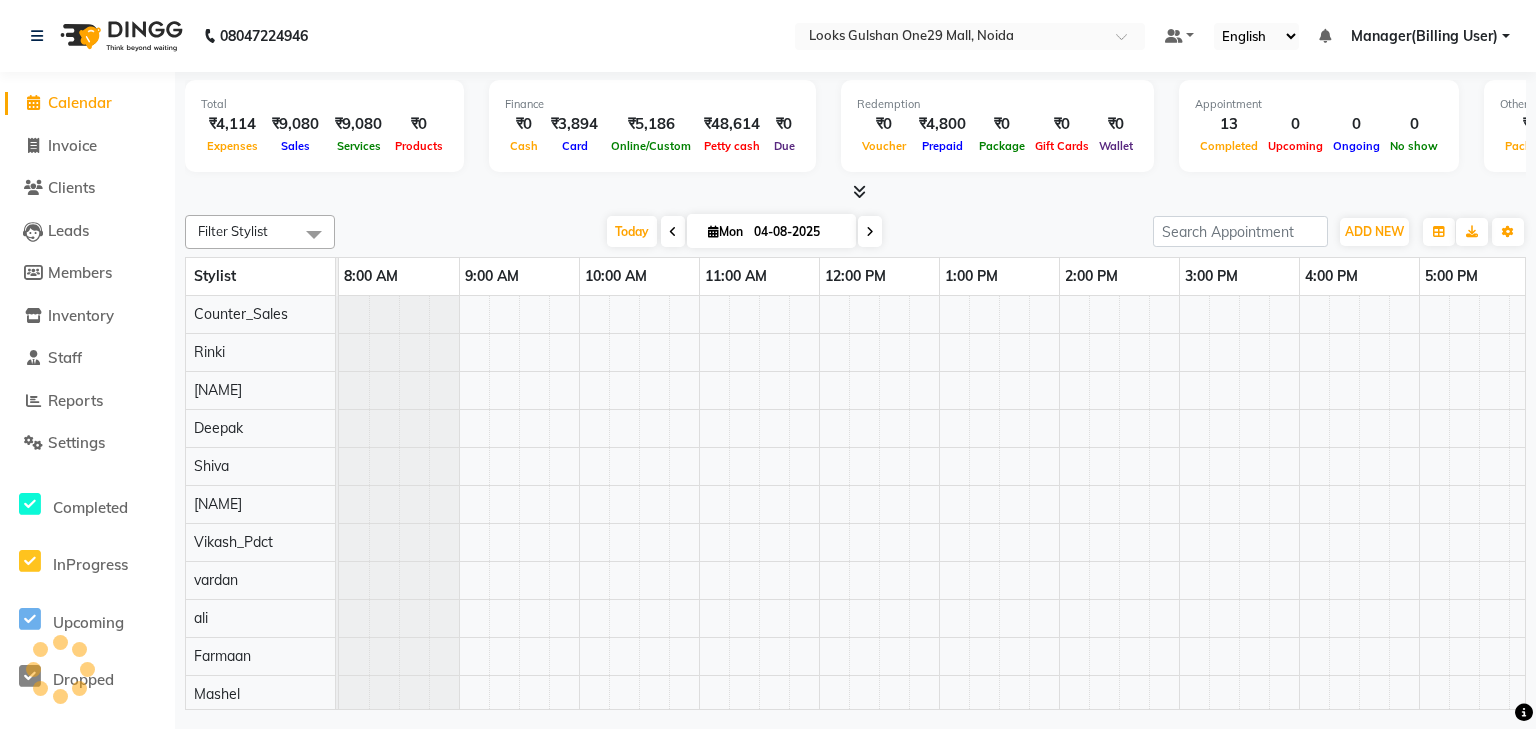 scroll, scrollTop: 0, scrollLeft: 373, axis: horizontal 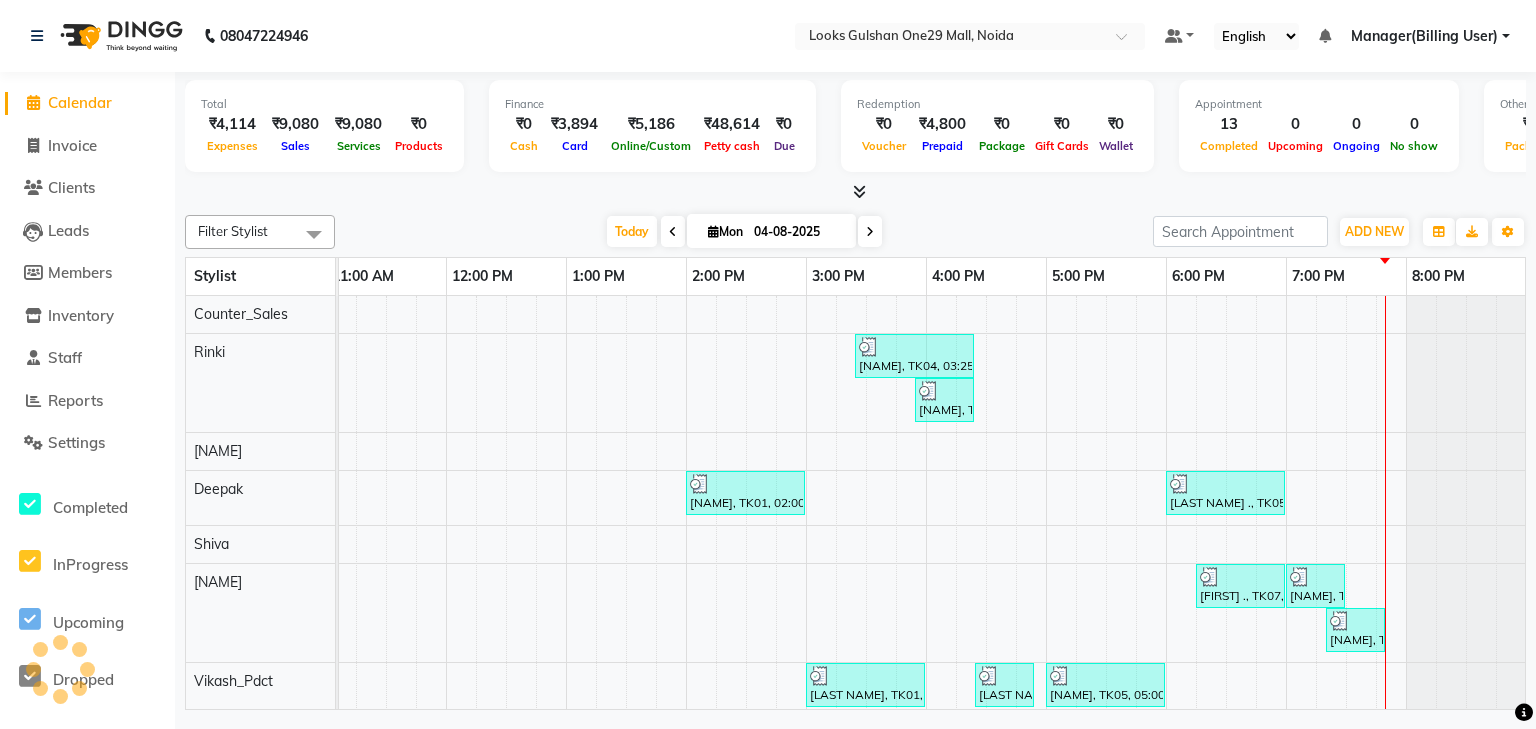 click at bounding box center [855, 192] 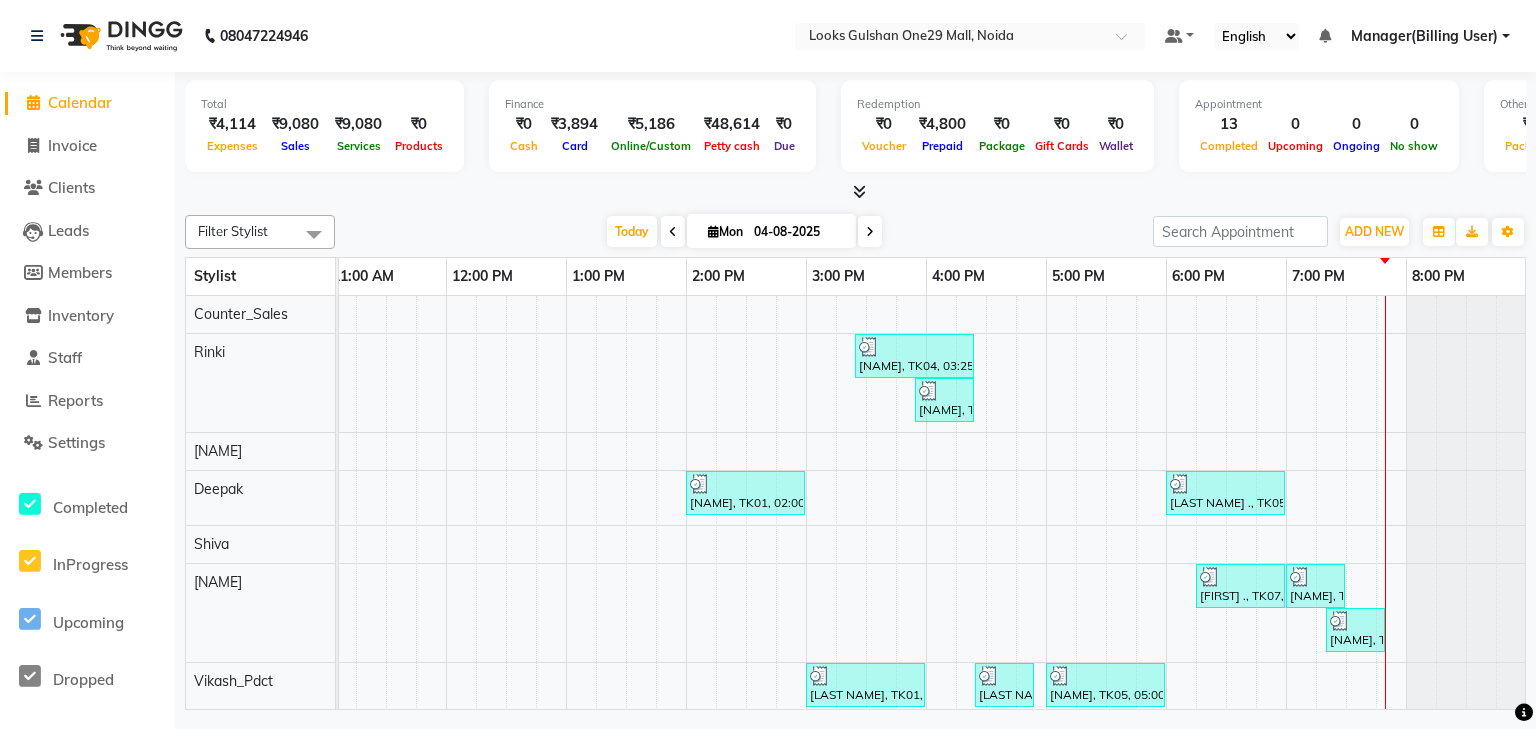 click on "Today  Mon 04-08-2025" at bounding box center (744, 232) 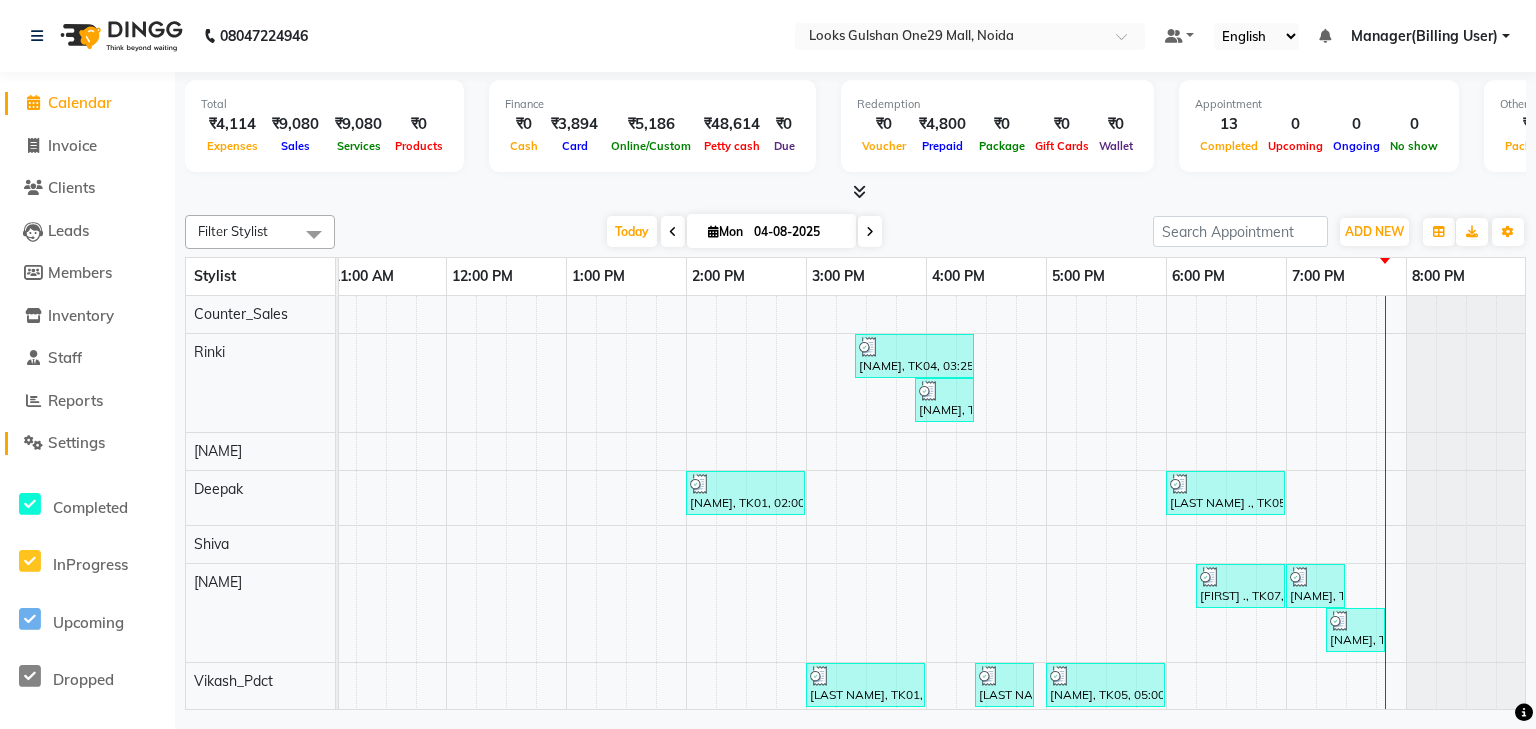 click on "Settings" 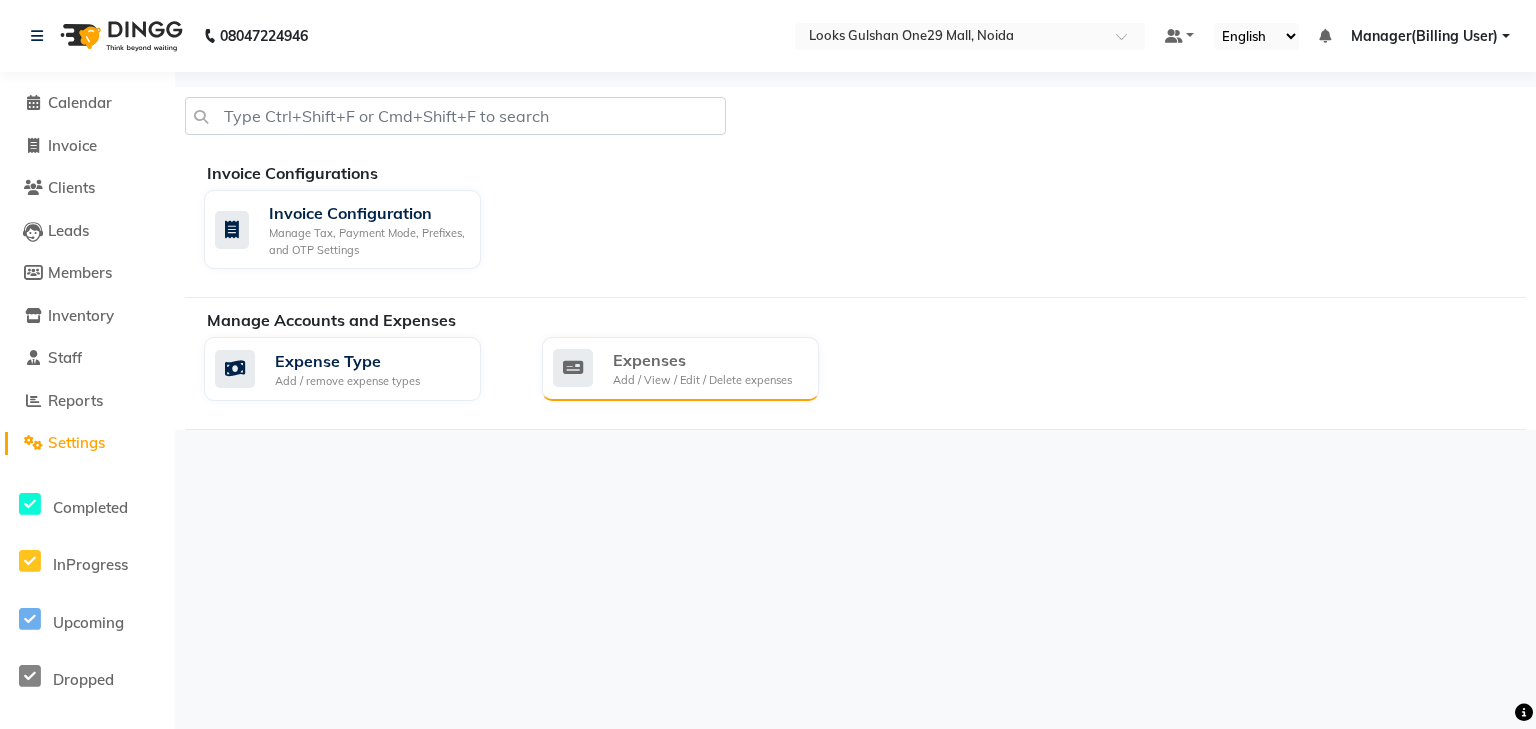 click on "Expenses Add / View / Edit / Delete expenses" 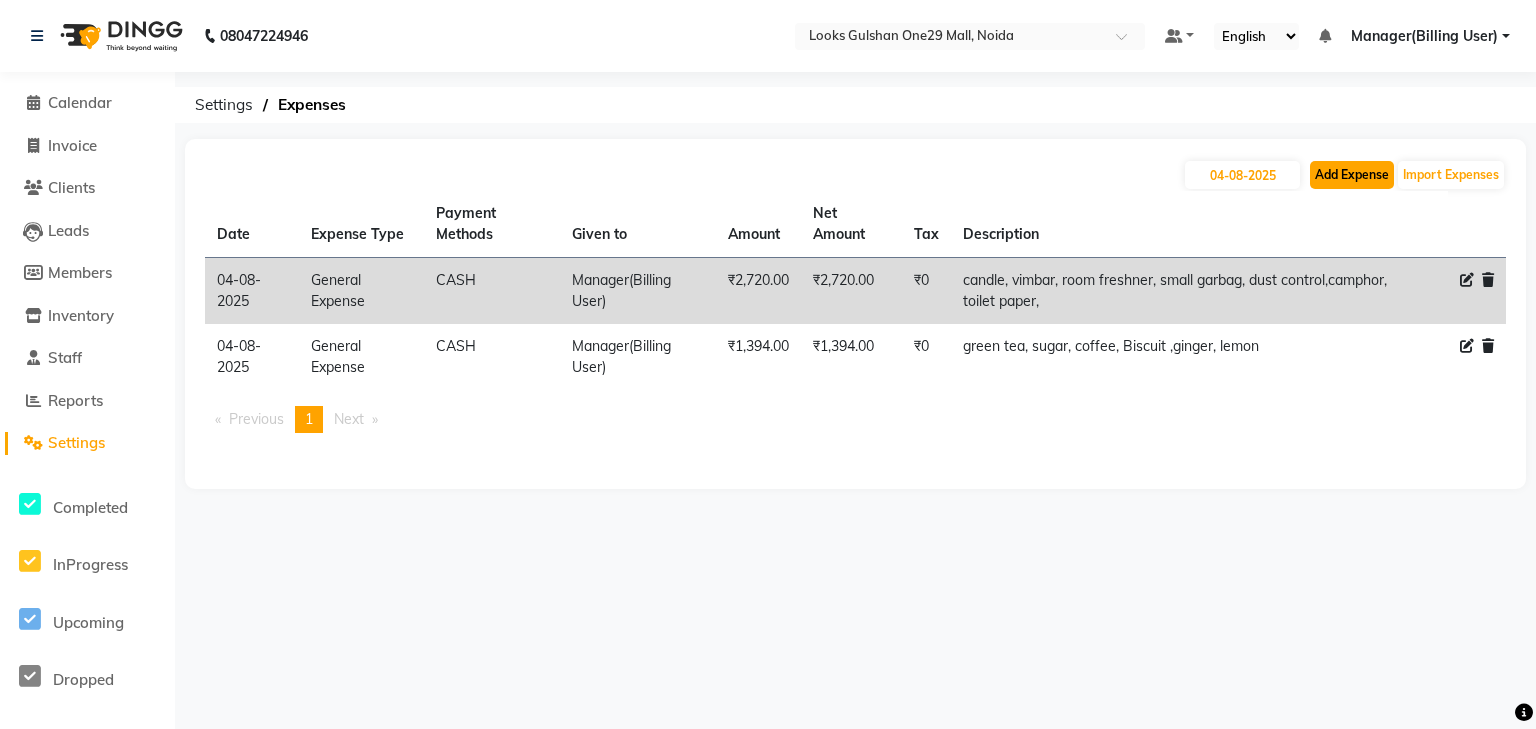 click on "Add Expense" 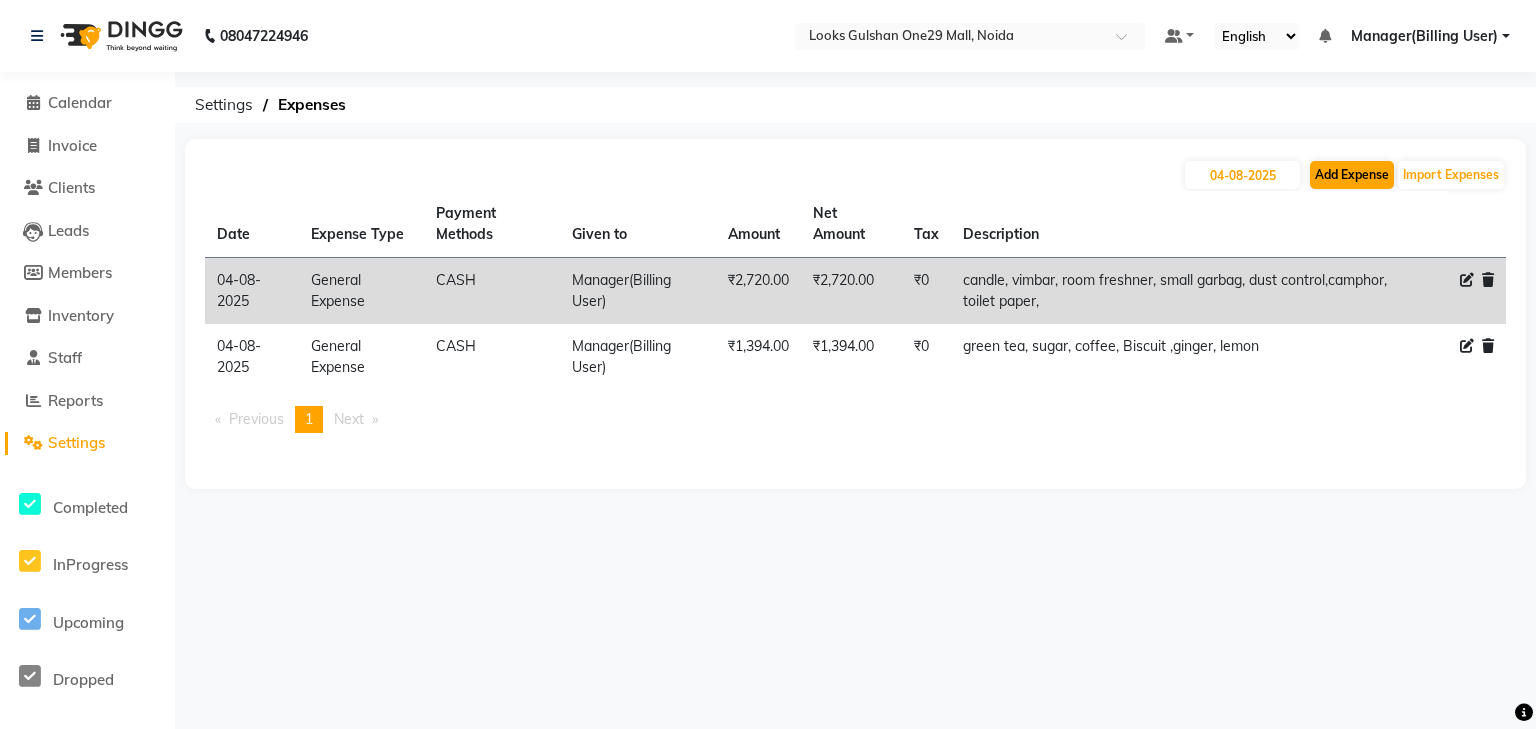 select on "1" 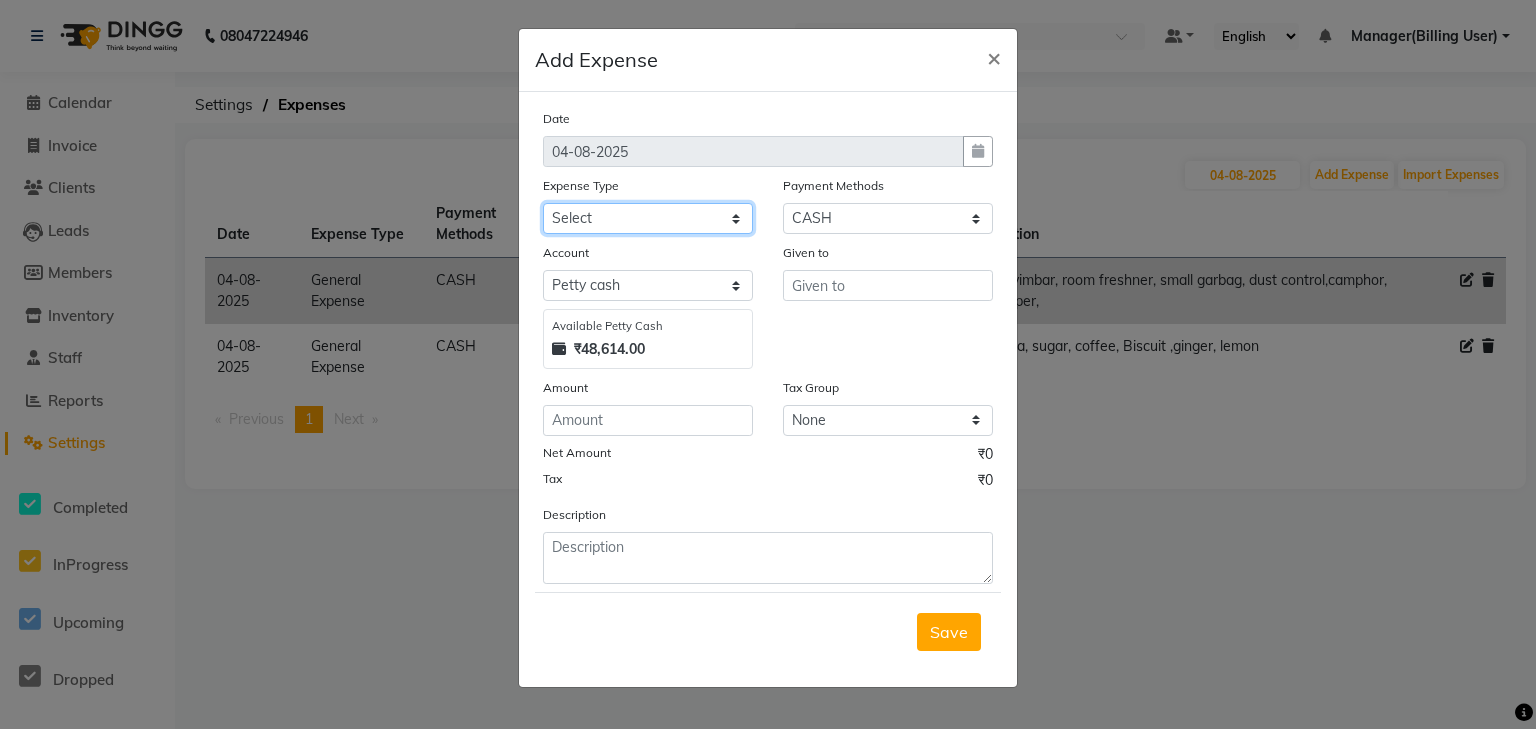 click on "Select BANK DEPOSIT BLINK IT Cash Handover Client Refund Agnst Bill CLIENT WELFARE Entertainment General Expense Laundry Bill milk Pantry PAYMENTS PREPAID Printing And Stationery Product Incentive PURCHASE Repair And Maintenance Salary Salary advance SERVICE INCENTIVE staff accommodation STAFF WELFARE TIP CREDIT CARD TIP UPI Travelling And Conveyance Water Bills" 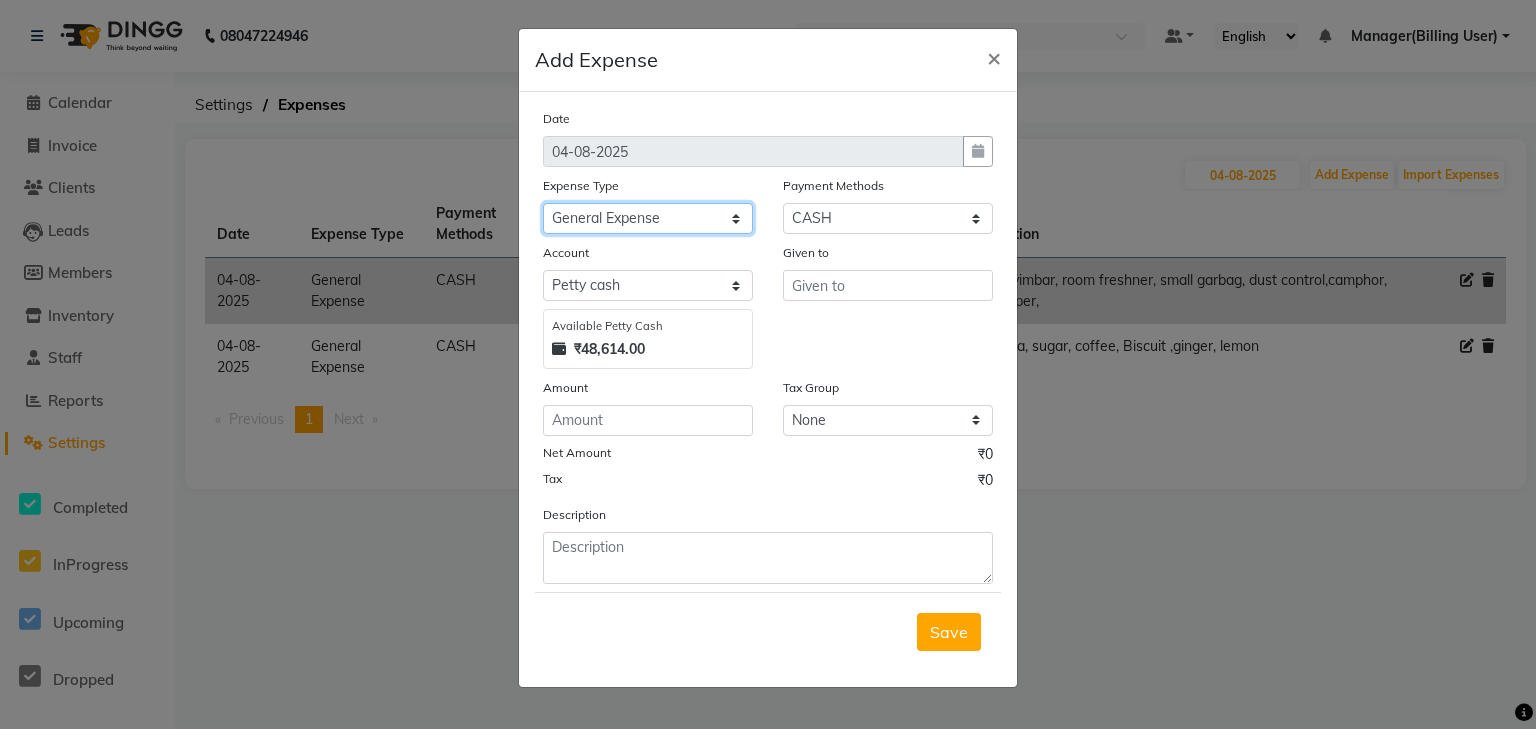 click on "Select BANK DEPOSIT BLINK IT Cash Handover Client Refund Agnst Bill CLIENT WELFARE Entertainment General Expense Laundry Bill milk Pantry PAYMENTS PREPAID Printing And Stationery Product Incentive PURCHASE Repair And Maintenance Salary Salary advance SERVICE INCENTIVE staff accommodation STAFF WELFARE TIP CREDIT CARD TIP UPI Travelling And Conveyance Water Bills" 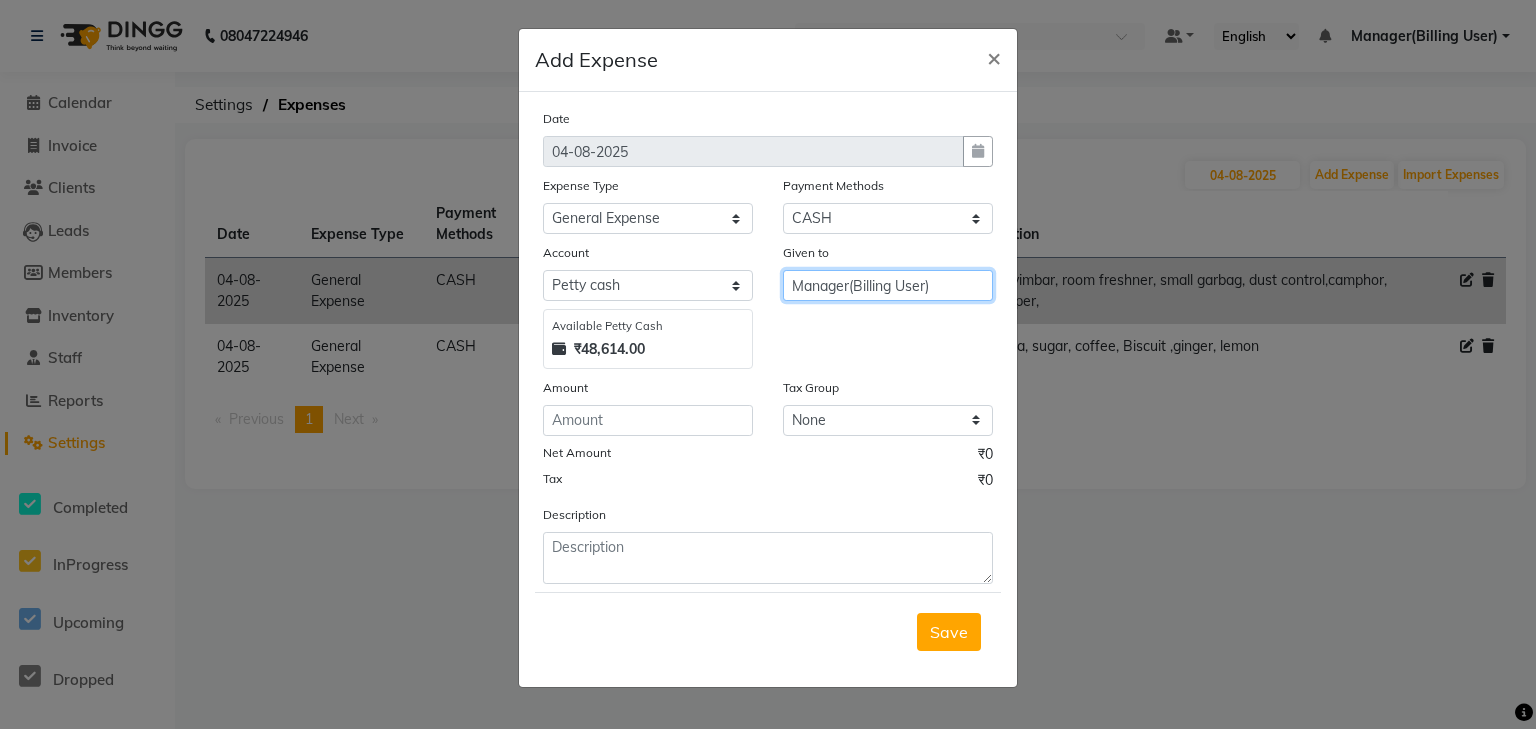 type on "Manager(Billing User)" 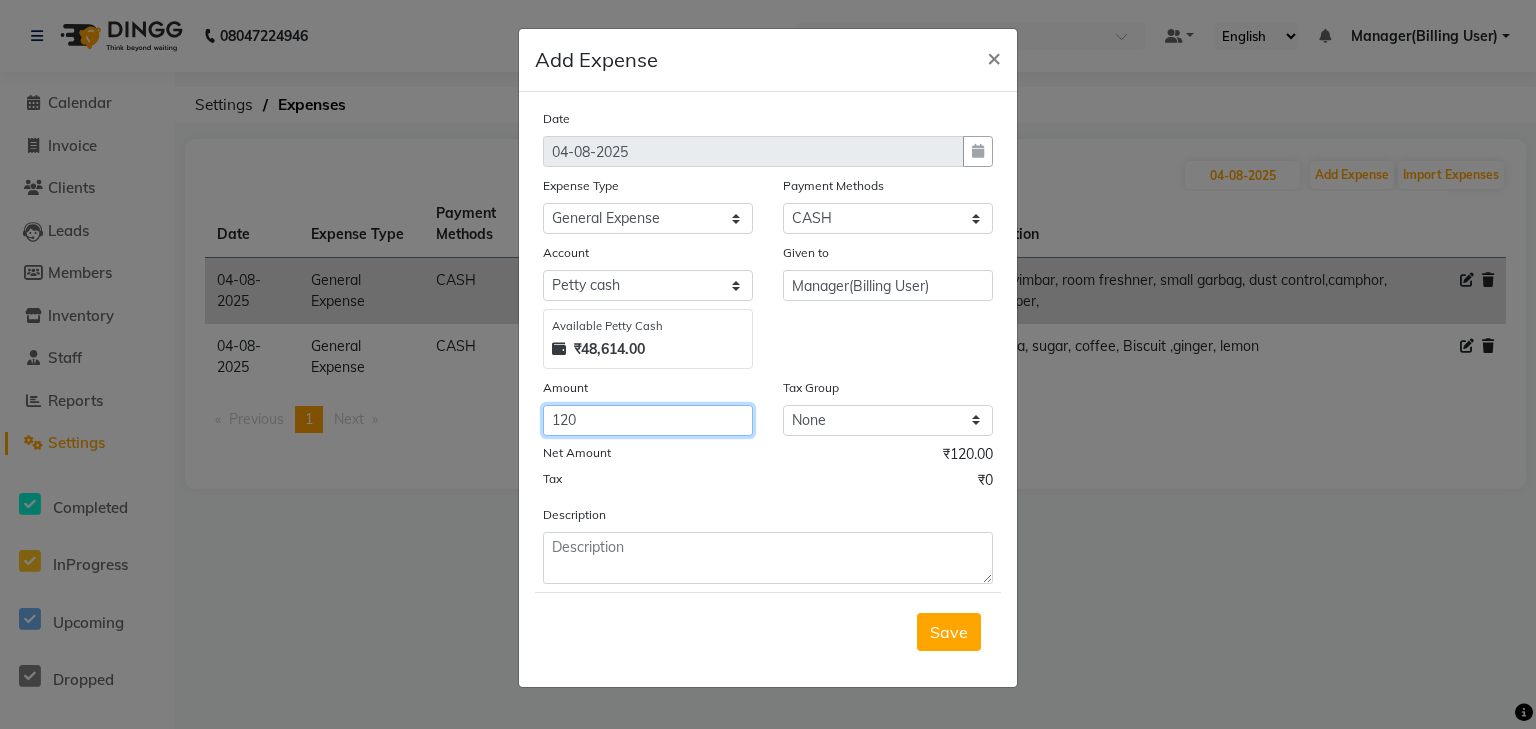 type on "120" 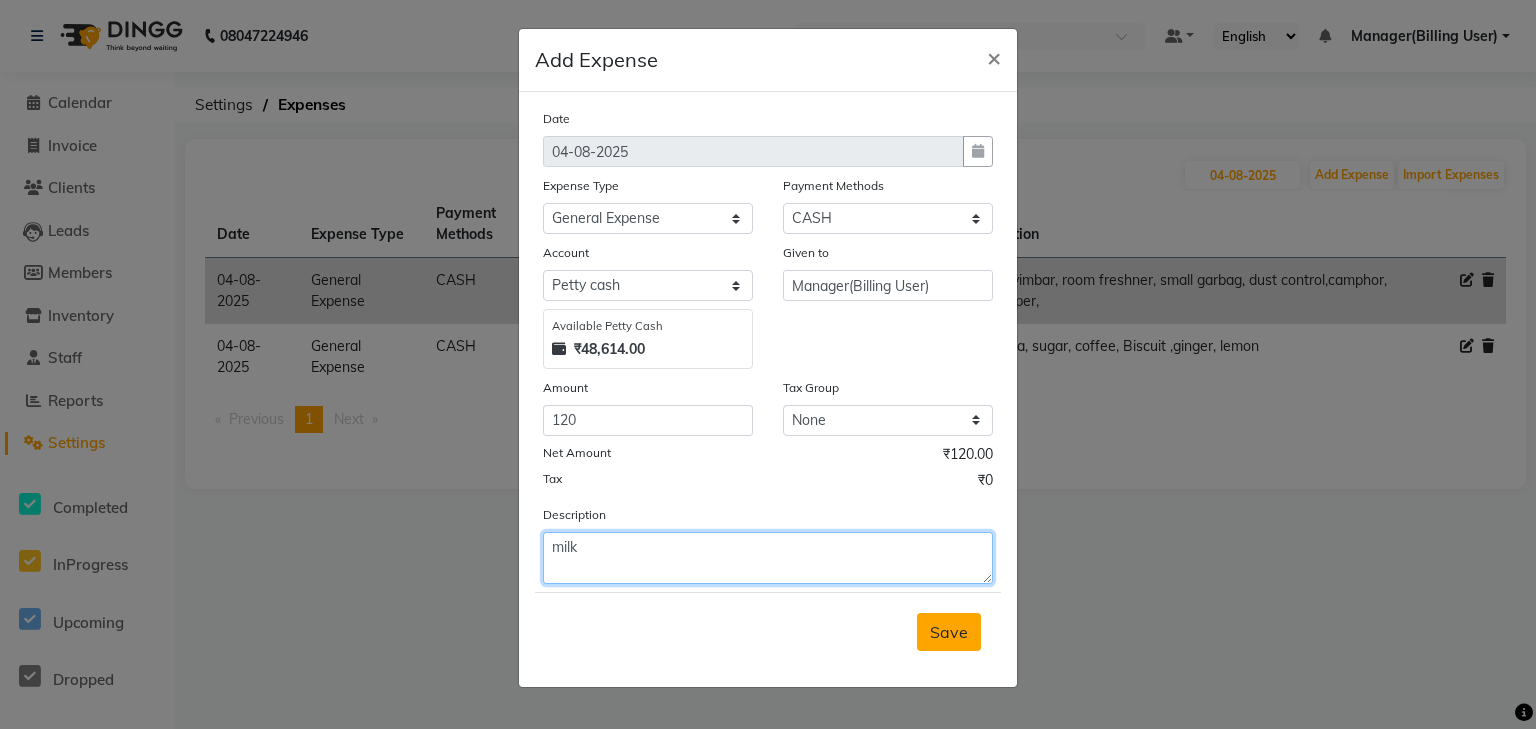 type on "milk" 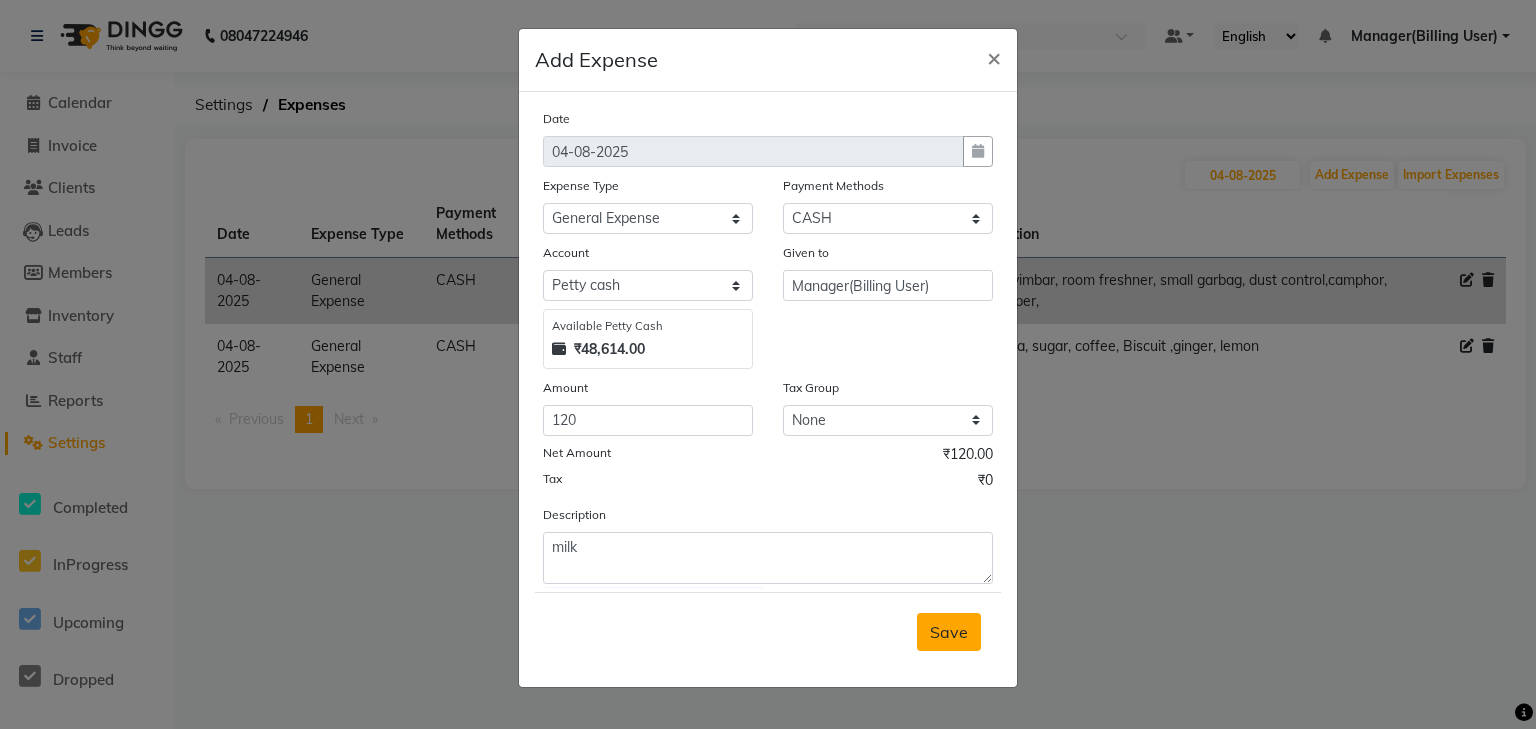 click on "Save" at bounding box center (949, 632) 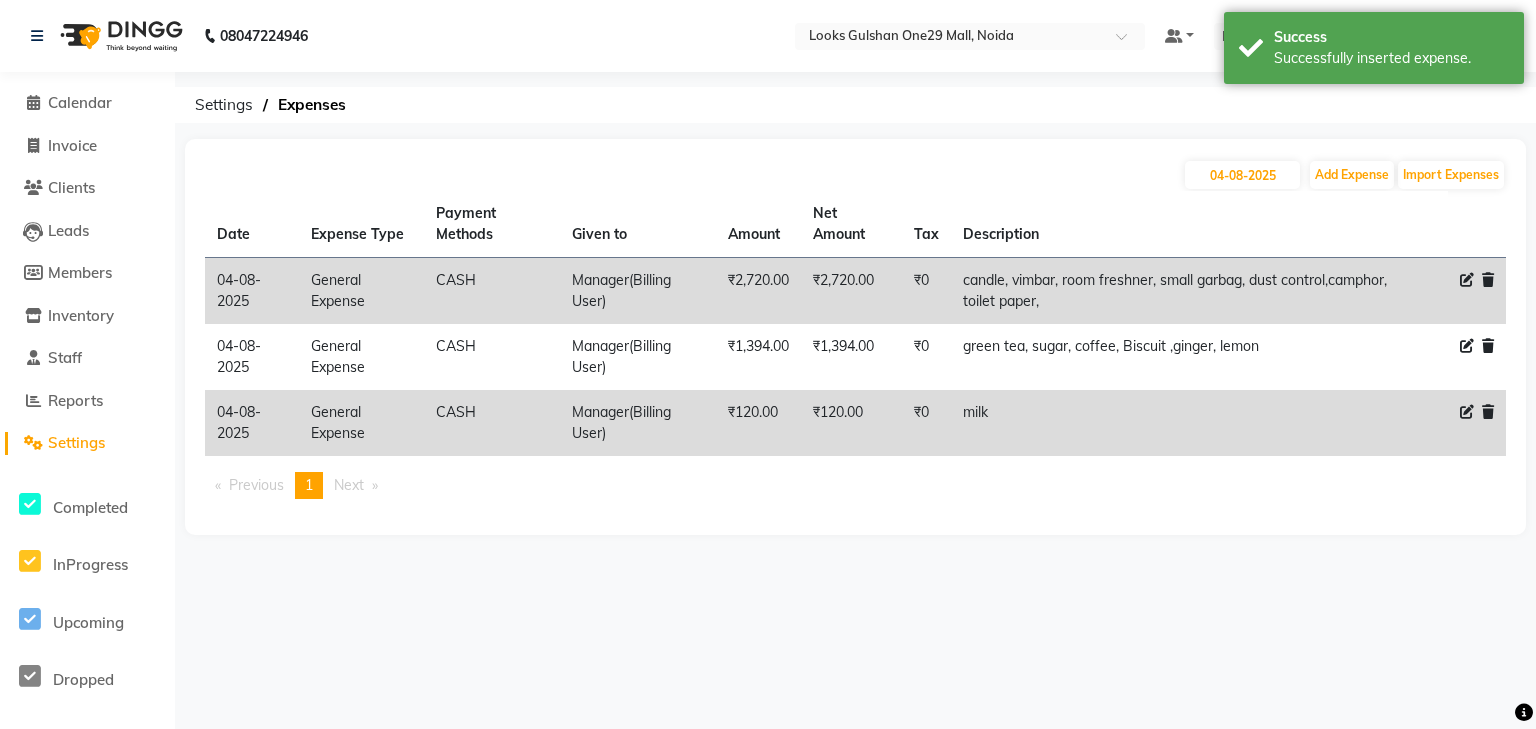 click on "Calendar" 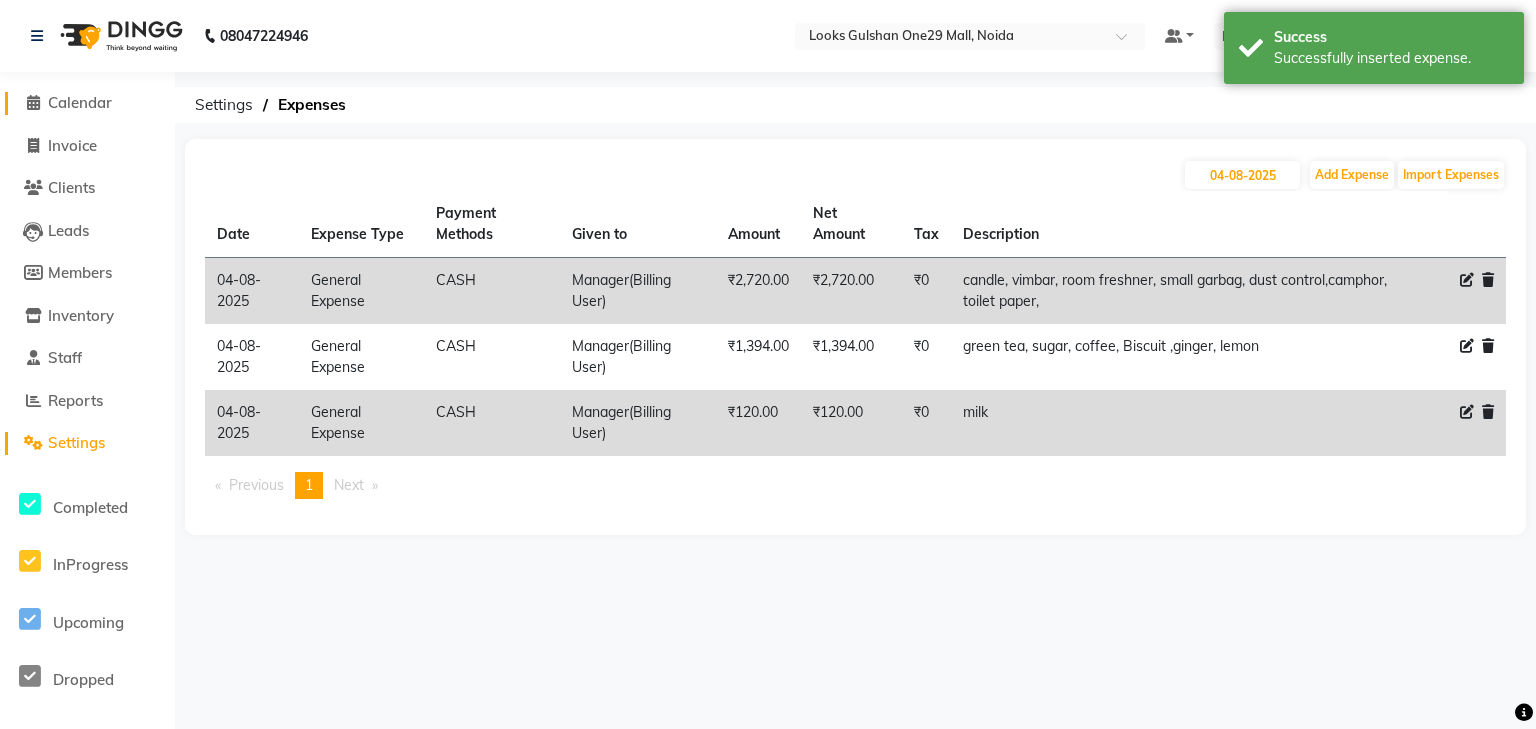click on "Calendar" 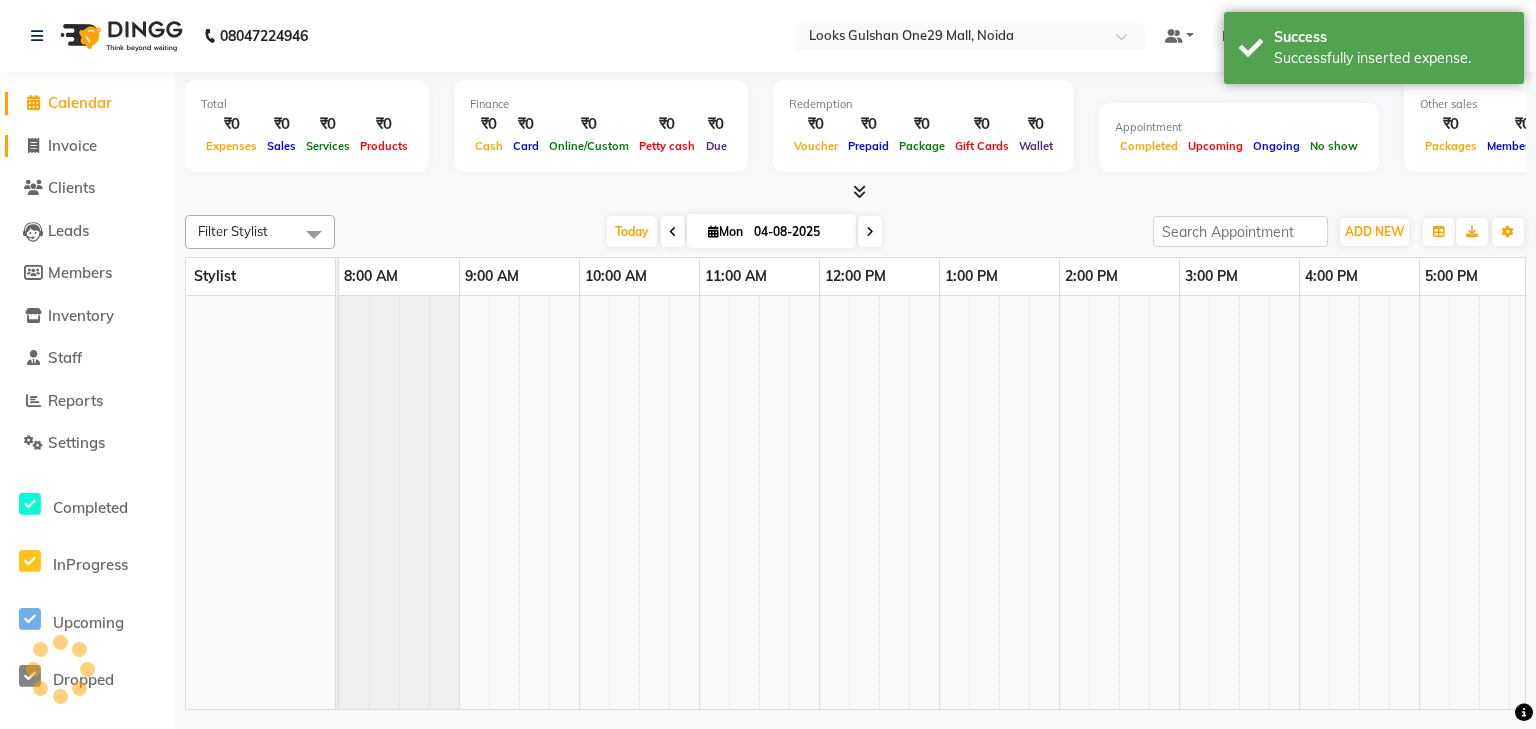 click on "Invoice" 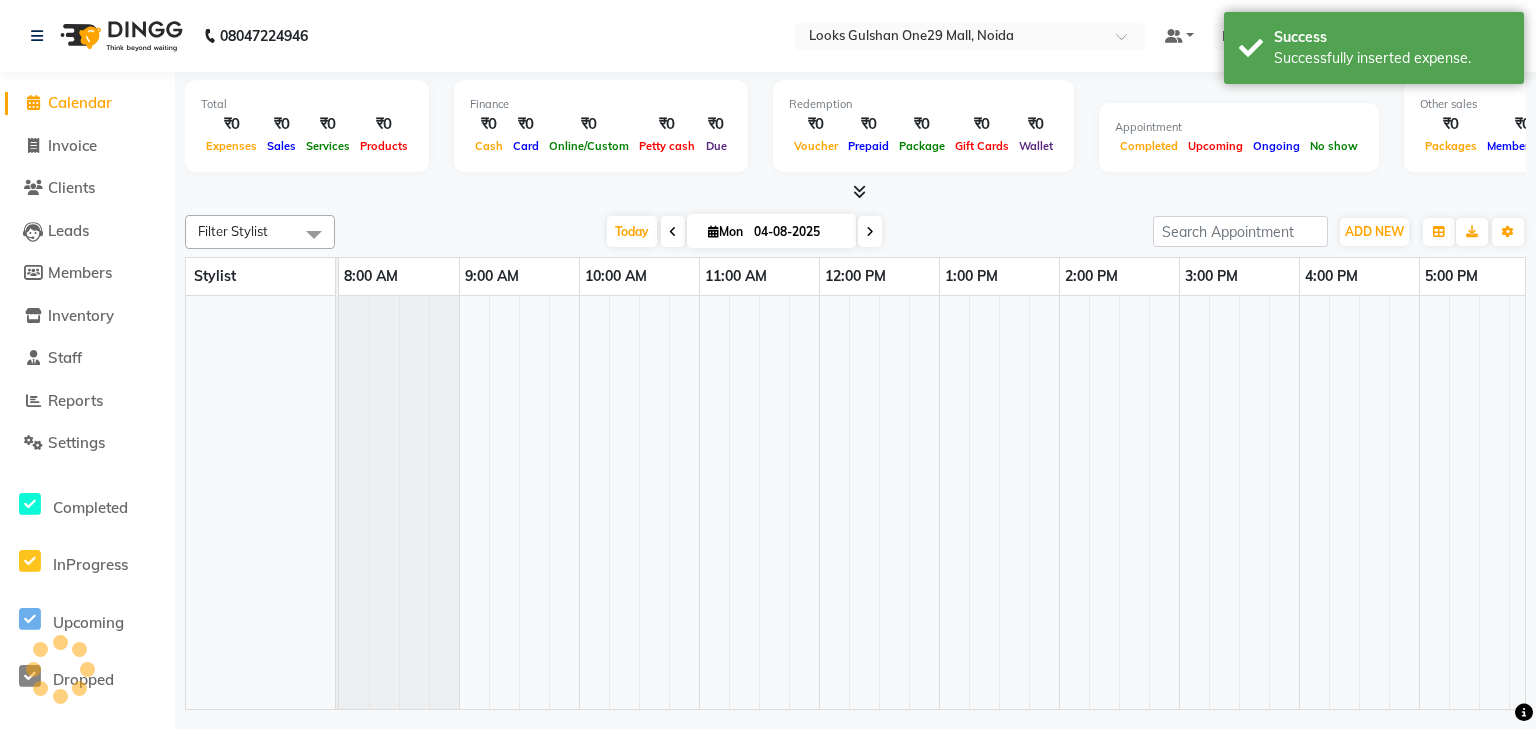 select on "service" 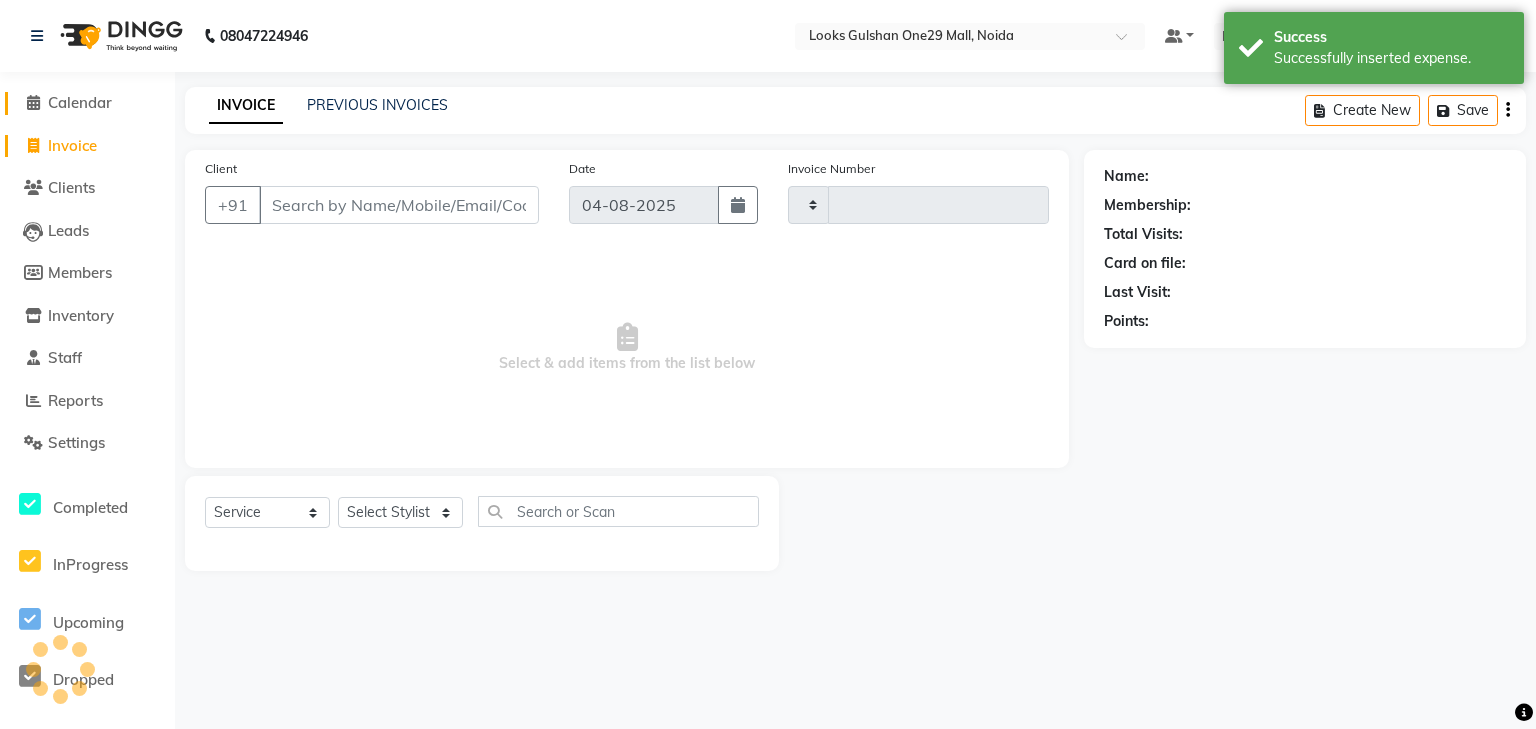 click on "Calendar" 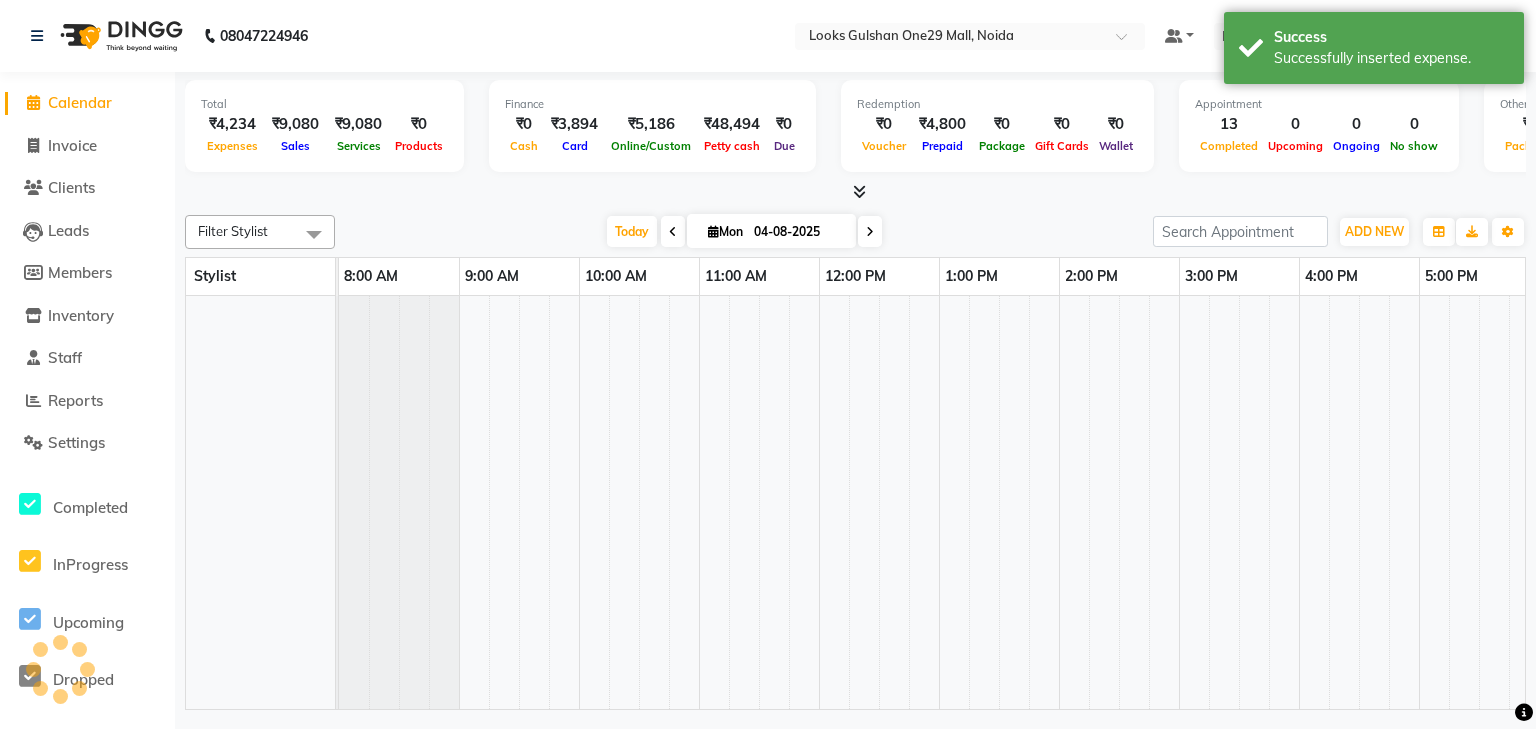click on "Filter Stylist No data available Today Mon 04-08-2025 Toggle Dropdown Add Appointment Add Invoice Add Expense Add Attendance Add Client Toggle Dropdown Add Appointment Add Invoice Add Expense Add Attendance Add Client ADD NEW Toggle Dropdown Add Appointment Add Invoice Add Expense Add Attendance Add Client Filter Stylist No data available Group By Staff View Room View View as Vertical Vertical - Week View Horizontal Horizontal - Week View List Toggle Dropdown Calendar Settings Manage Tags Arrange Stylists Reset Stylists Full Screen Show Available Stylist Appointment Form Zoom 100%" at bounding box center [855, 232] 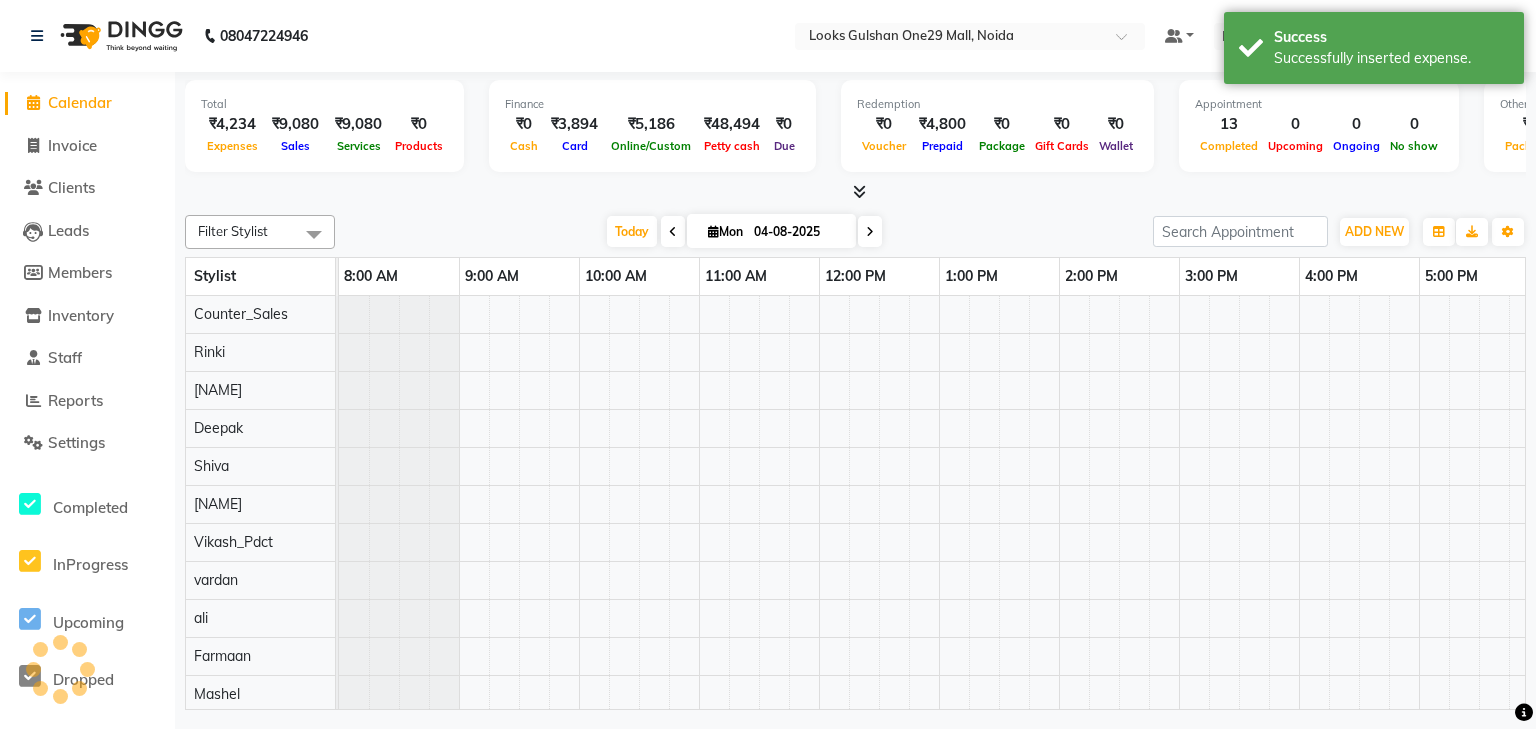 scroll, scrollTop: 0, scrollLeft: 0, axis: both 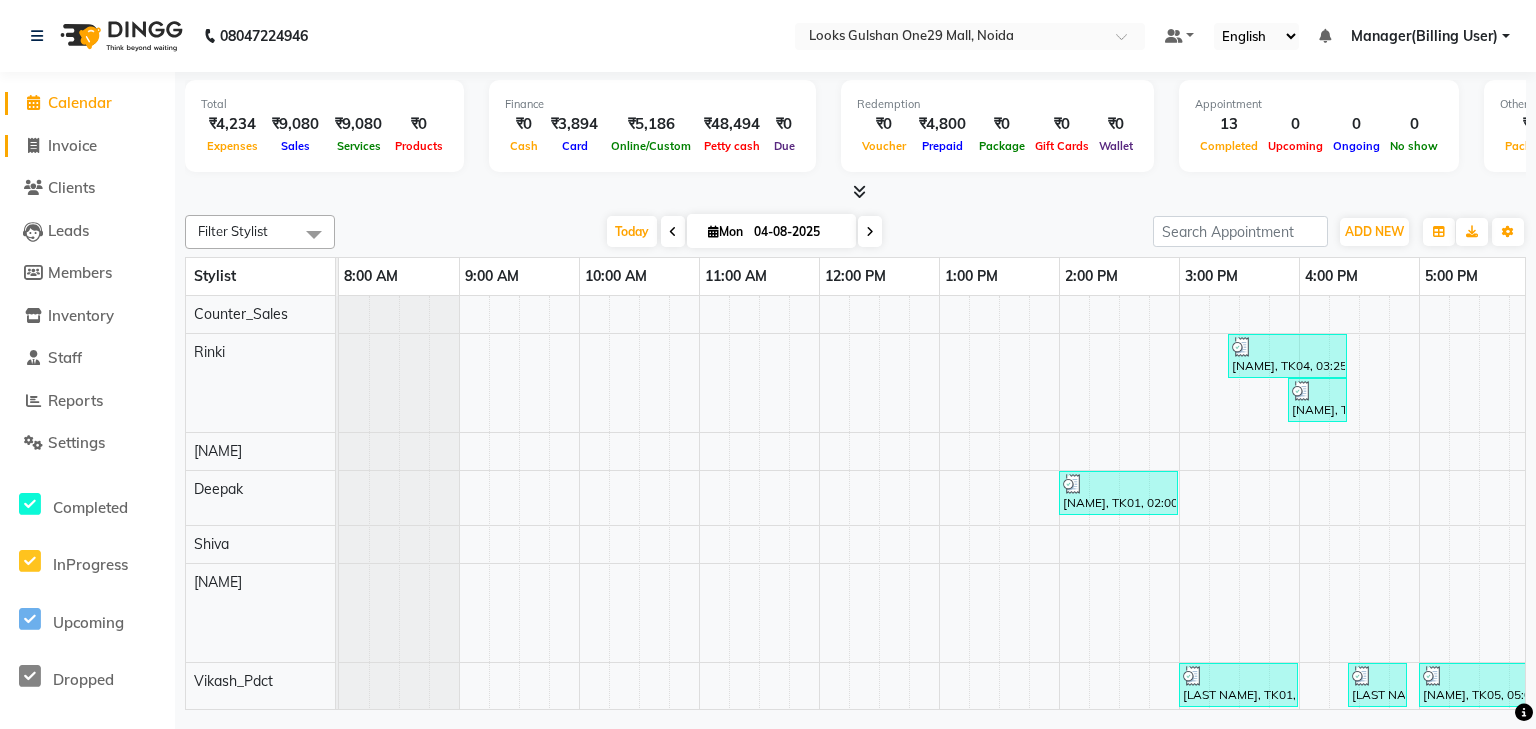 click on "Invoice" 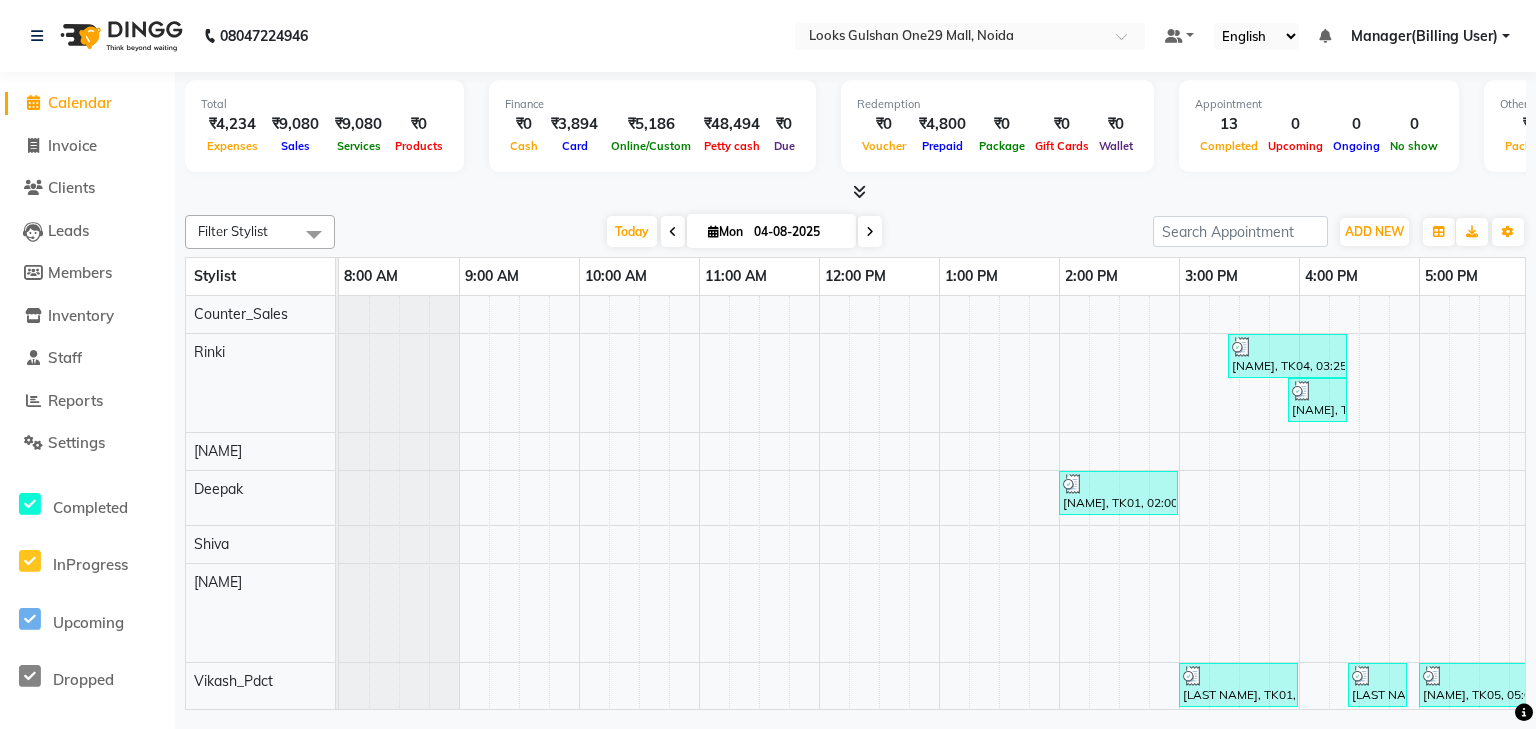 select on "8337" 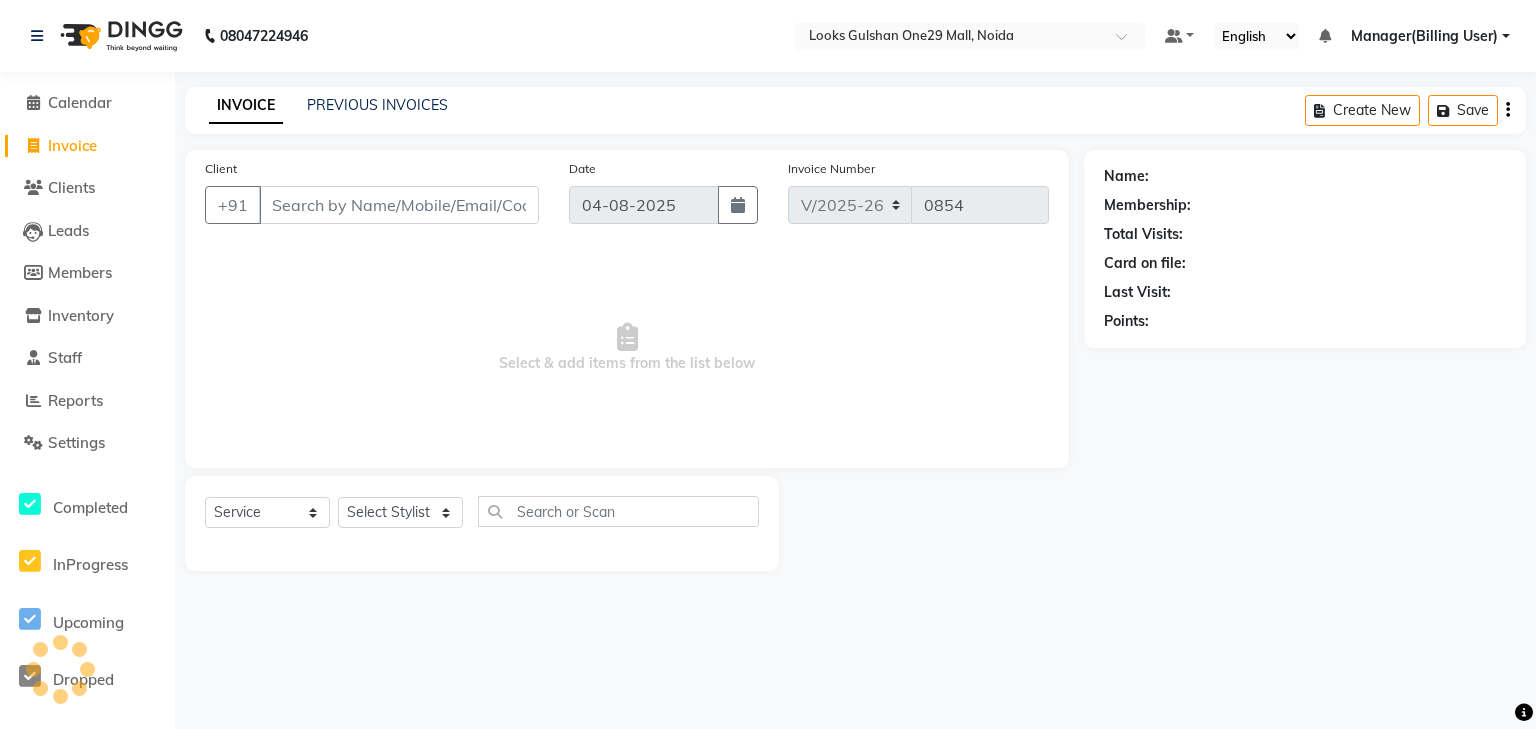click on "Client" at bounding box center [399, 205] 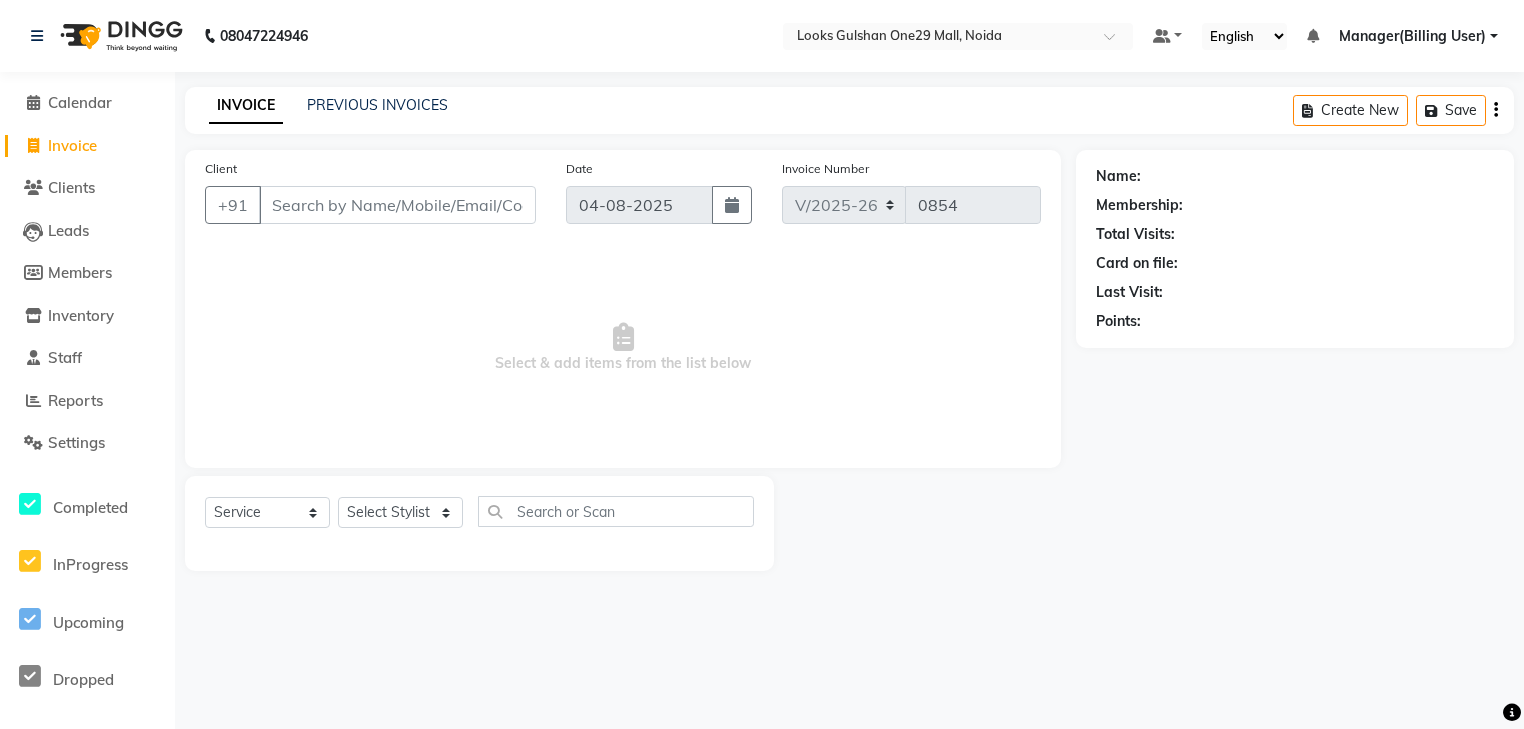 select on "80996" 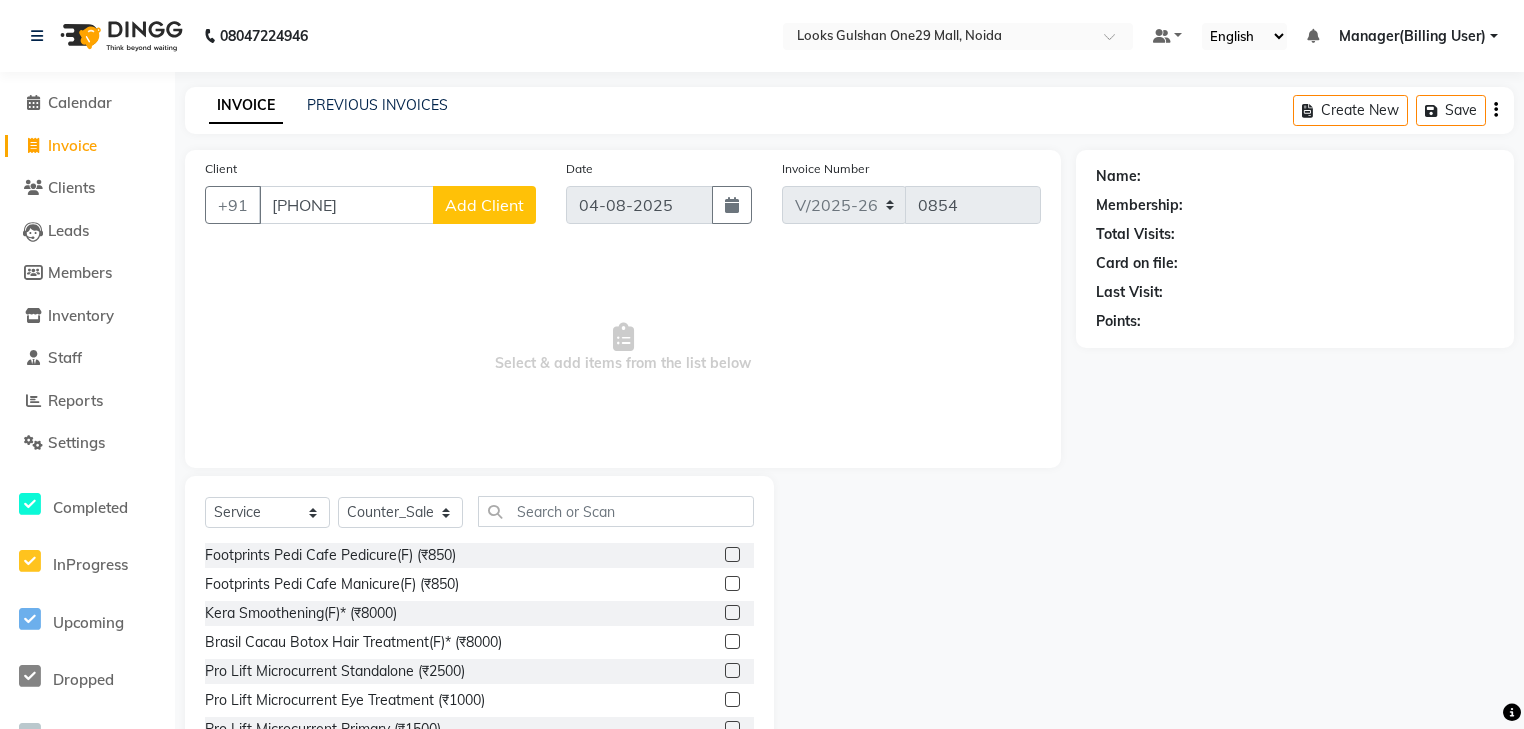 type on "[PHONE]" 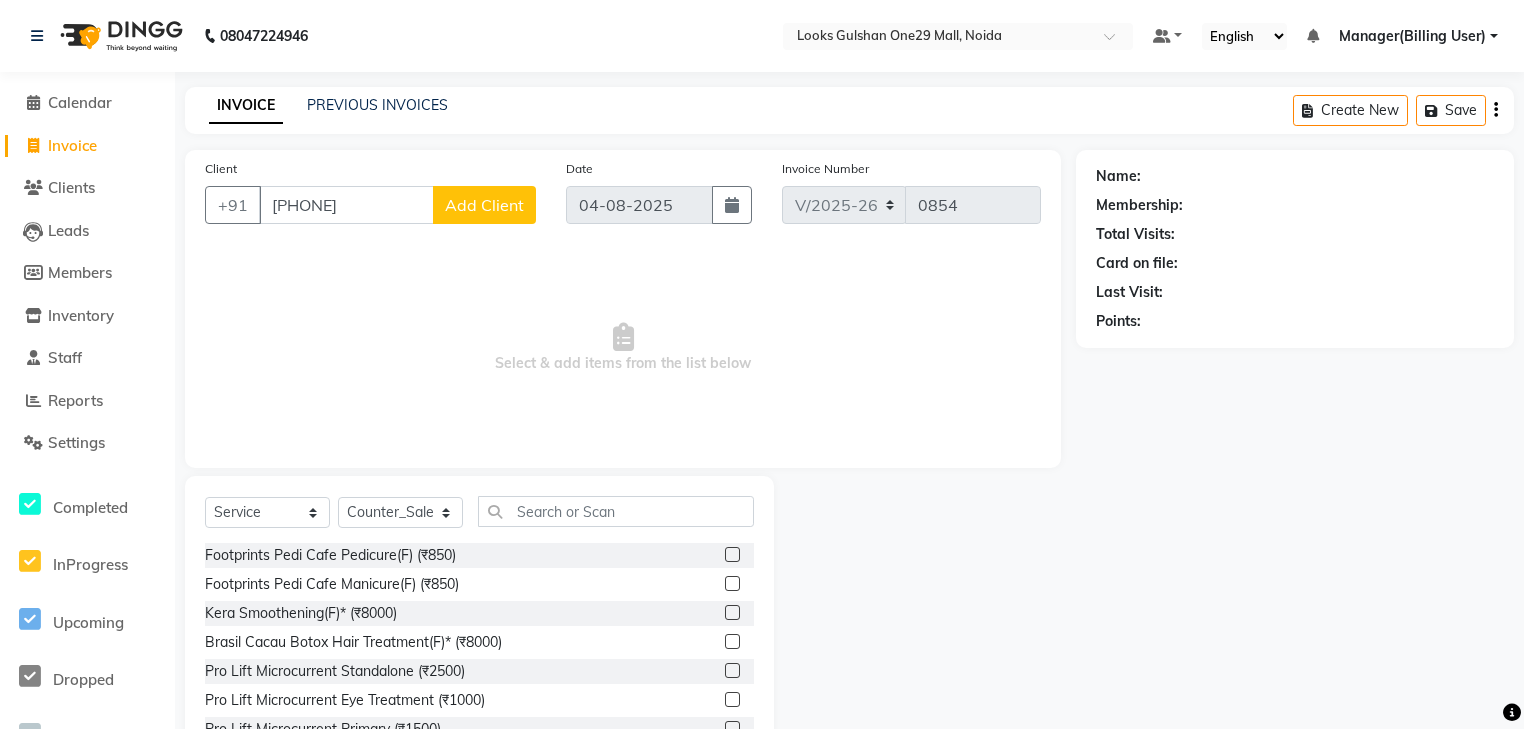 click on "Add Client" 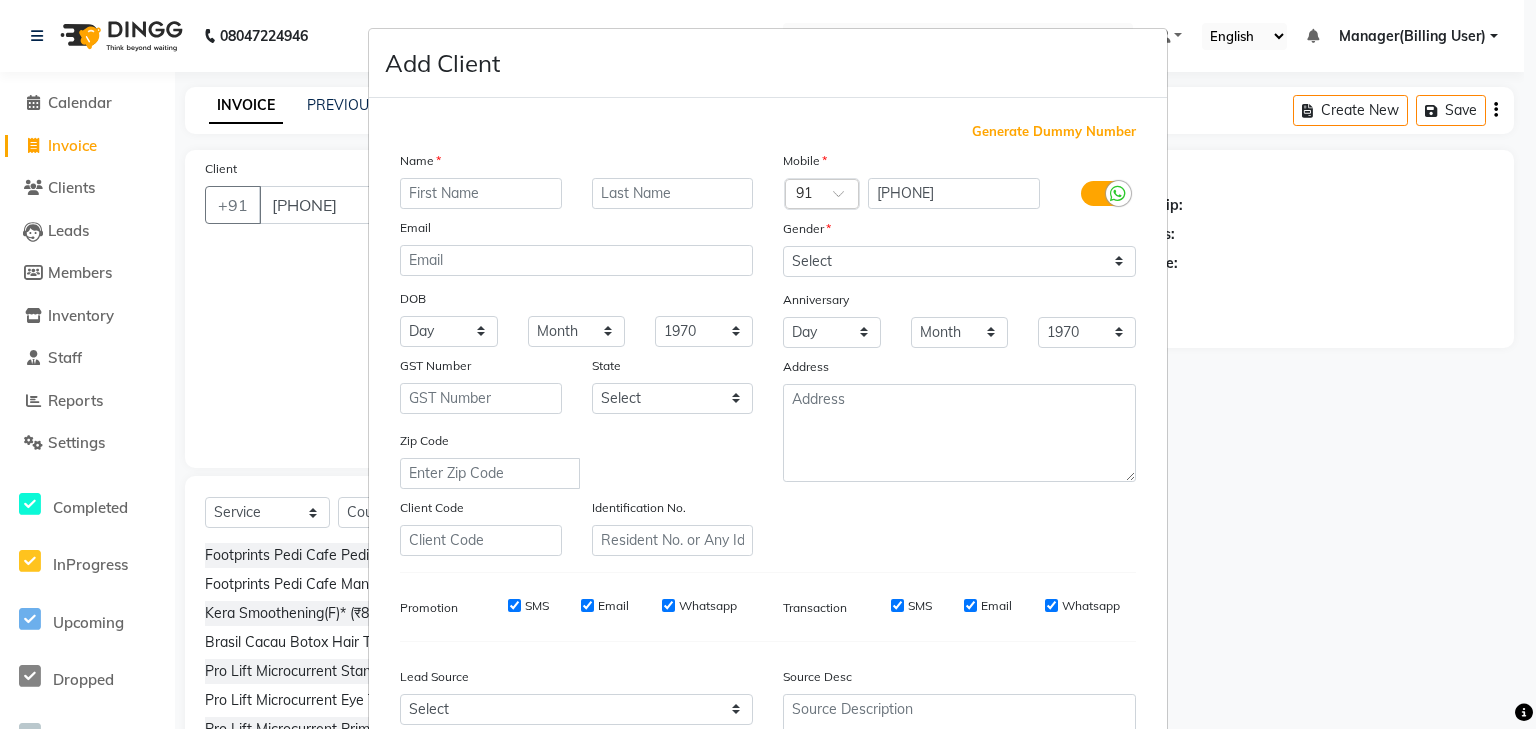 click at bounding box center (481, 193) 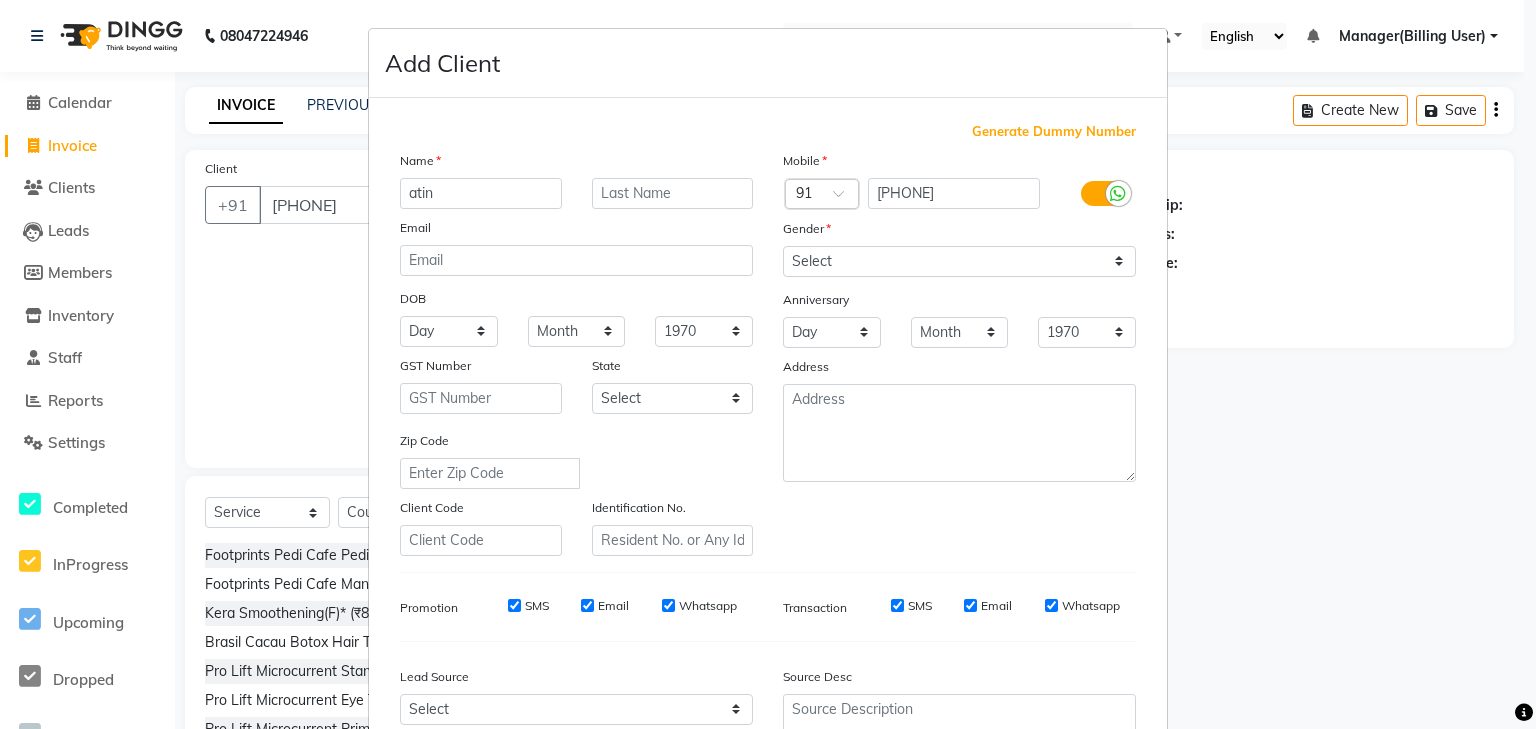 type on "atin" 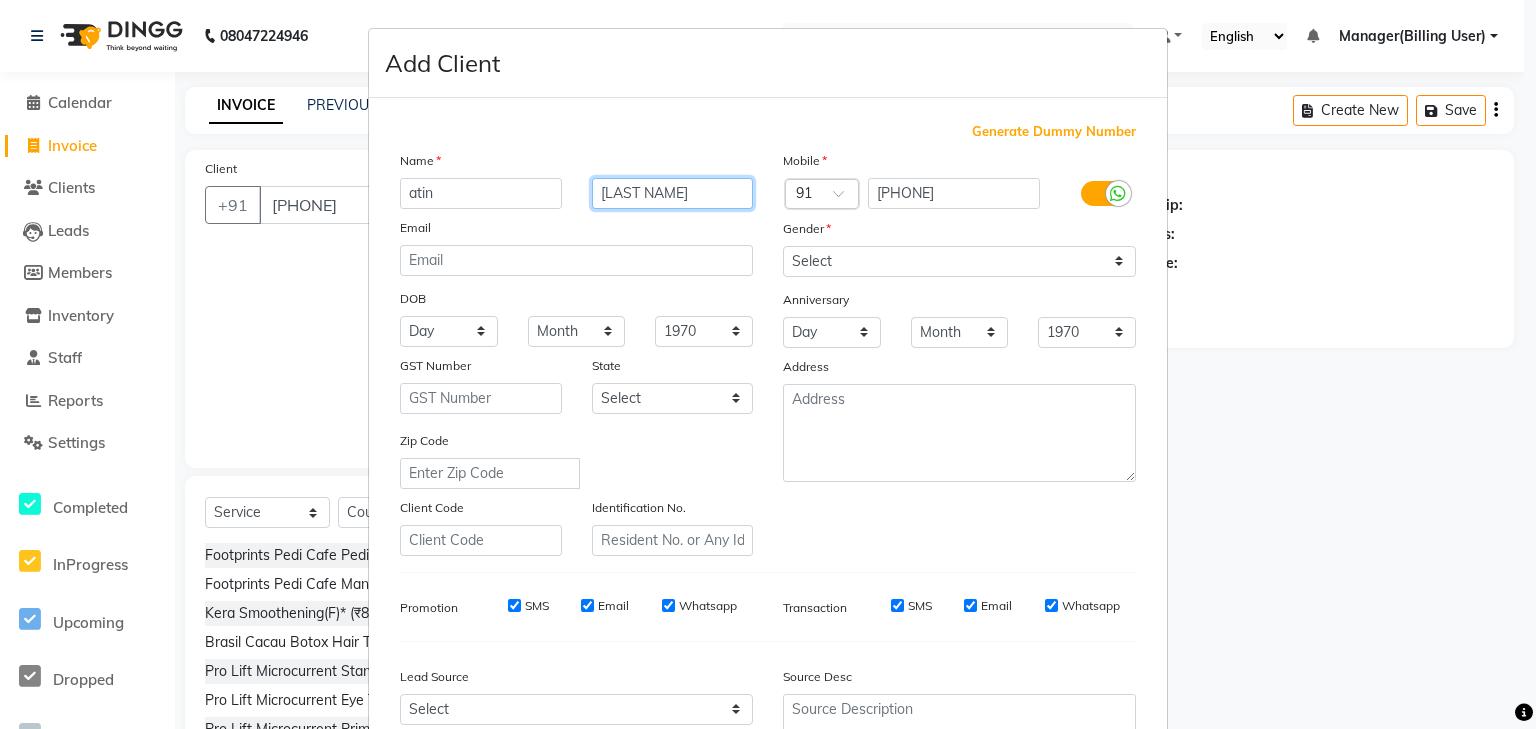 type on "[LAST NAME]" 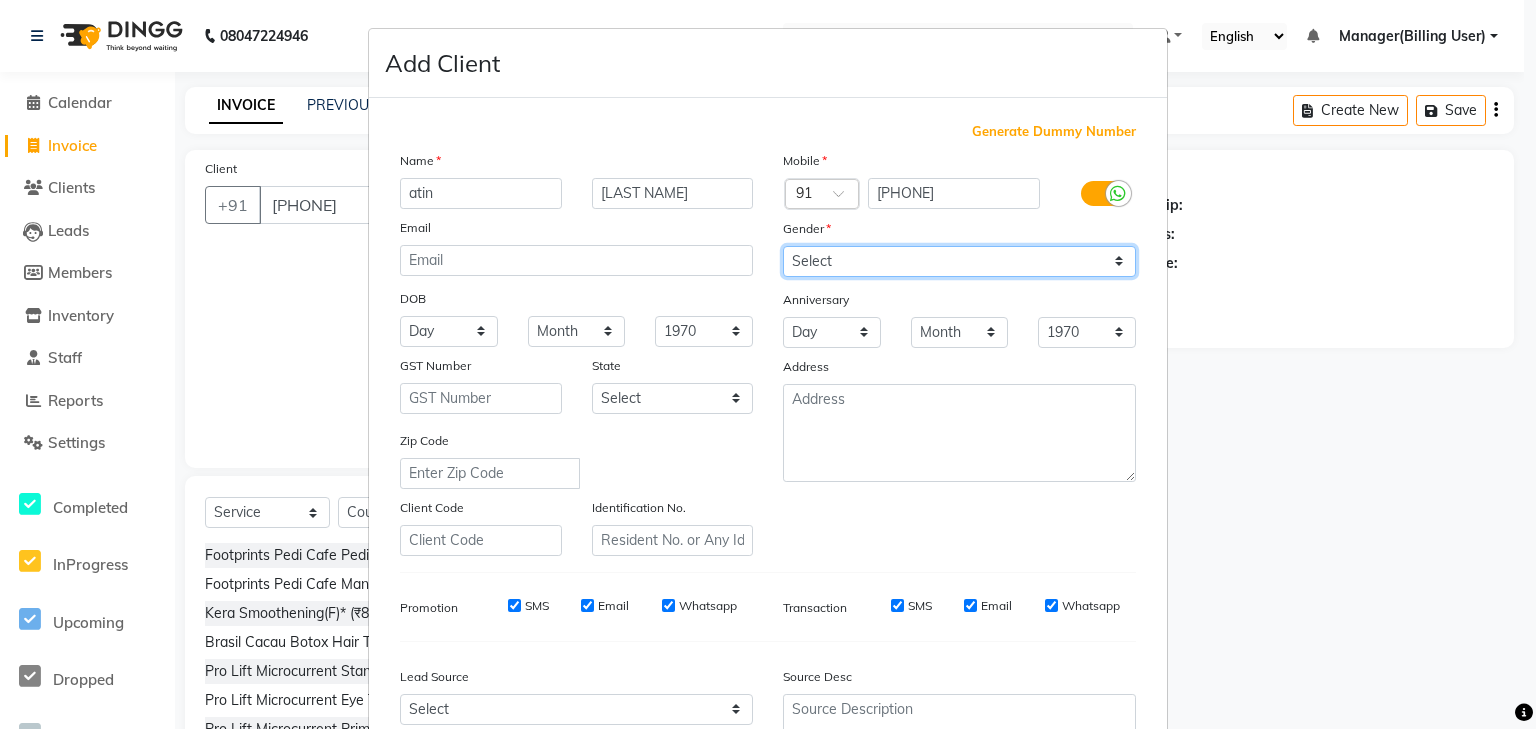 click on "Select Male Female Other Prefer Not To Say" at bounding box center (959, 261) 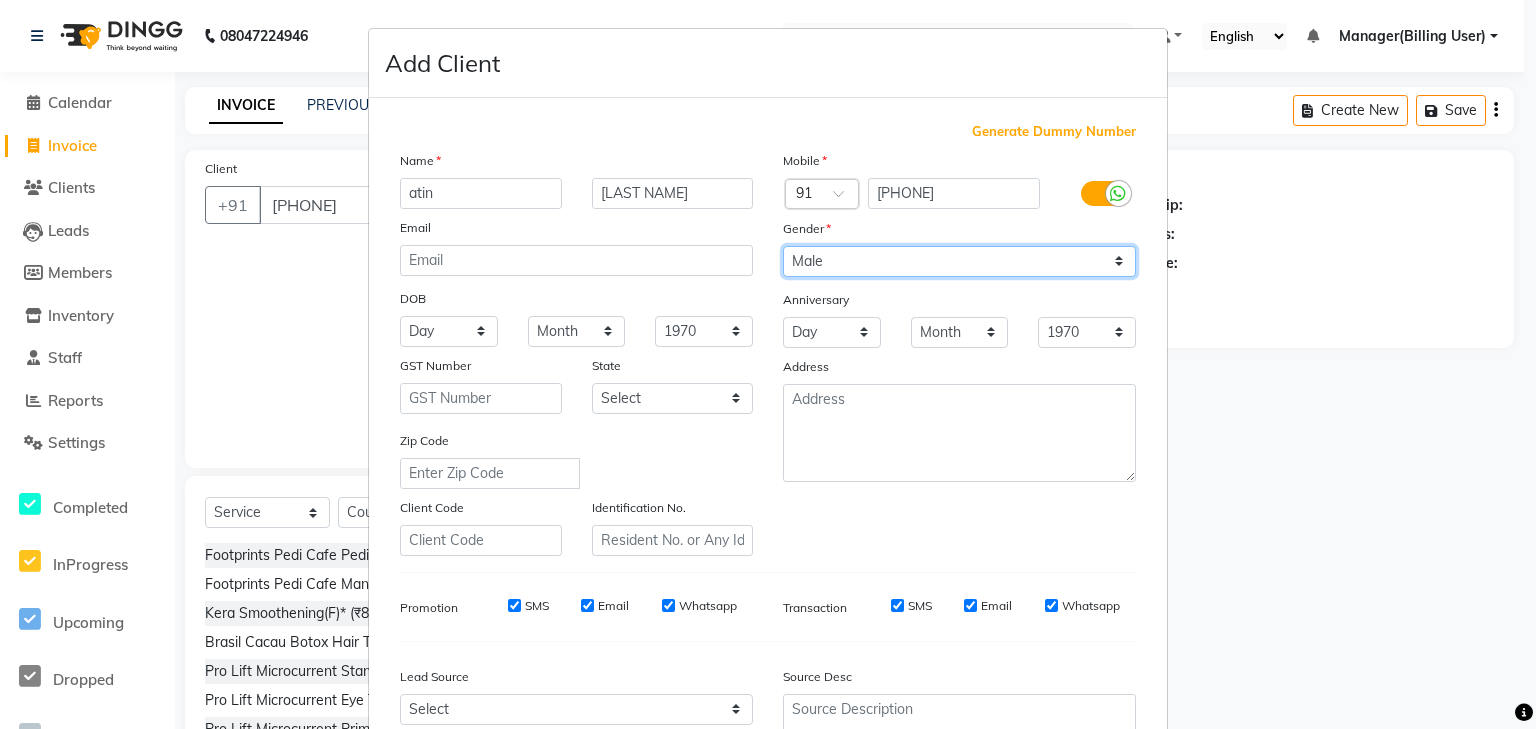 click on "Select Male Female Other Prefer Not To Say" at bounding box center (959, 261) 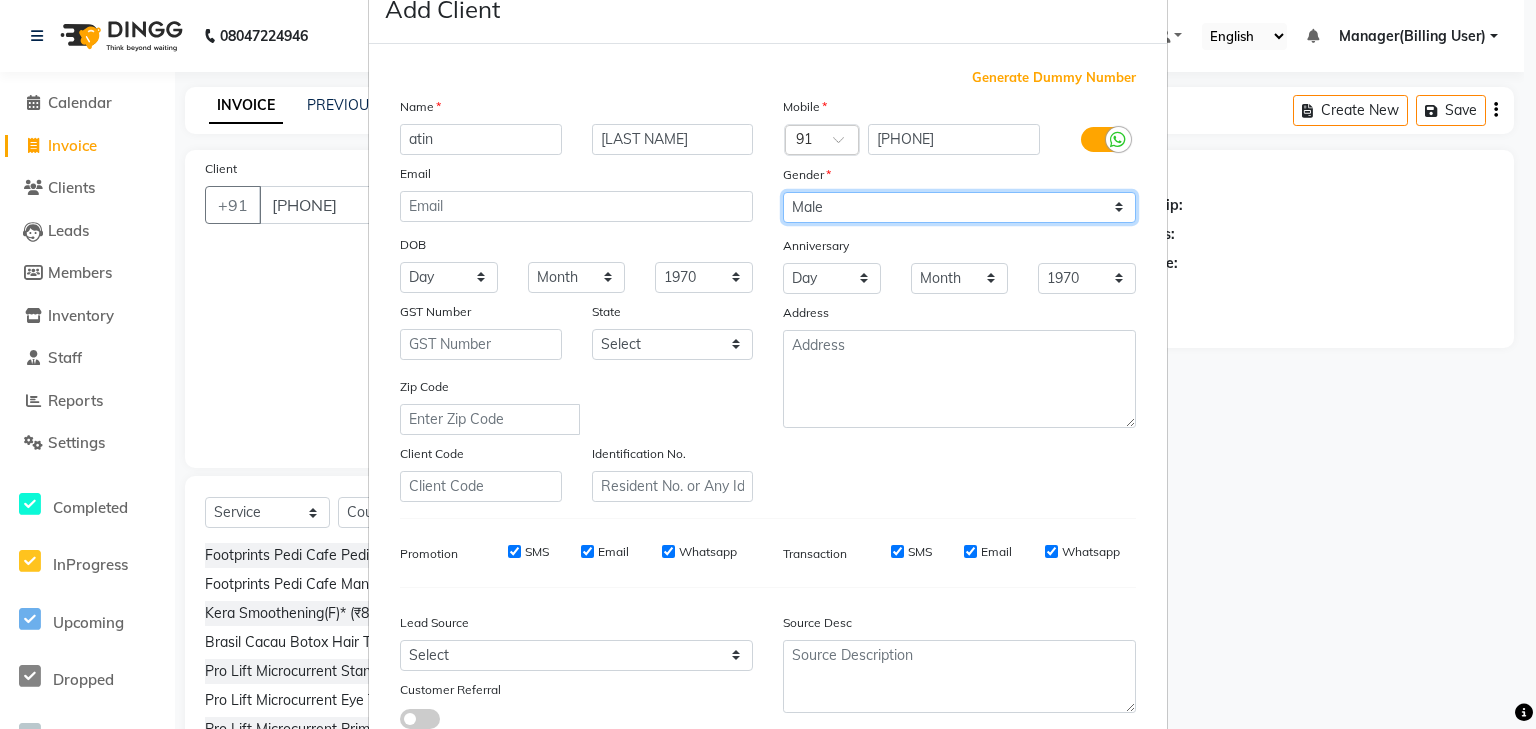 scroll, scrollTop: 44, scrollLeft: 0, axis: vertical 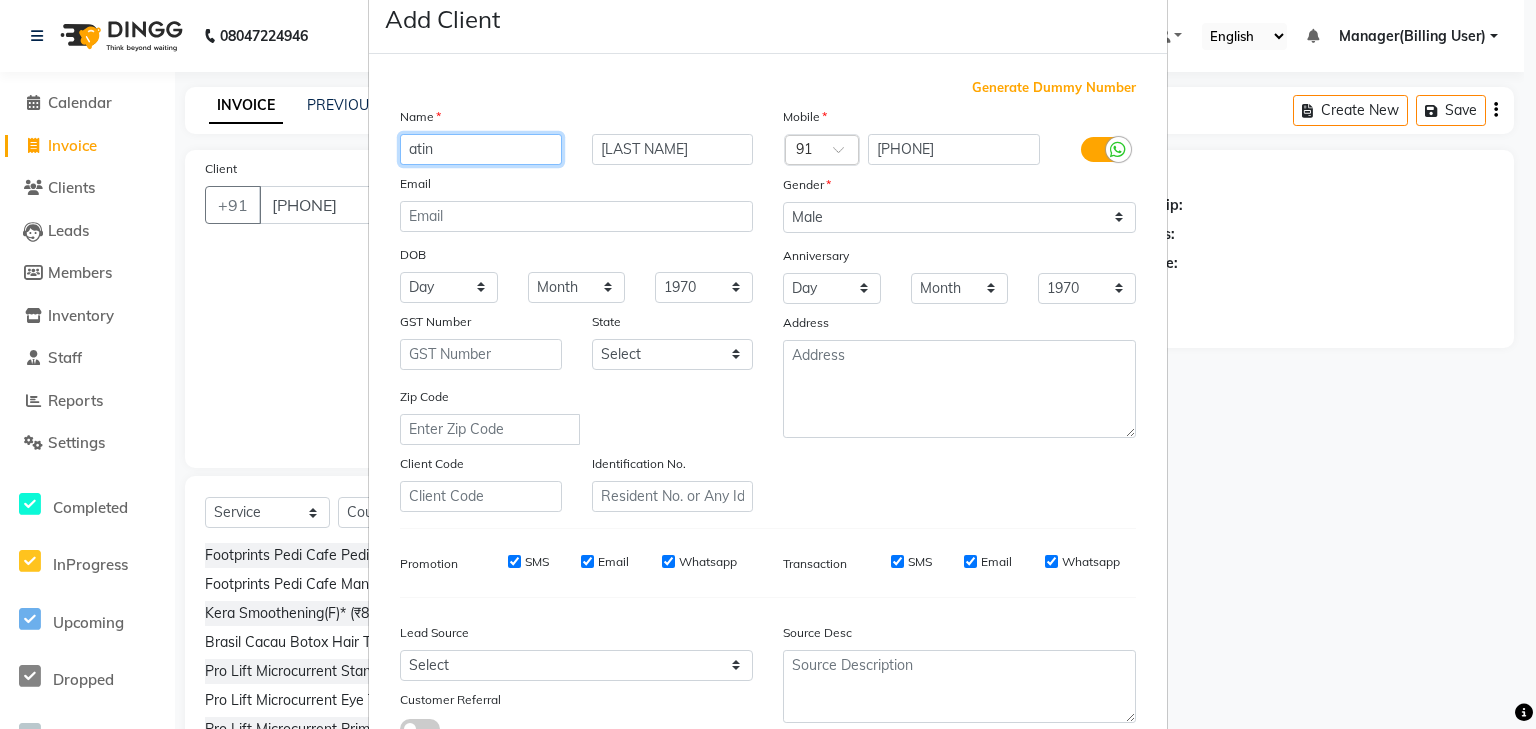 click on "atin" at bounding box center [481, 149] 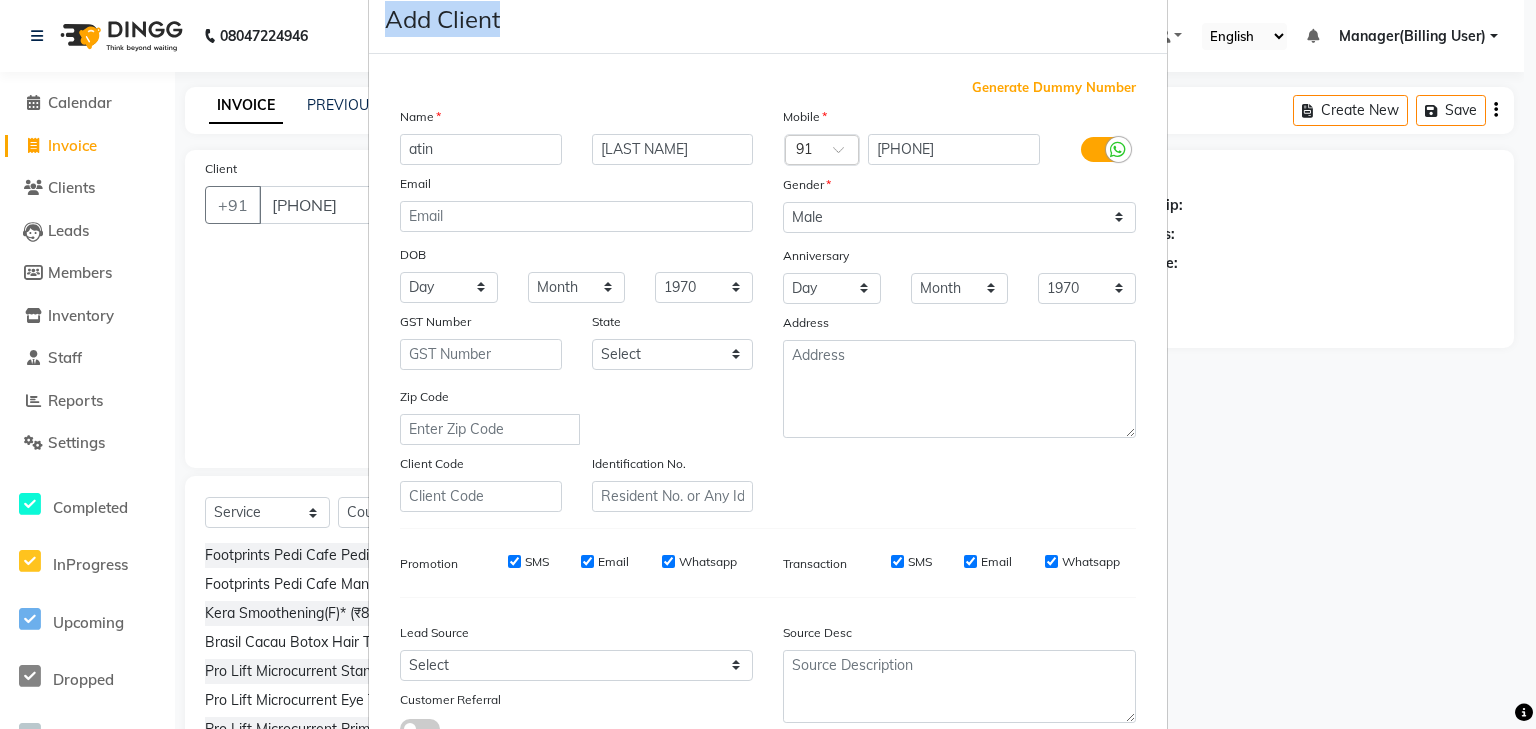 click on "[PHONE] Select Location × Looks Gulshan One29 Mall, Noida Default Panel My Panel English ENGLISH Español العربية मराठी हिंदी ગુજરાતી தமிழ் 中文 Notifications nothing to show Manager(Billing User) Manage Profile Change Password Sign out Version:3.16.0 ☀ Looks Gulshan One29 Mall, Noida Calendar Invoice Clients Leads Members Inventory Staff Reports Settings Completed InProgress Upcoming Dropped Tentative Check-In Confirm Bookings Generate Report Segments Page Builder INVOICE PREVIOUS INVOICES Create New Save Client [PHONE] Add Client Date 04-08-2025 Invoice Number V/2025 V/2025-26 0854 Select & add items from the list below Select Service Product Membership Package Voucher Prepaid Gift Card Select Stylist ali Counter_Sales Deepak Eram_nail art Farmaan Manager(Billing User) Mashel Nisha Rinki Ritu Mittal Shiva Shiva(Cherry) Shivam_pdct Talib vardan Vikash_Pdct Footprints Pedi Cafe Pedicure(F) (₹850) Name:" at bounding box center (768, 364) 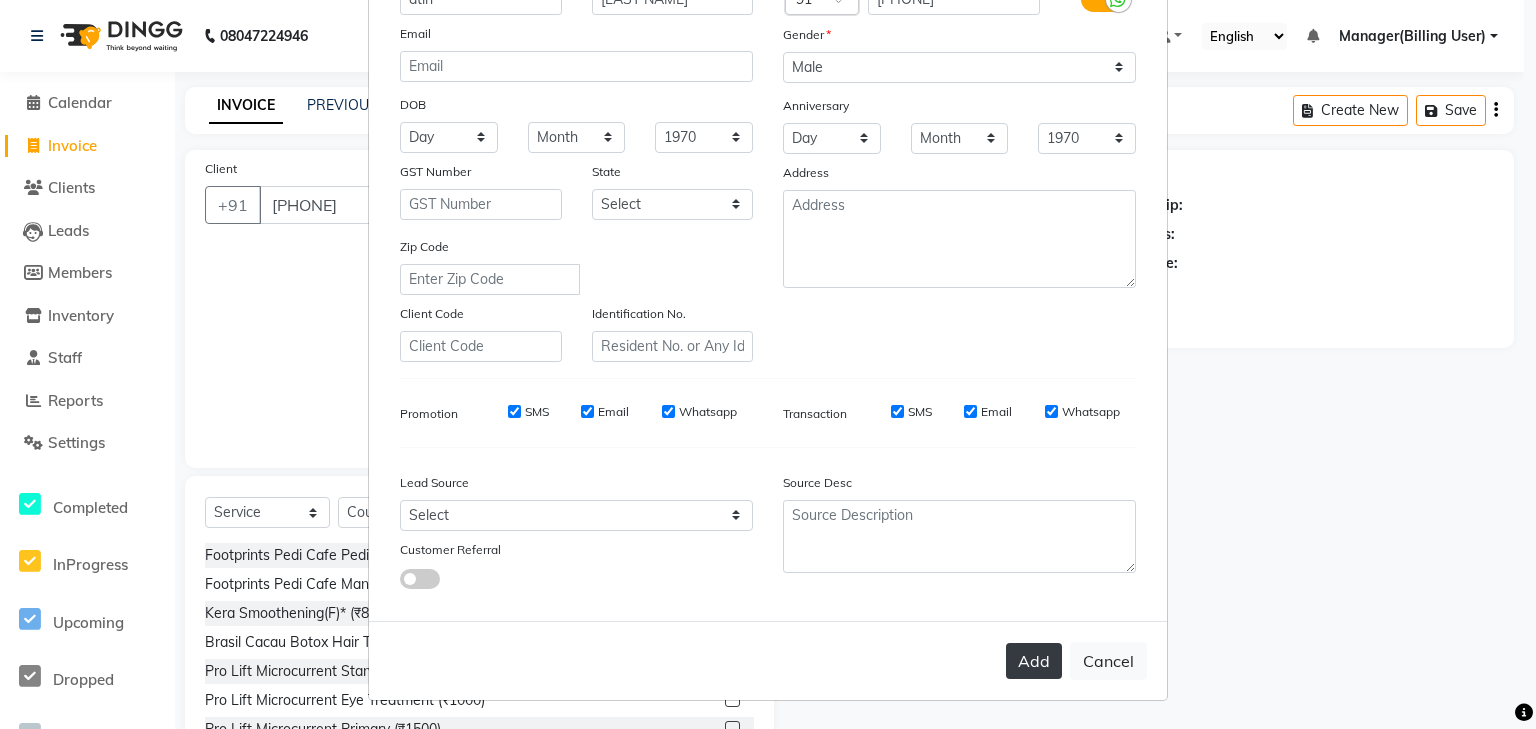 click on "Add" at bounding box center (1034, 661) 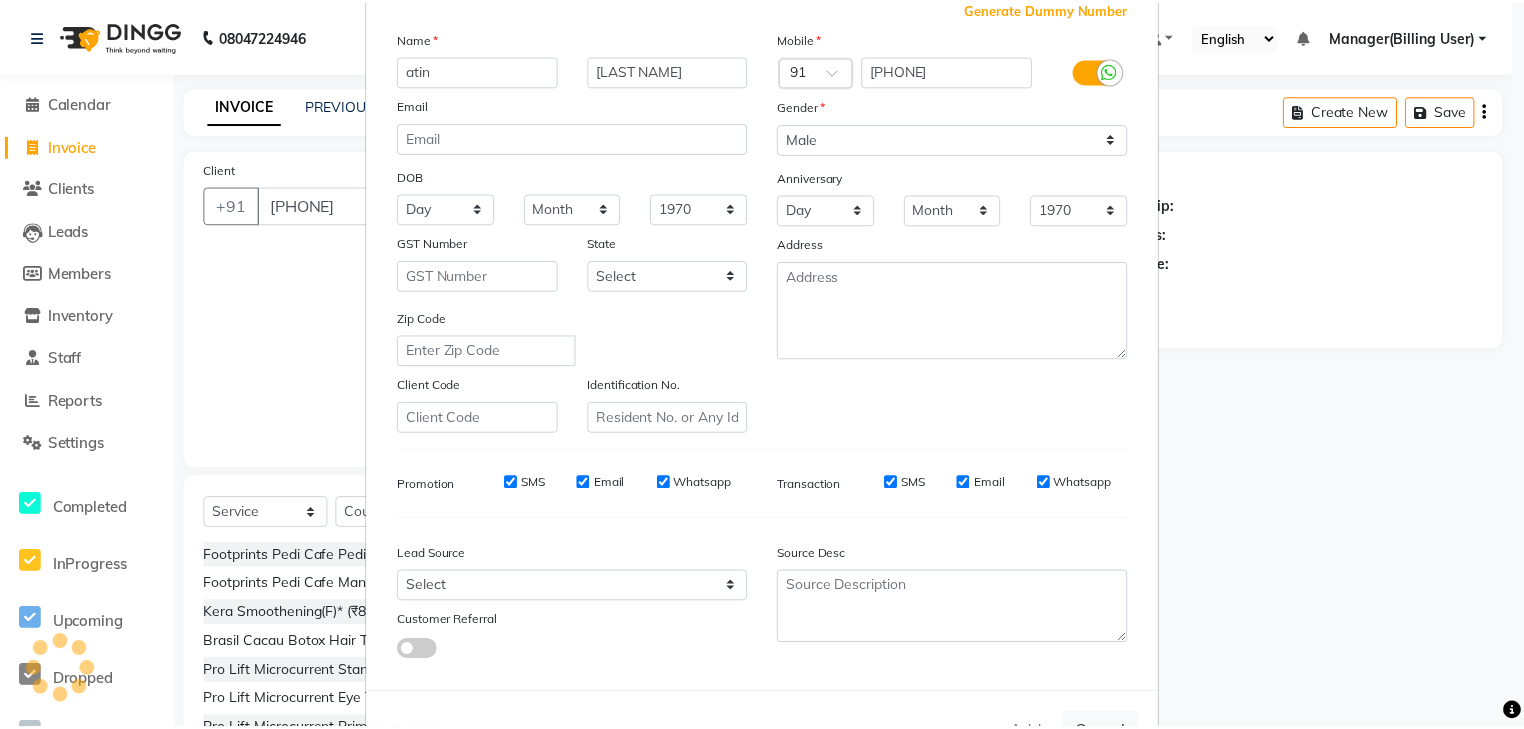 scroll, scrollTop: 0, scrollLeft: 0, axis: both 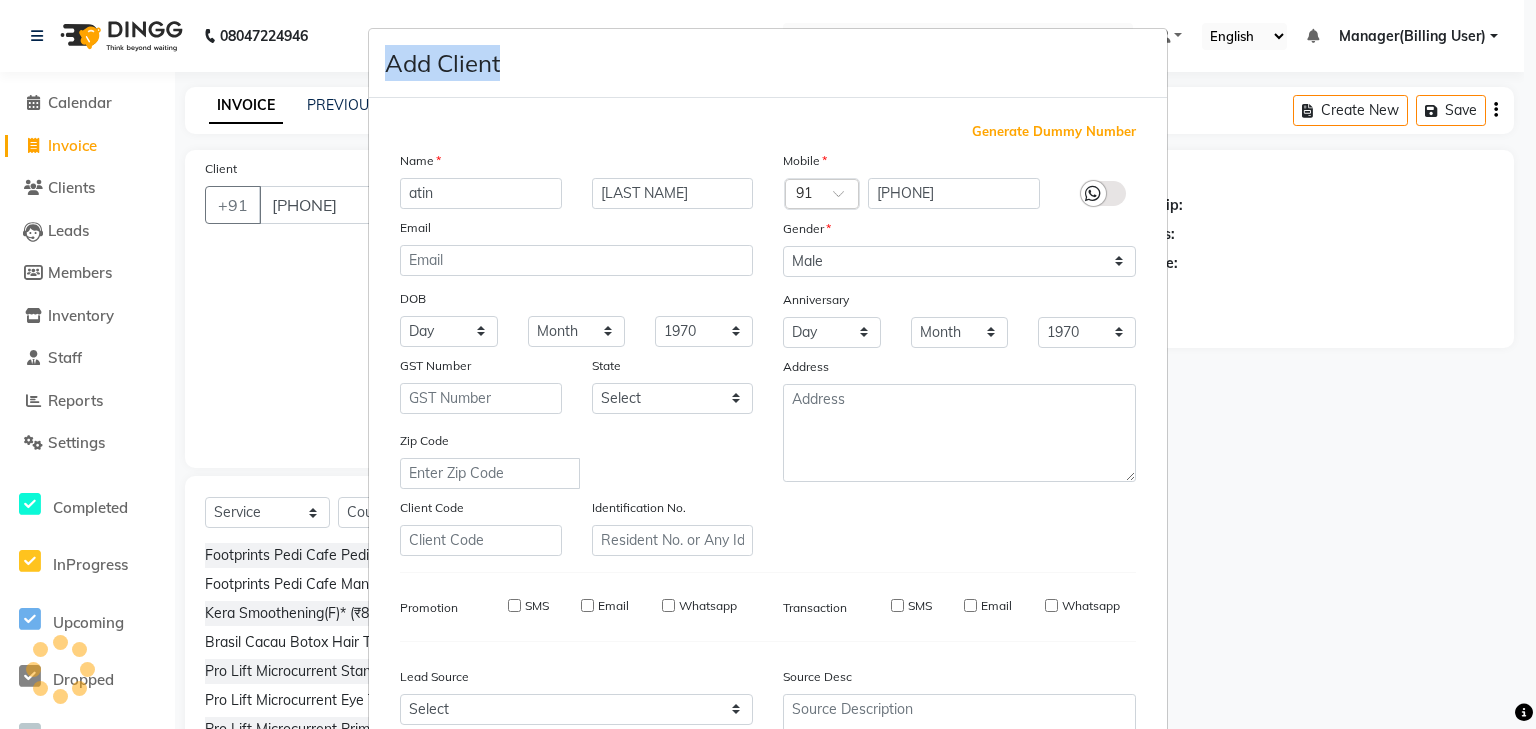 type 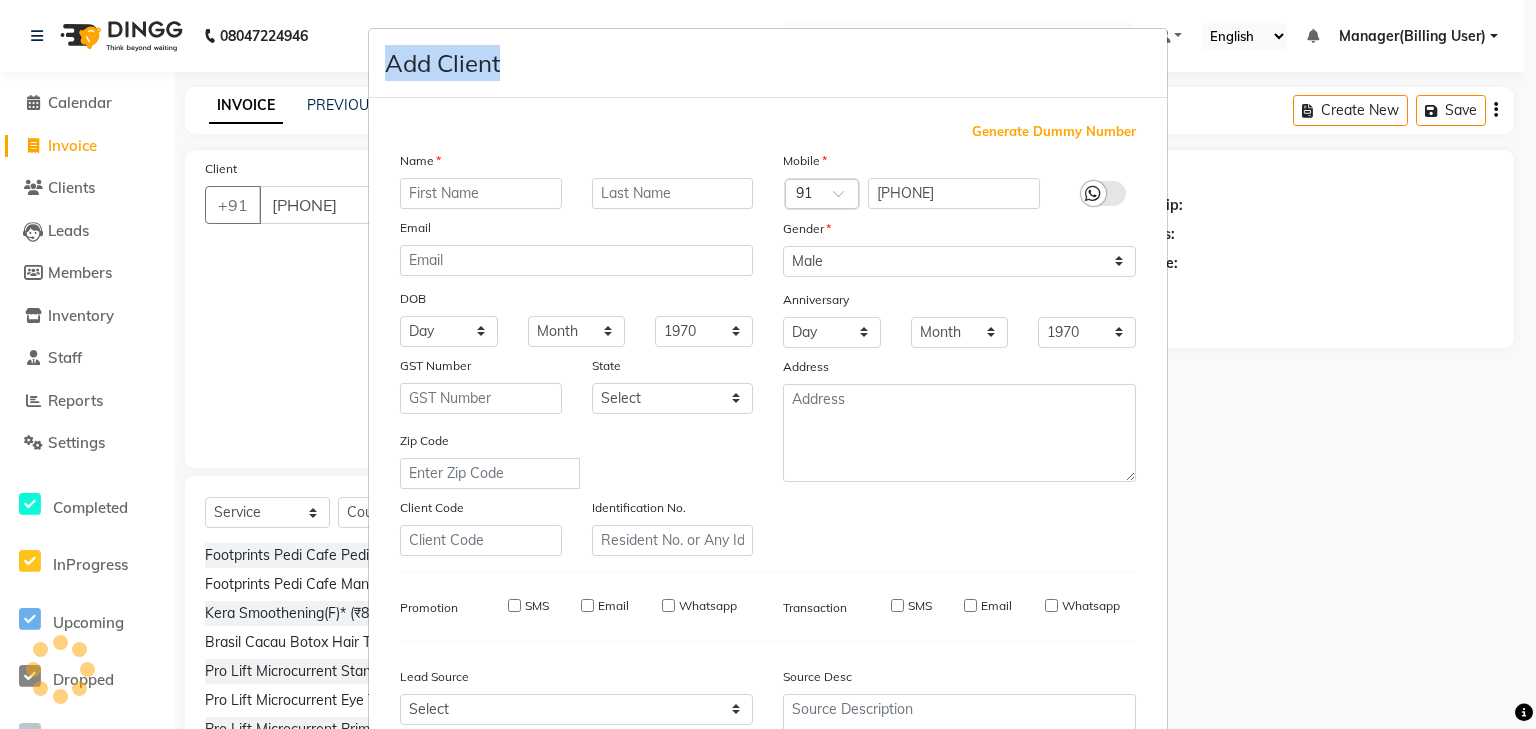 select 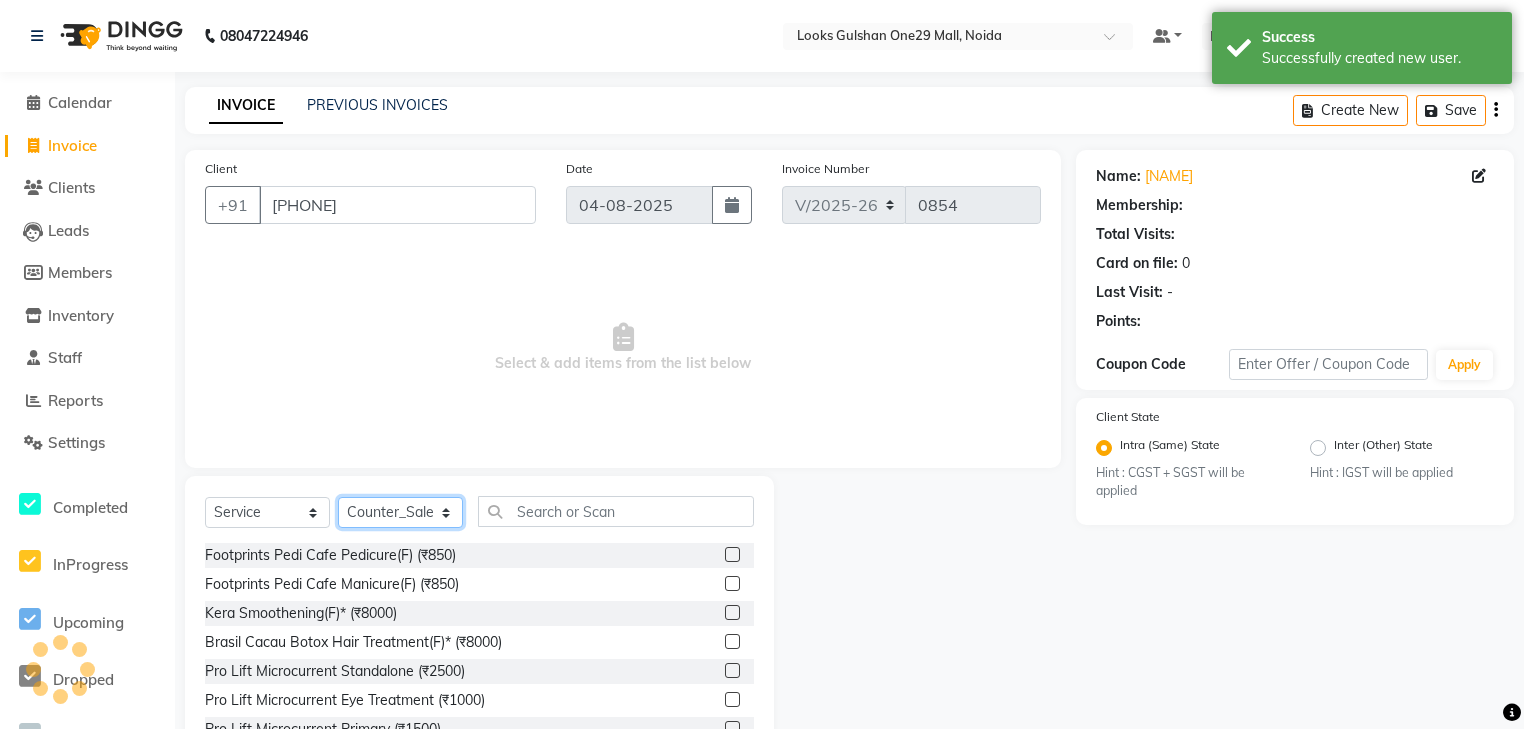 select on "1: Object" 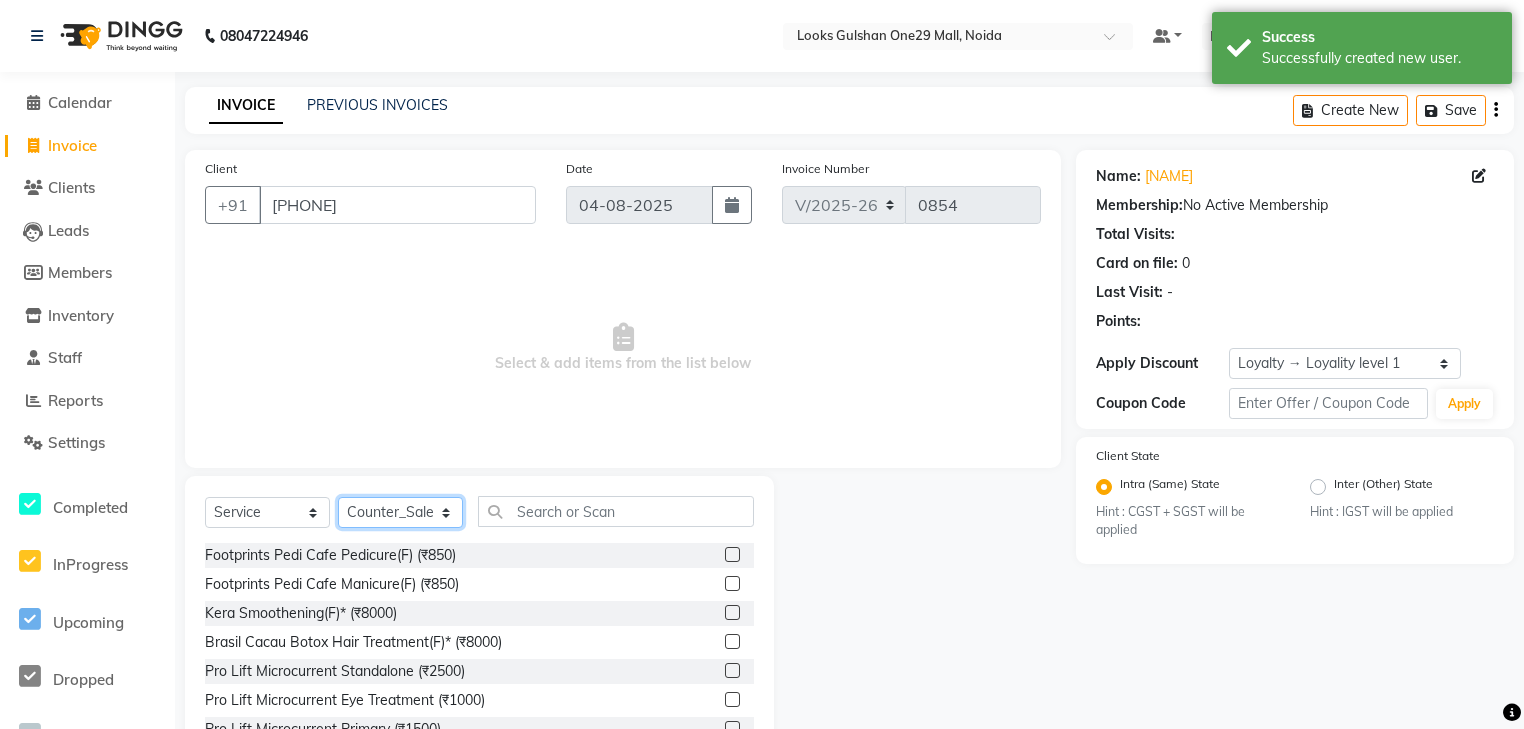 click on "Select Stylist ali Counter_Sales Deepak Eram_nail art Farmaan Manager(Billing User) Mashel Nisha Rinki Ritu Mittal Shiva Shiva(Cherry) Shivam_pdct Talib vardan Vikash_Pdct" 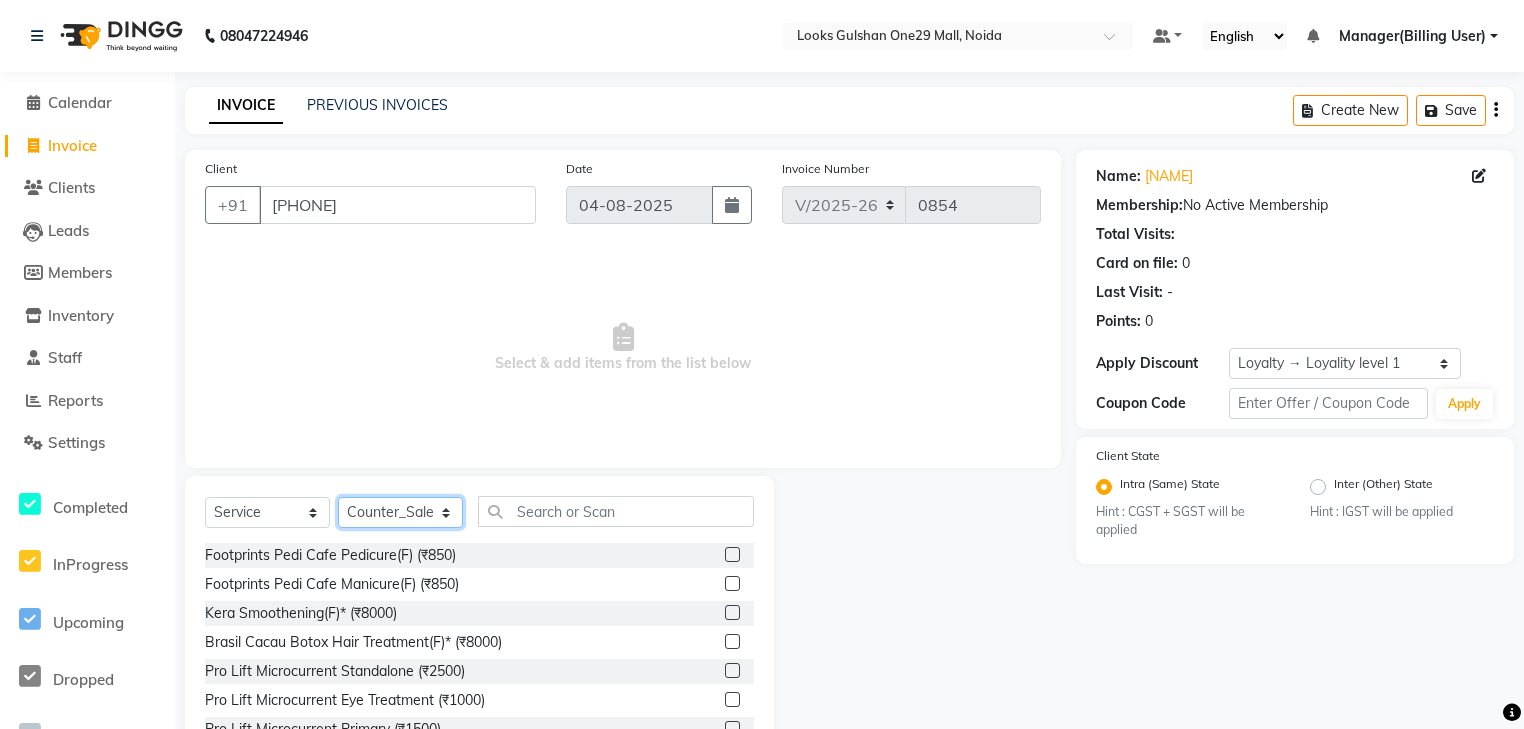 select on "[NUMBER]" 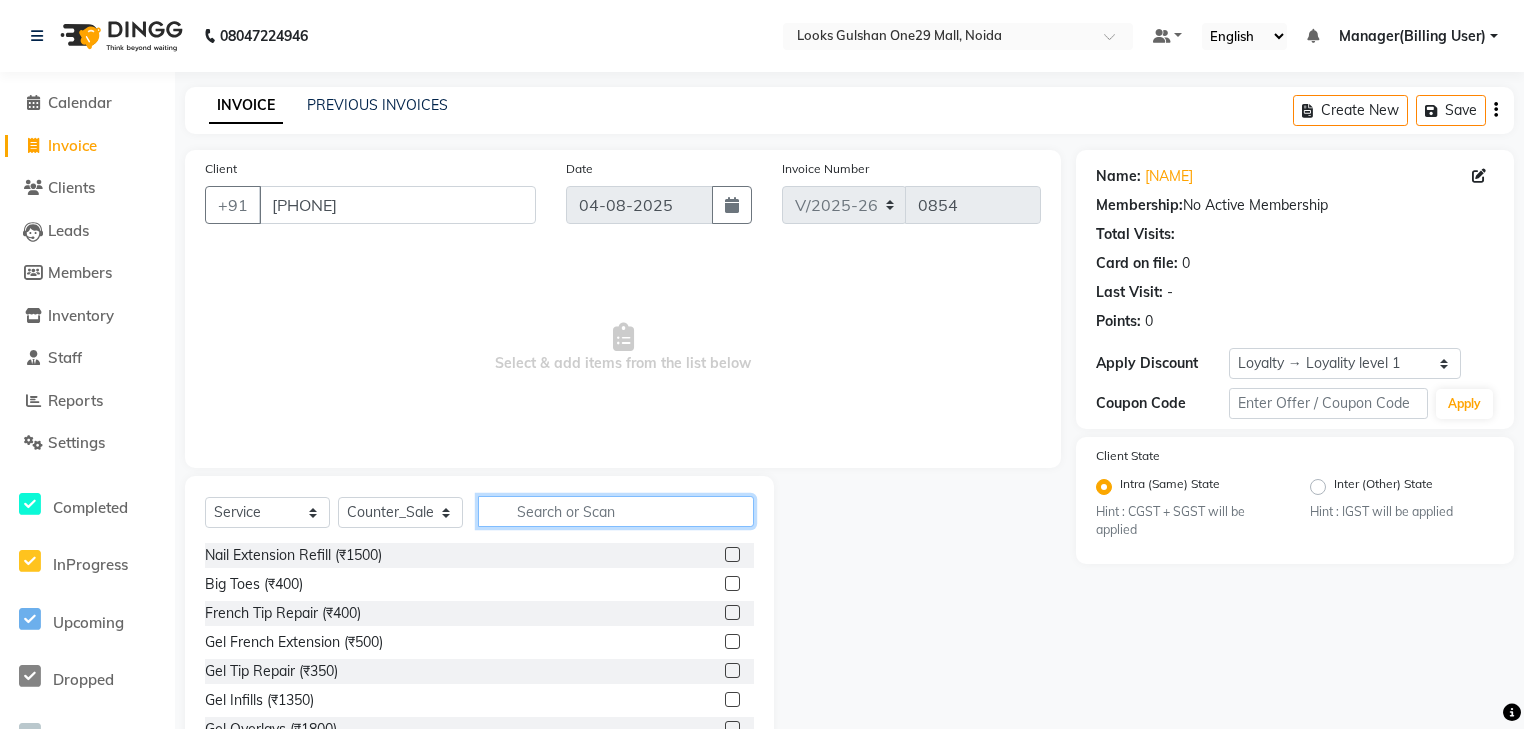 click 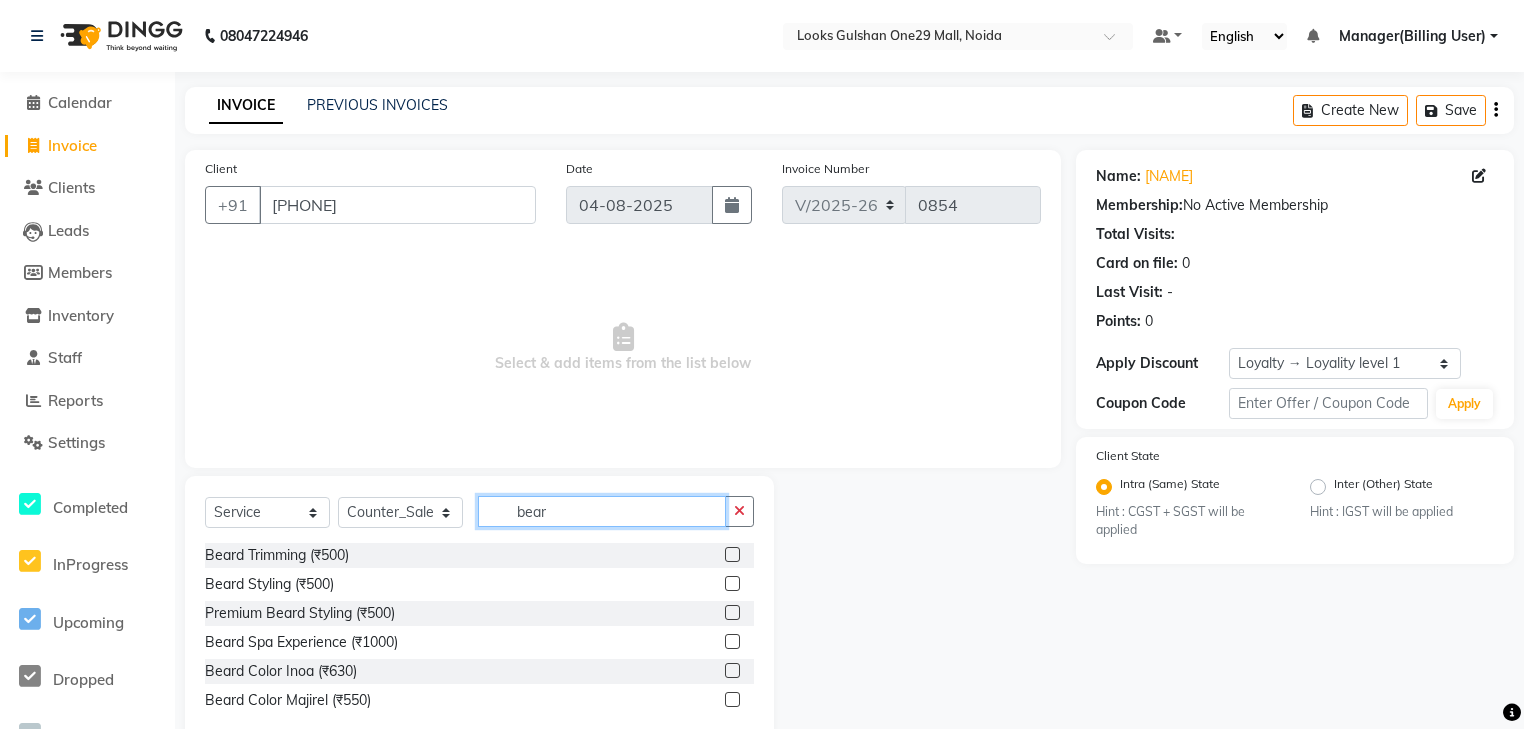 type on "bear" 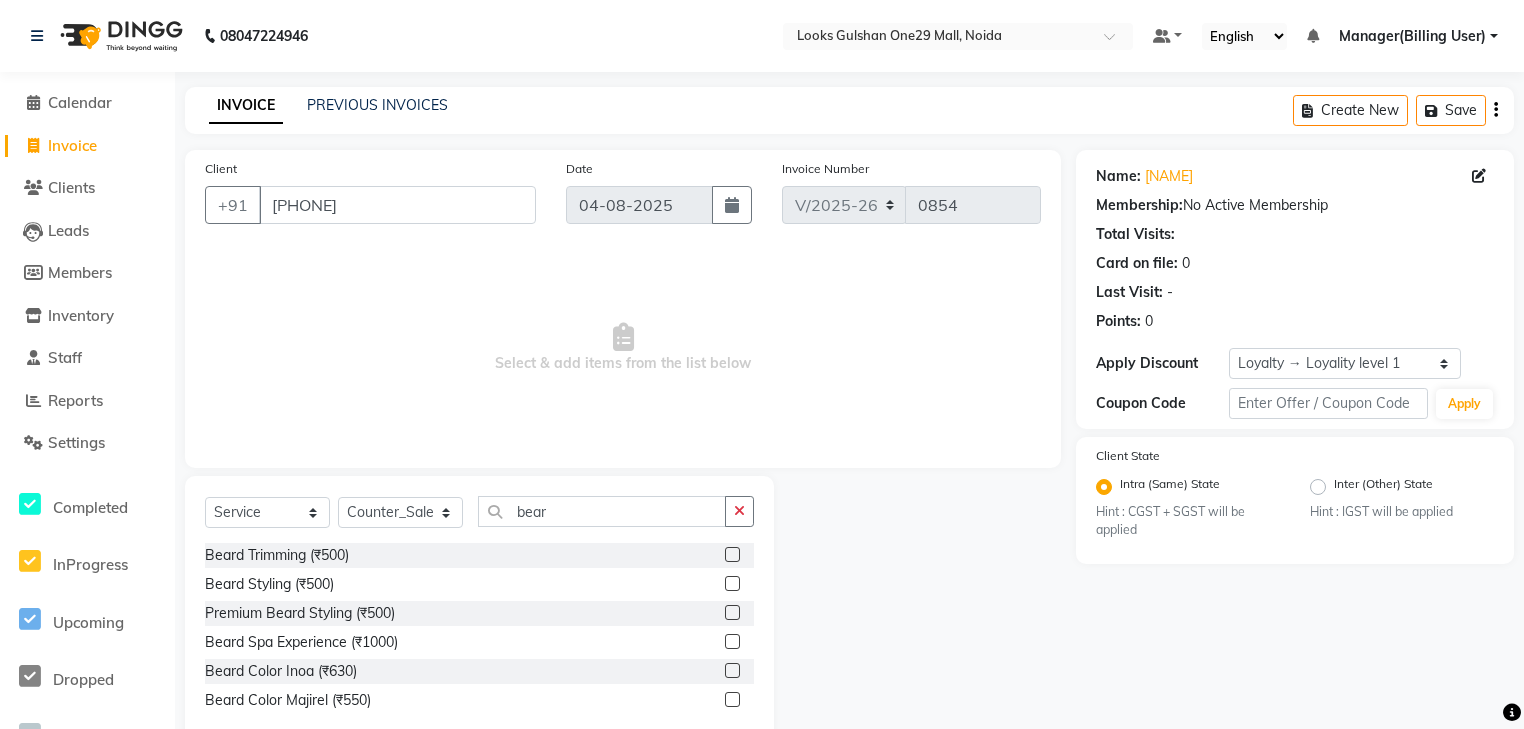 drag, startPoint x: 728, startPoint y: 560, endPoint x: 731, endPoint y: 550, distance: 10.440307 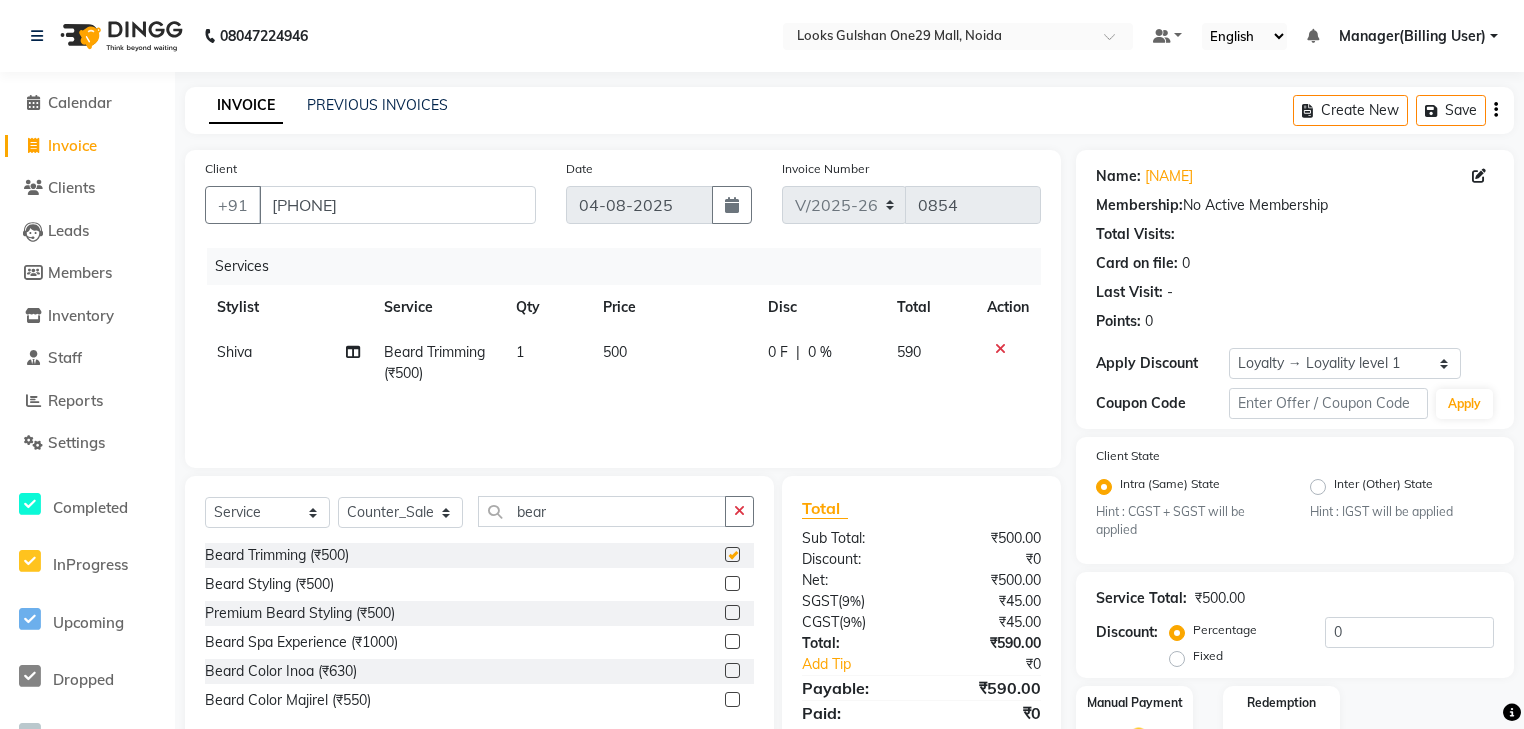 checkbox on "false" 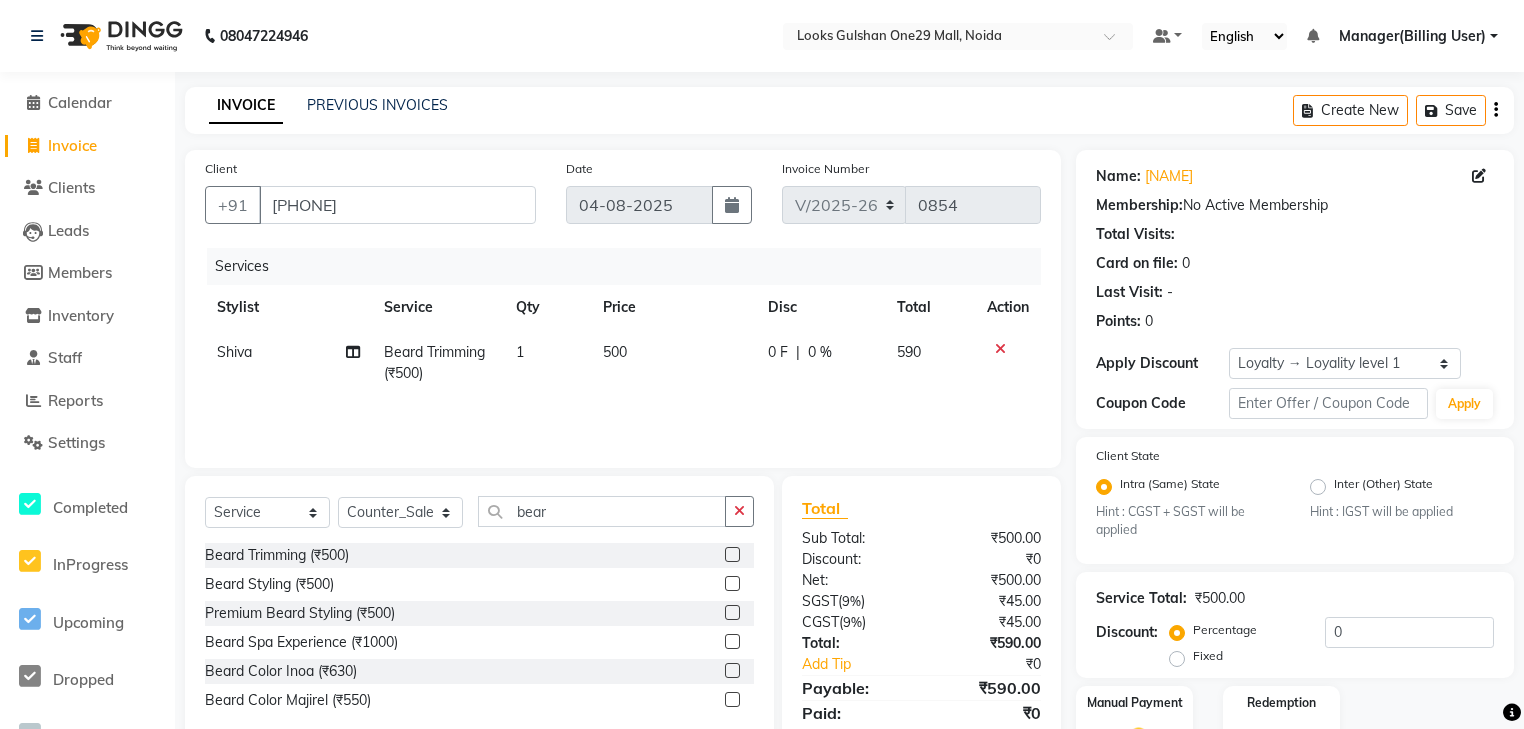 click on "500" 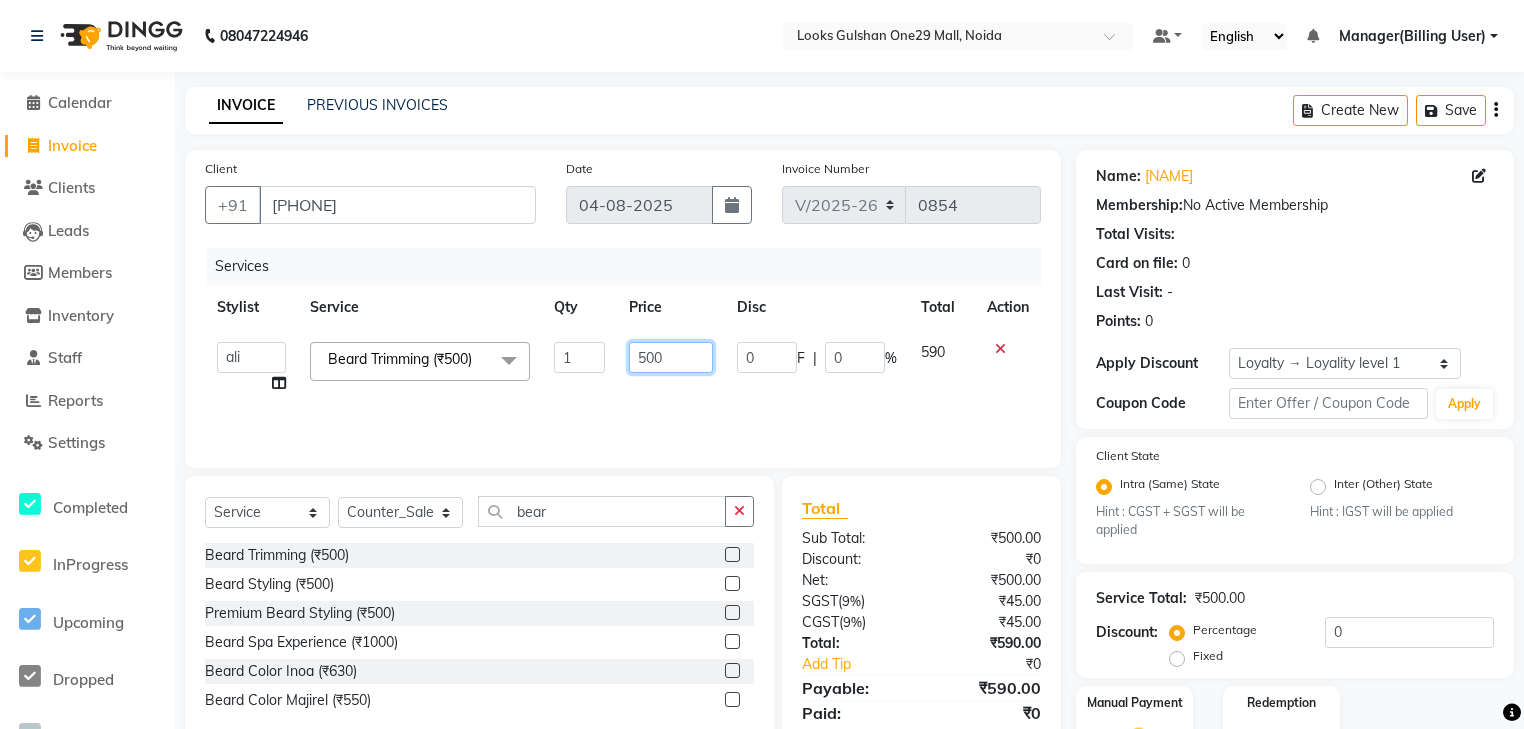 click on "500" 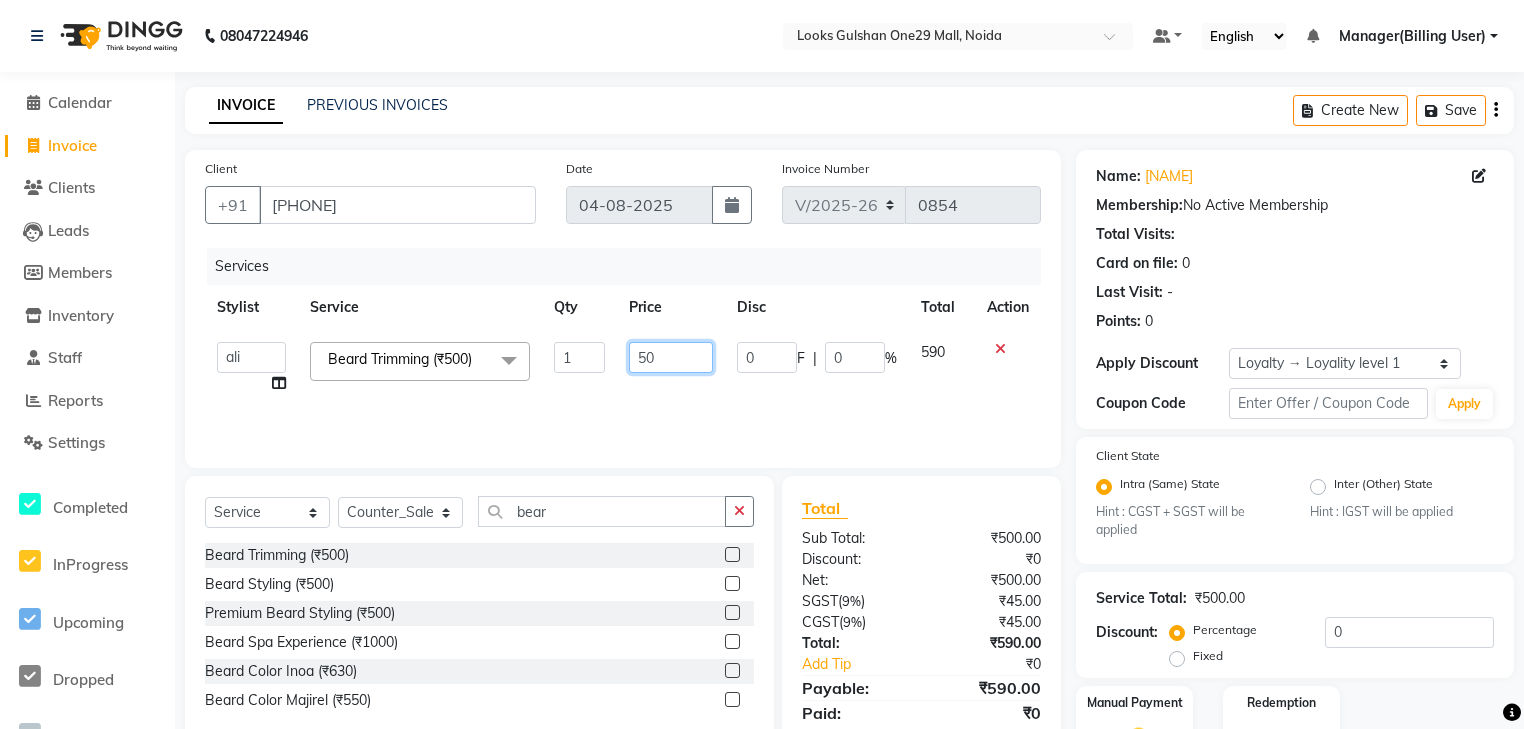 type on "5" 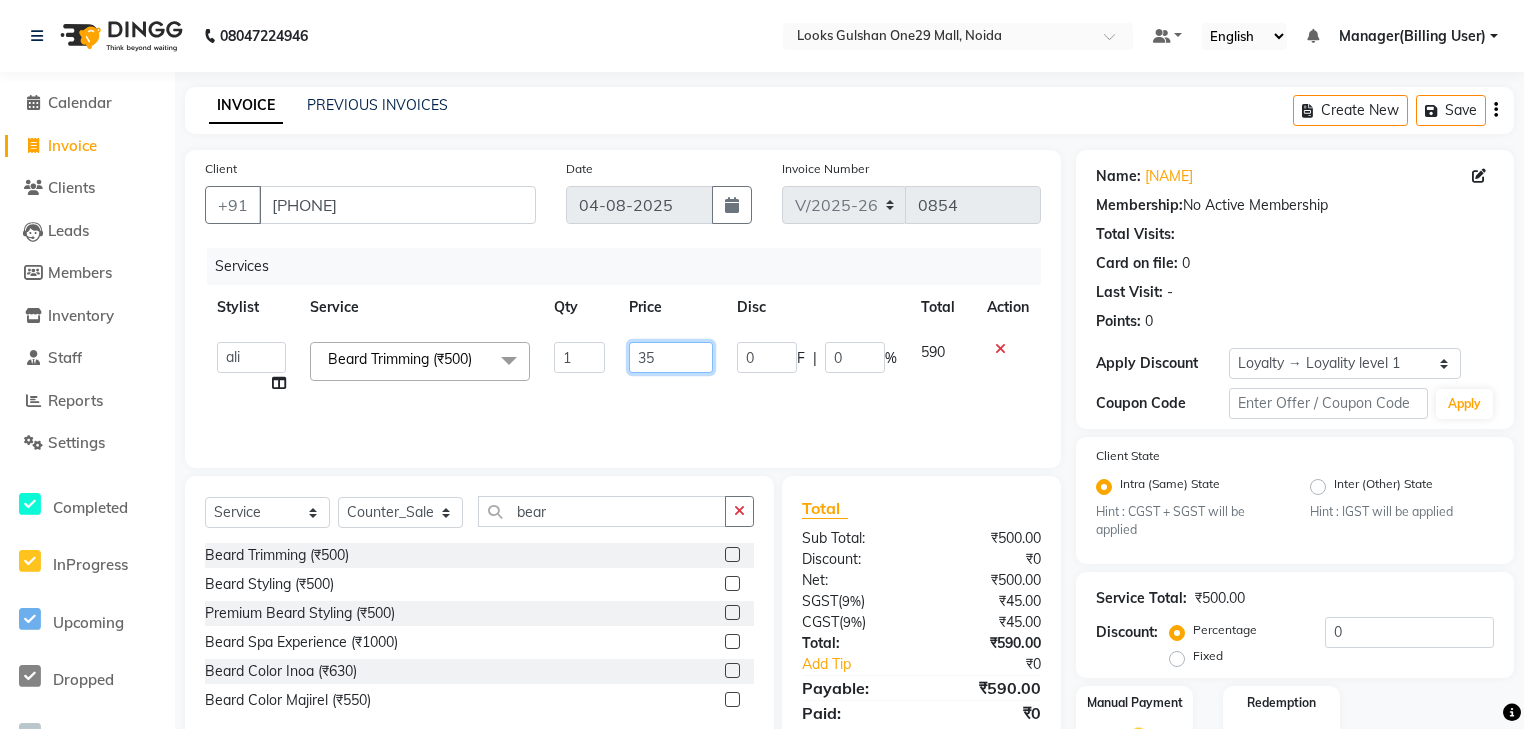 type on "350" 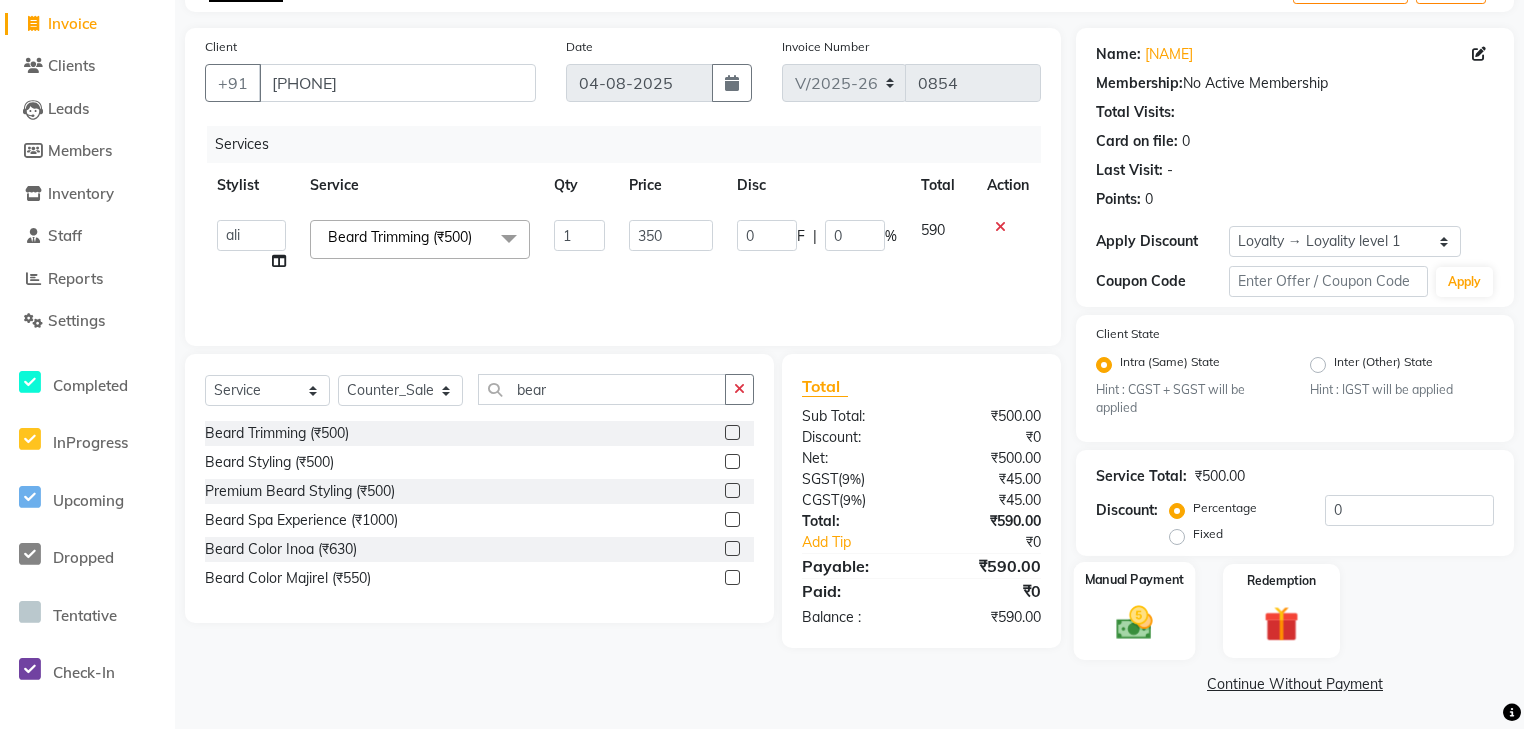 click on "Manual Payment" 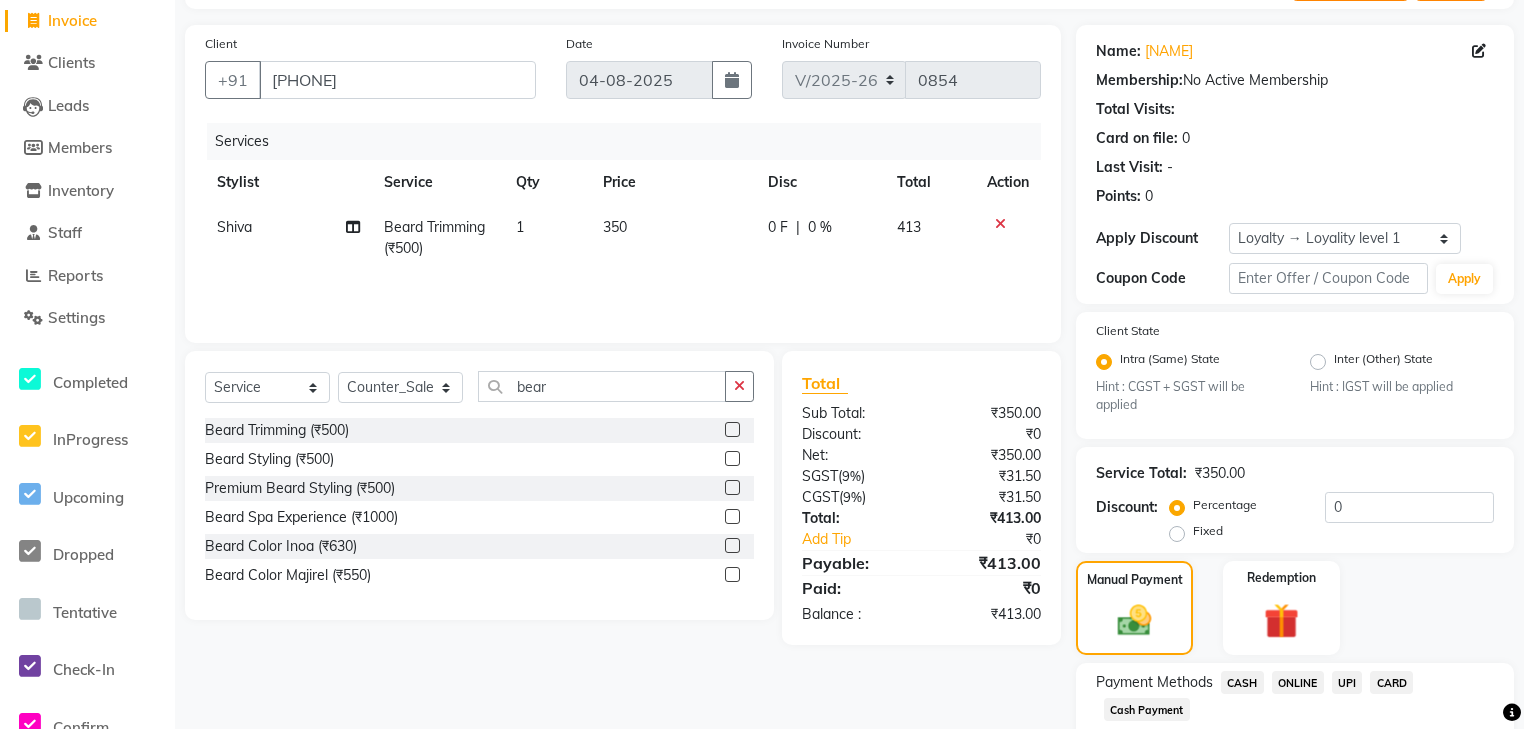 scroll, scrollTop: 253, scrollLeft: 0, axis: vertical 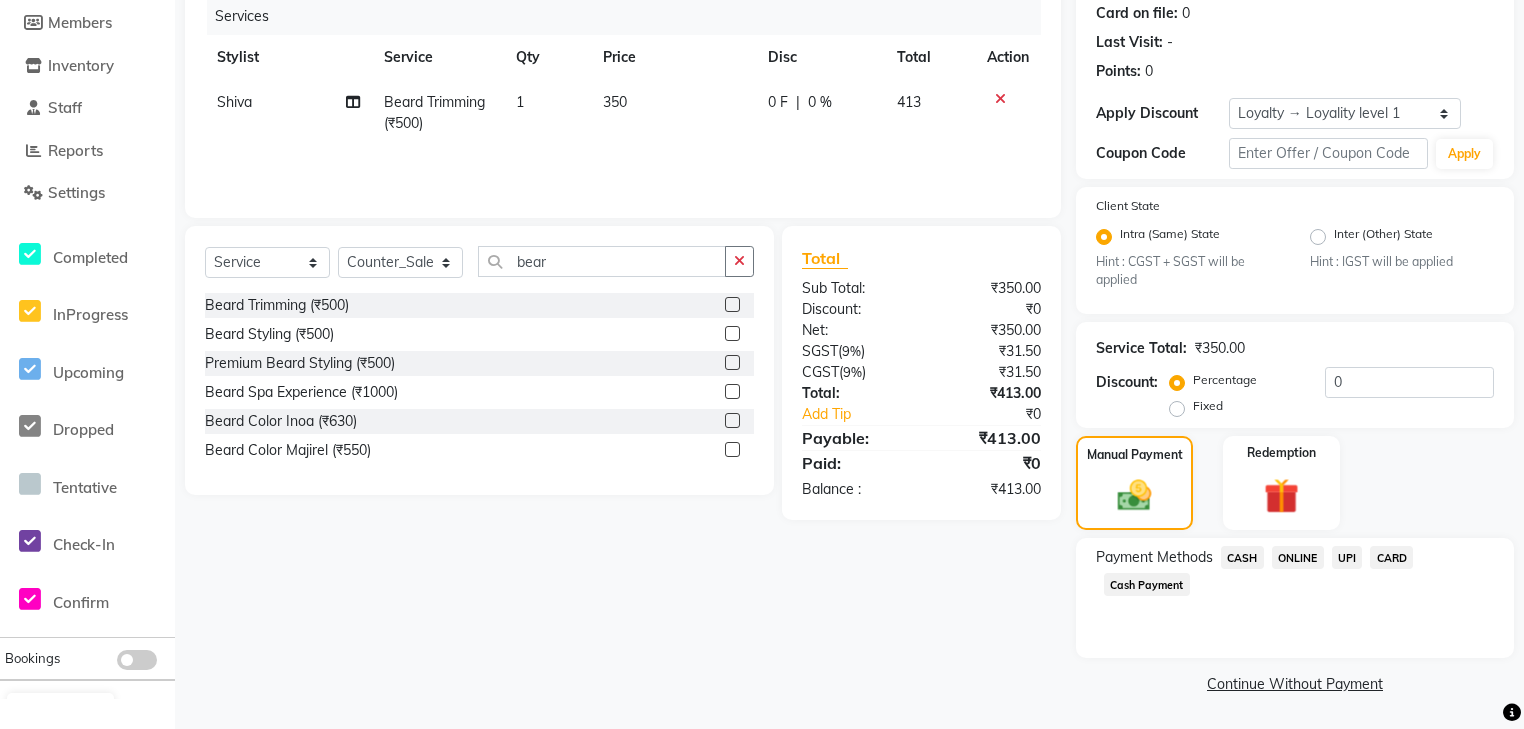 click on "UPI" 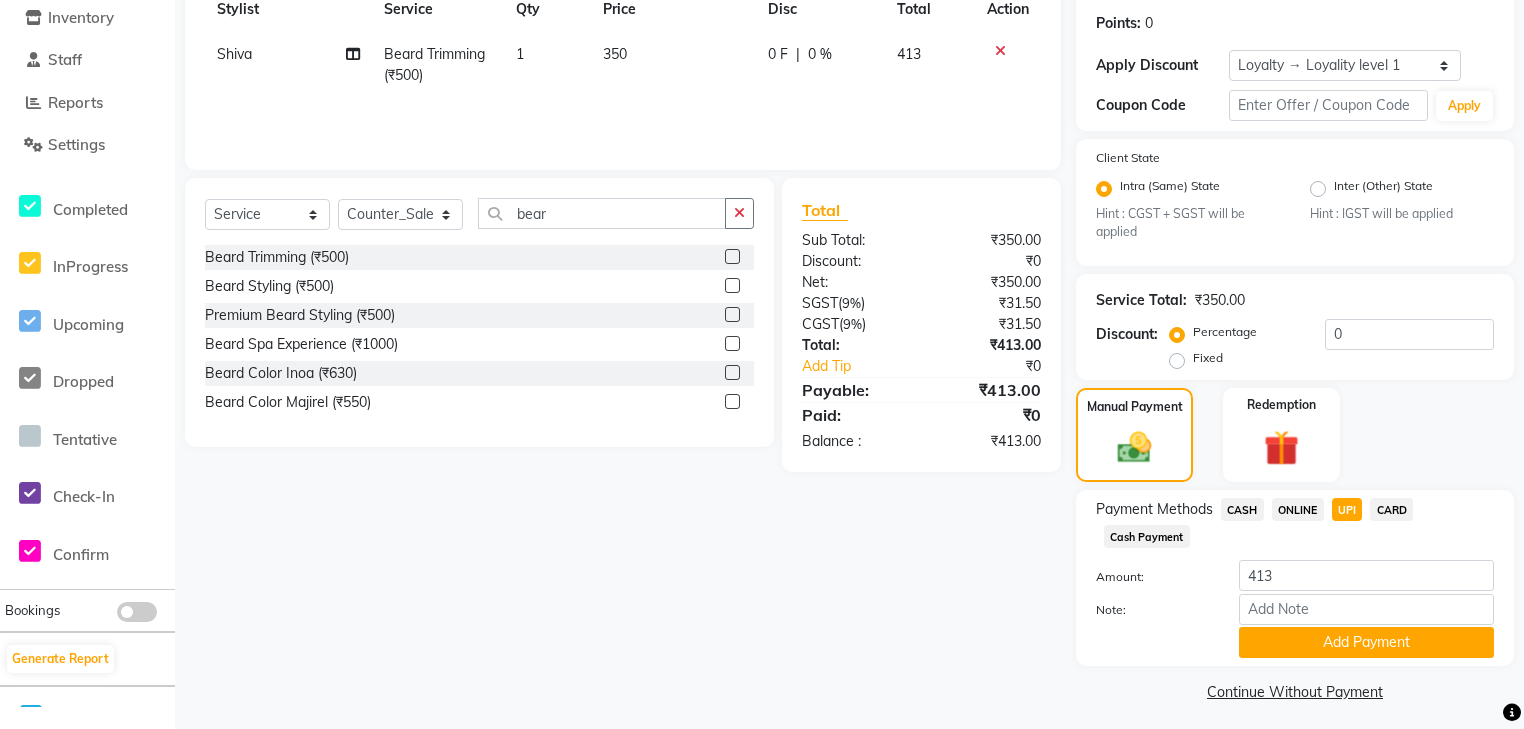scroll, scrollTop: 312, scrollLeft: 0, axis: vertical 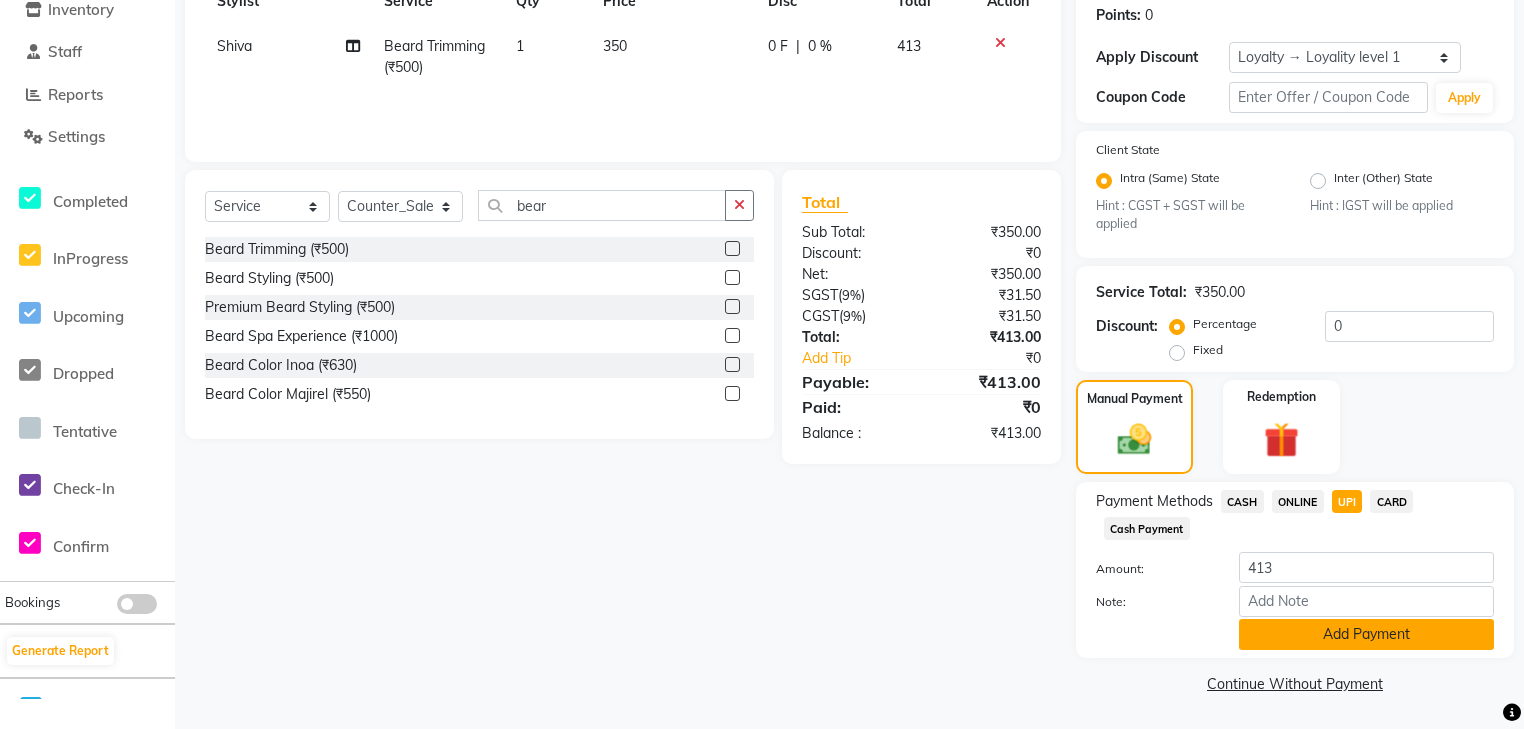 click on "Add Payment" 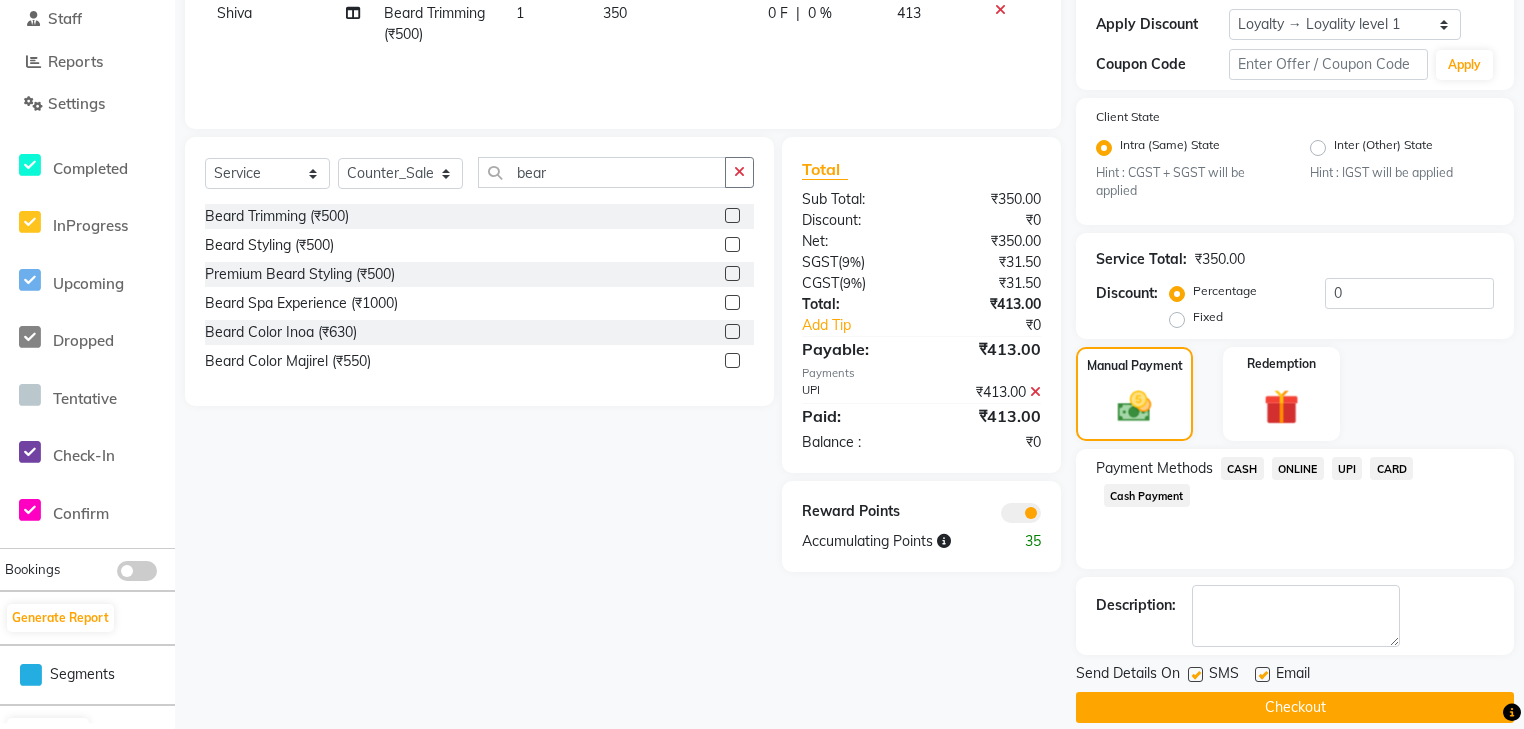 scroll, scrollTop: 365, scrollLeft: 0, axis: vertical 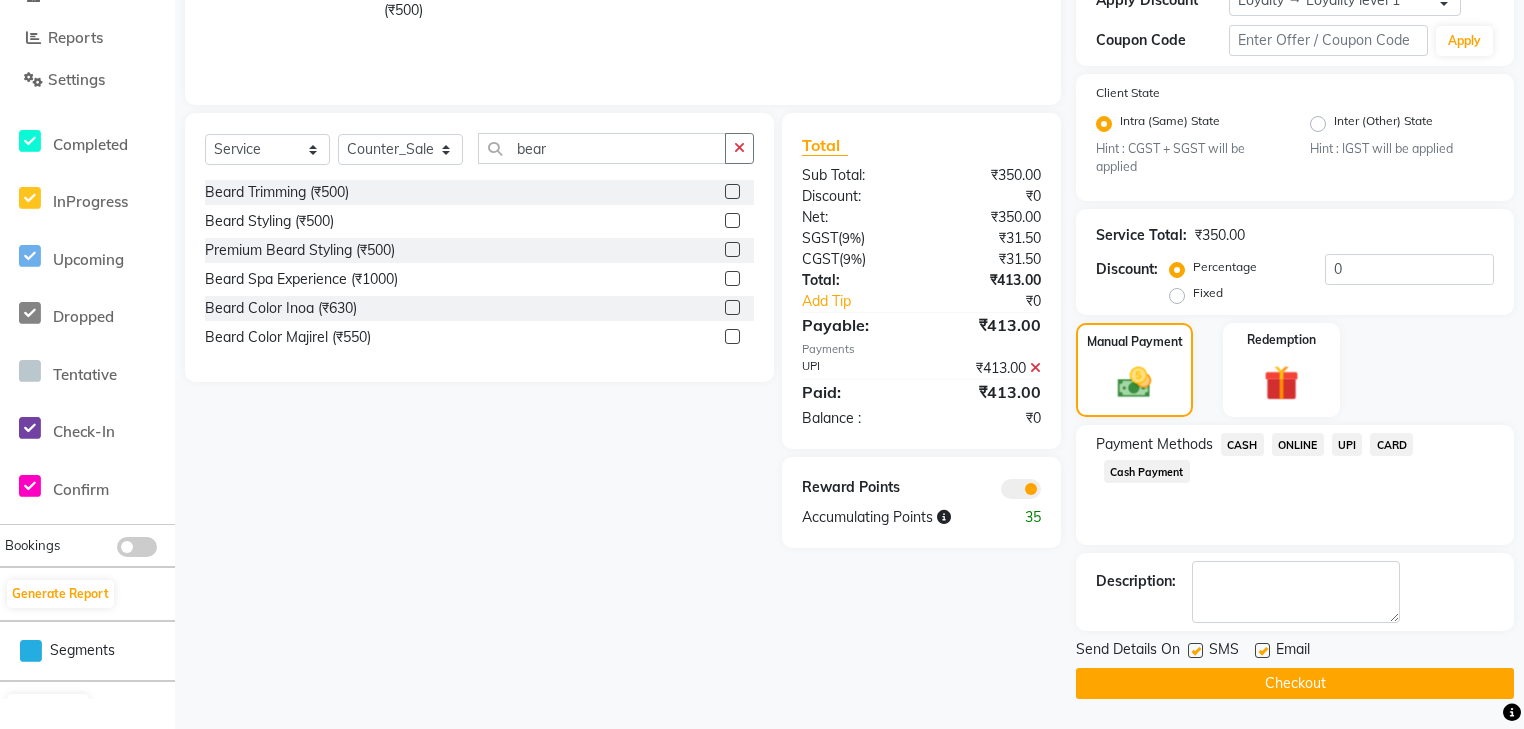 click 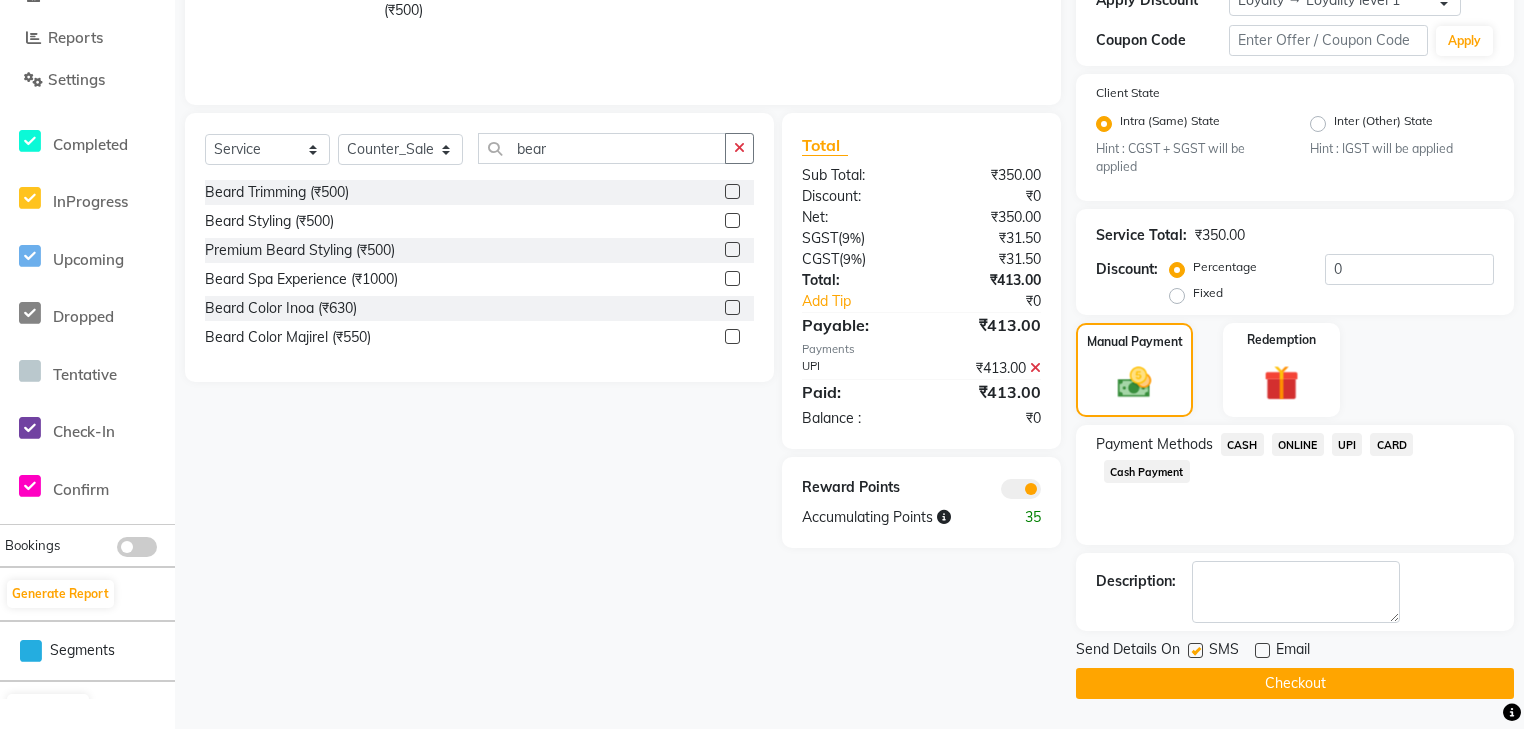 click on "Checkout" 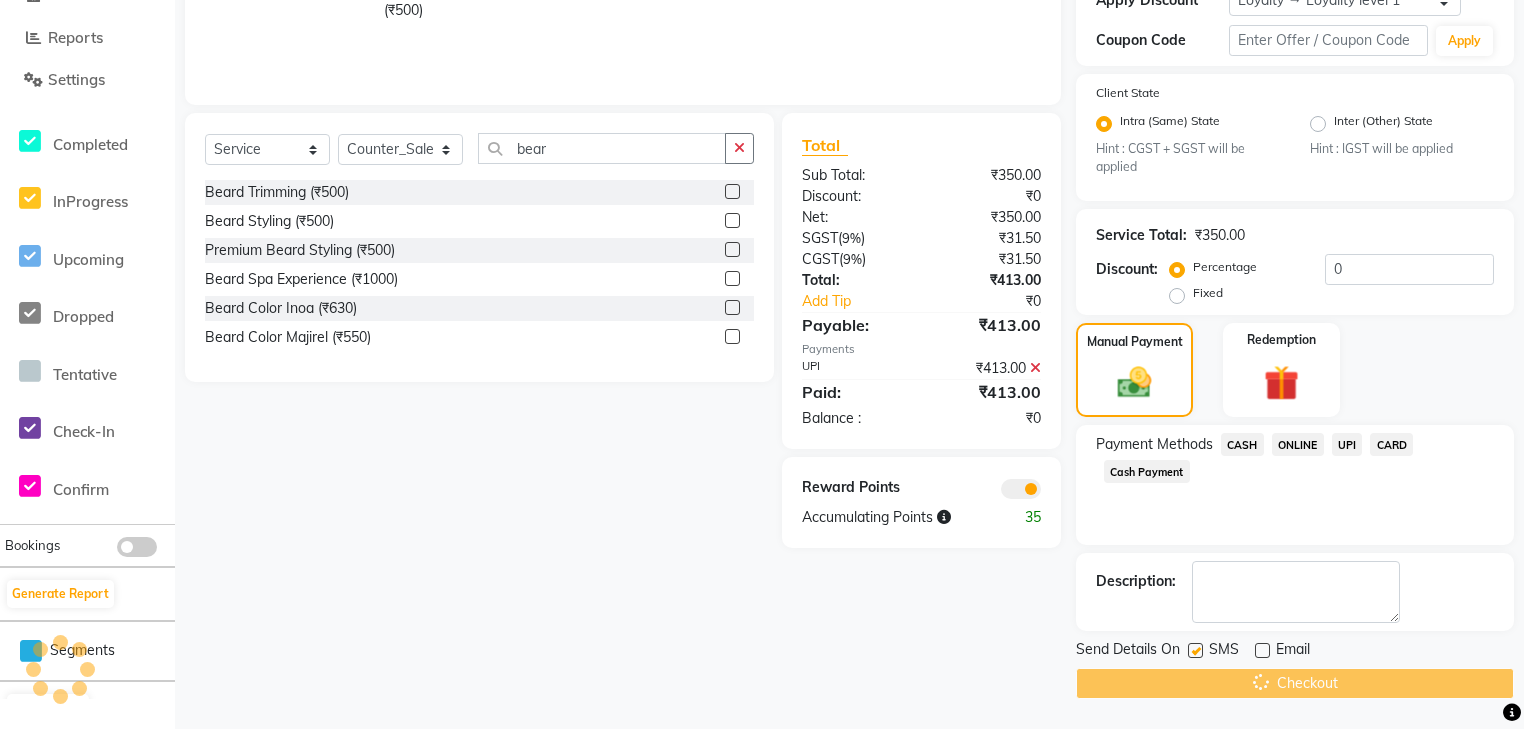 scroll, scrollTop: 239, scrollLeft: 0, axis: vertical 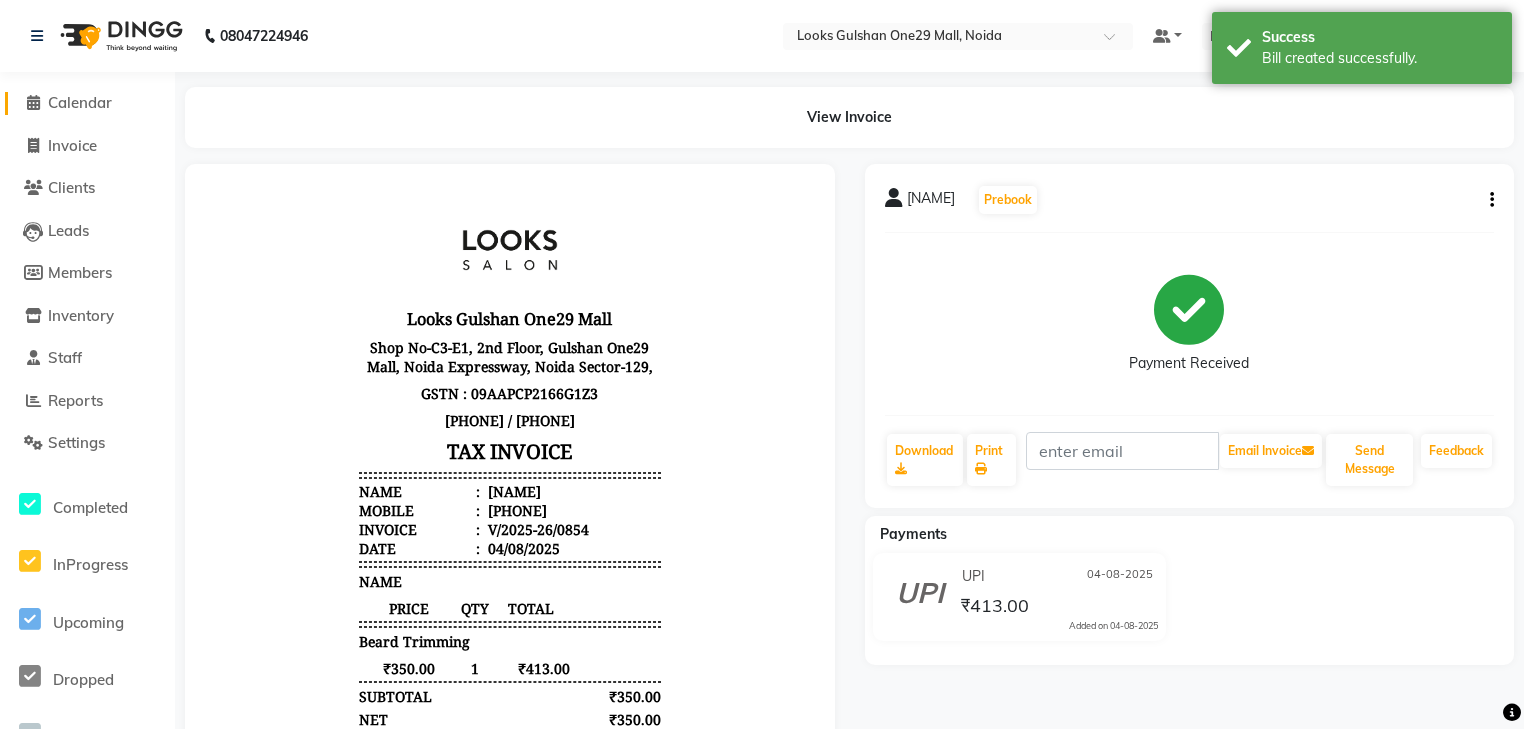 click on "Calendar" 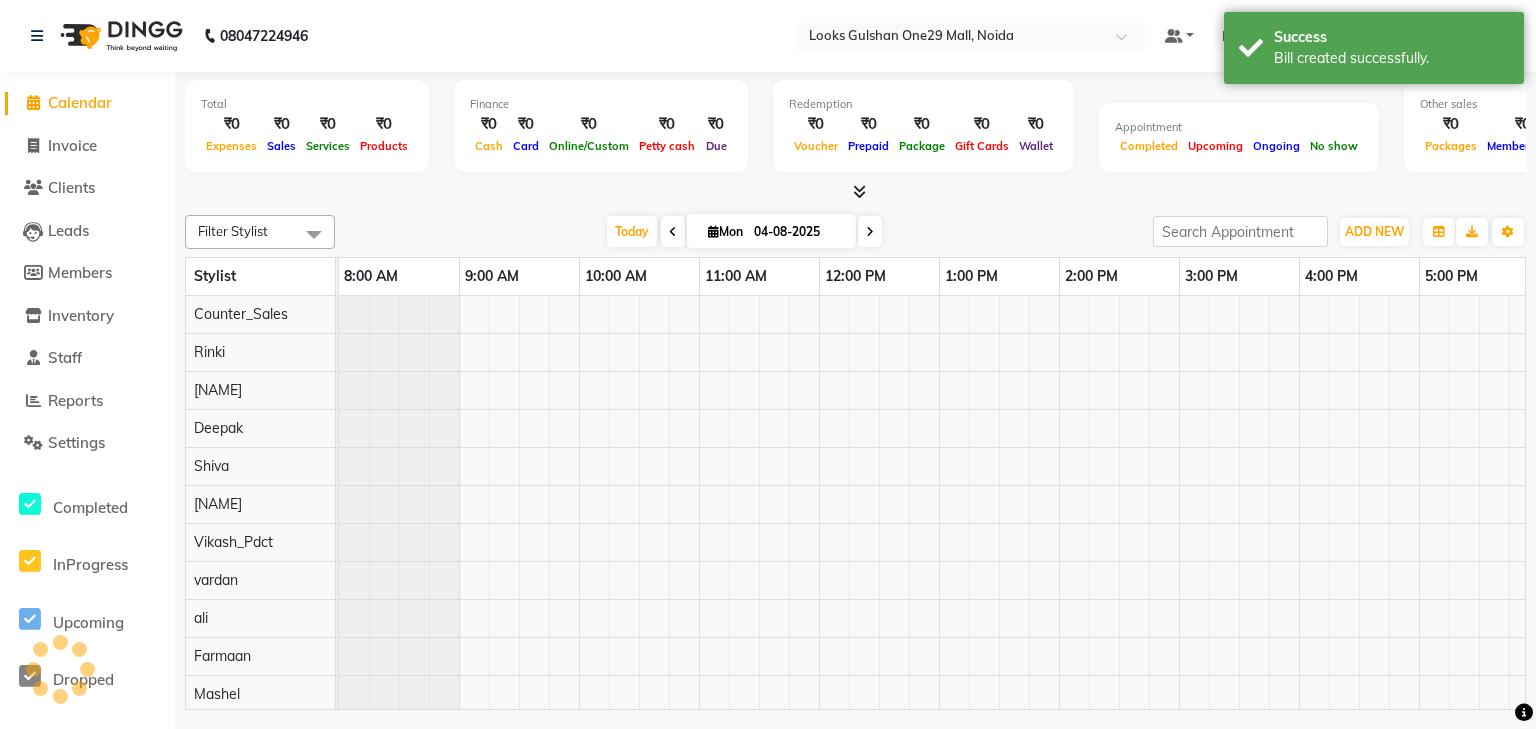 scroll, scrollTop: 0, scrollLeft: 0, axis: both 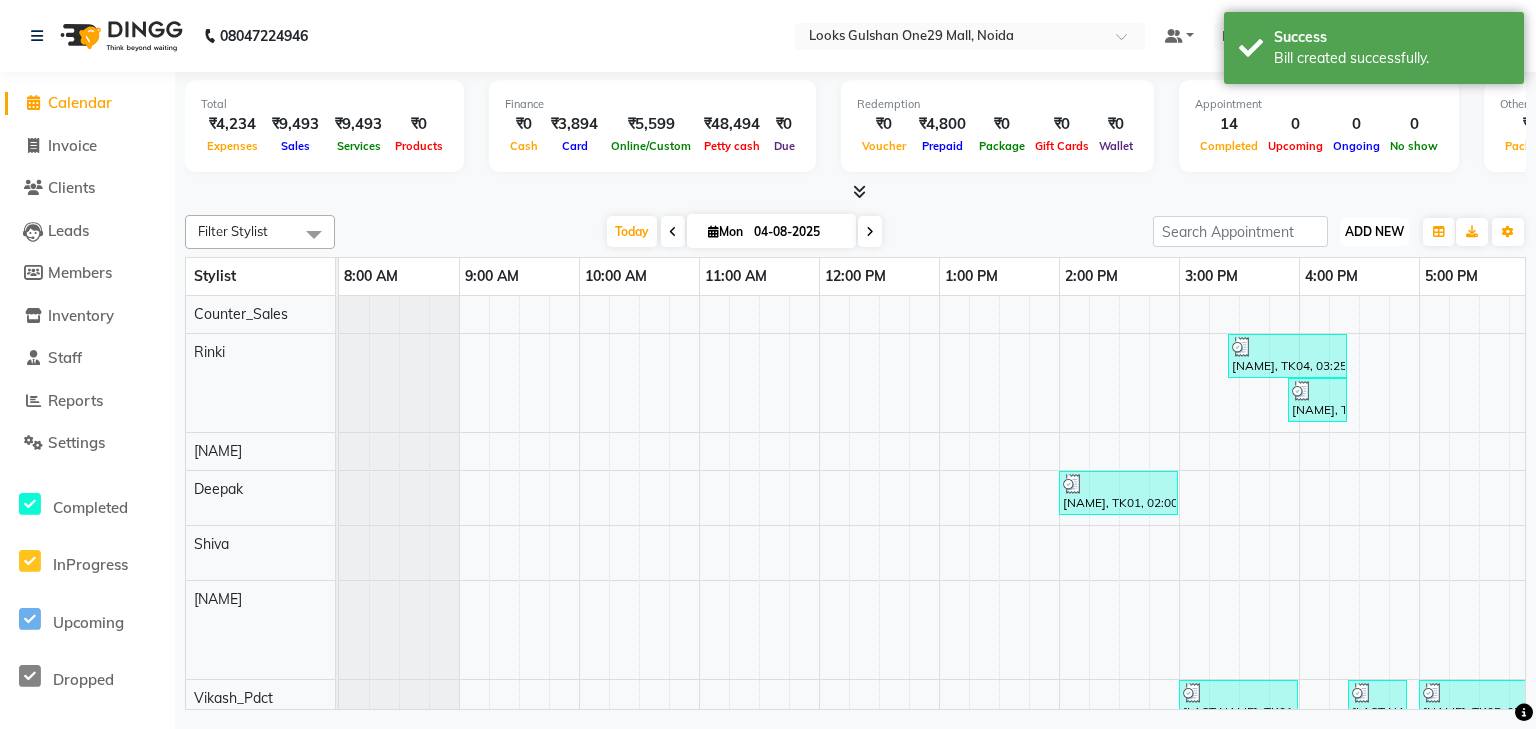 click on "ADD NEW" at bounding box center (1374, 231) 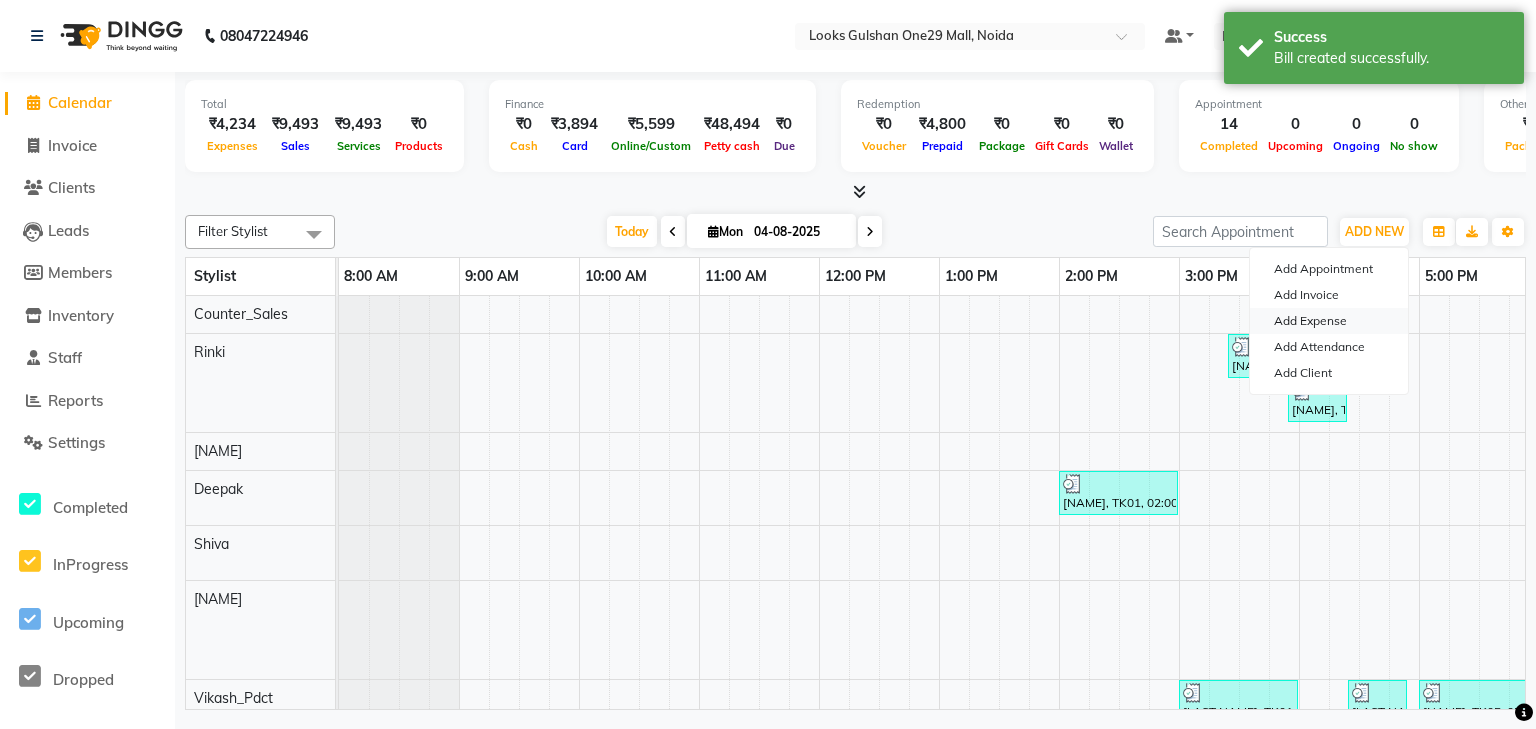 click on "Add Expense" at bounding box center [1329, 321] 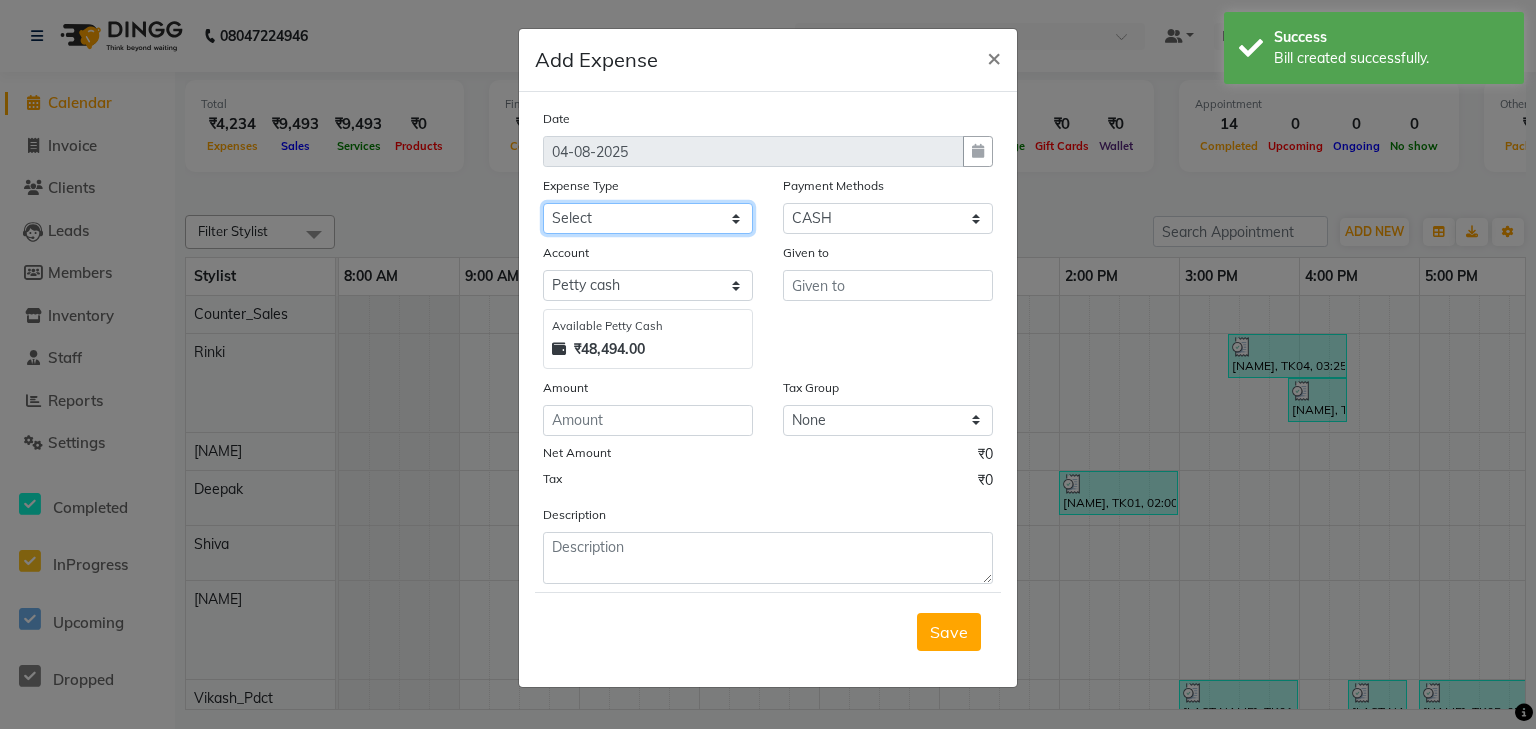 click on "Select BANK DEPOSIT BLINK IT Cash Handover Client Refund Agnst Bill CLIENT WELFARE Entertainment General Expense Laundry Bill milk Pantry PAYMENTS PREPAID Printing And Stationery Product Incentive PURCHASE Repair And Maintenance Salary Salary advance SERVICE INCENTIVE staff accommodation STAFF WELFARE TIP CREDIT CARD TIP UPI Travelling And Conveyance Water Bills" 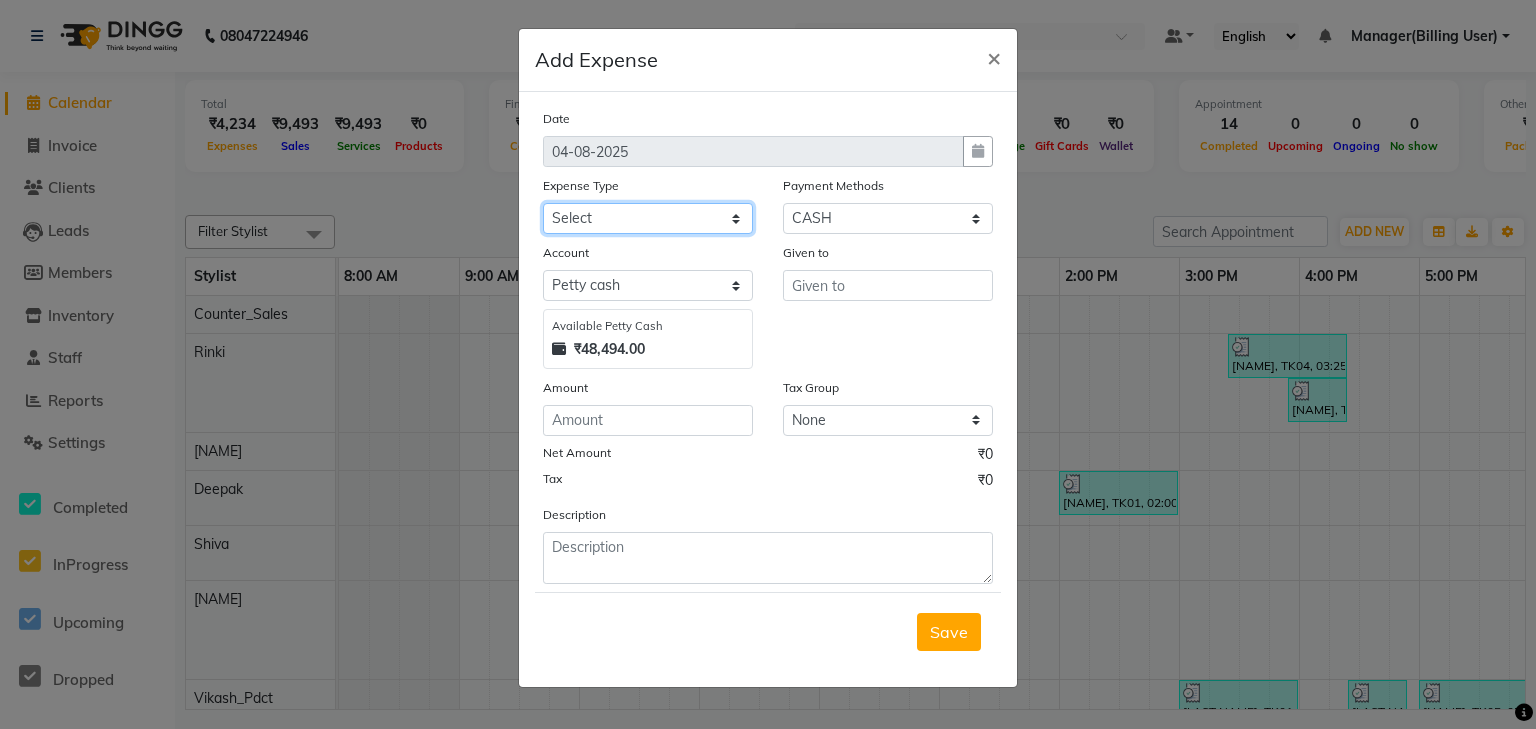 select on "24034" 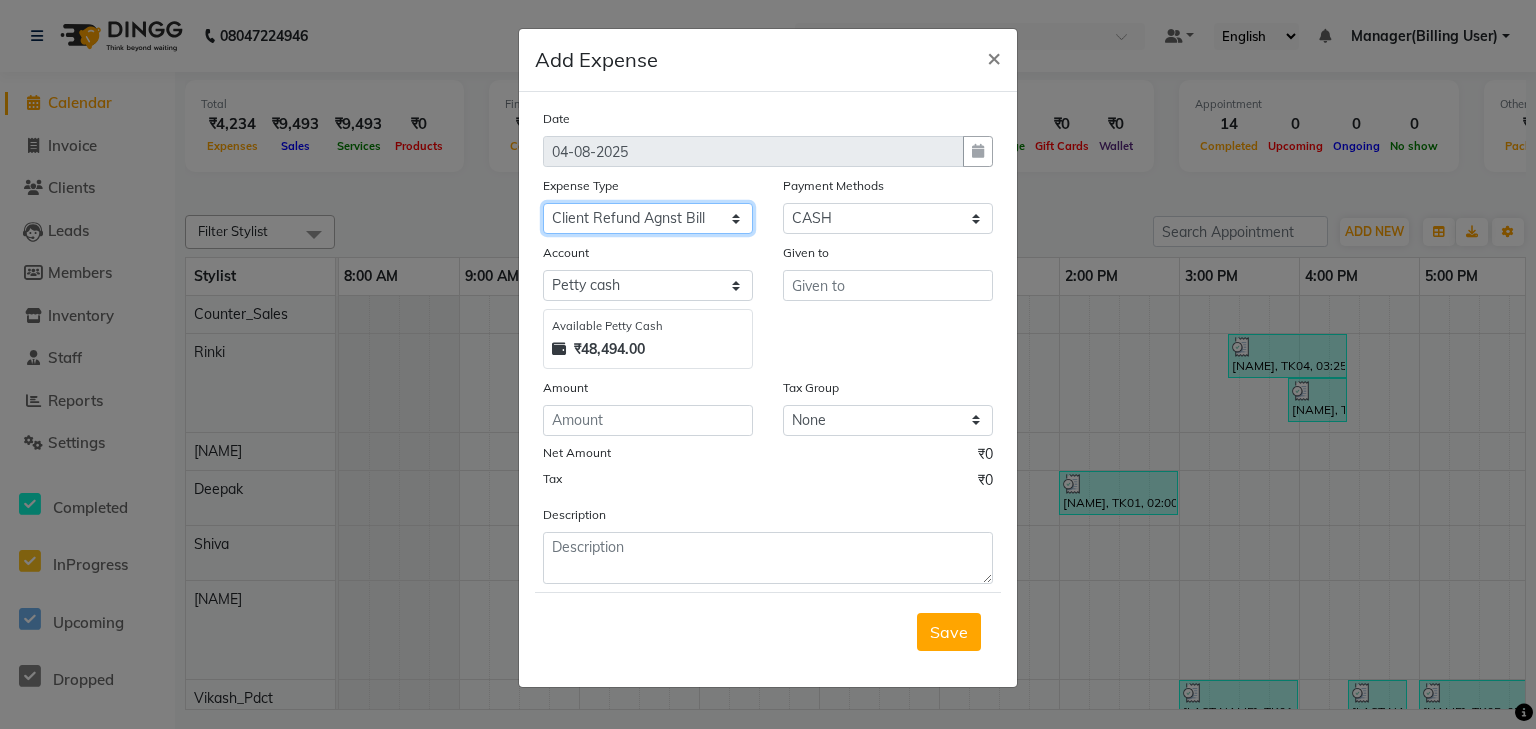 click on "Select BANK DEPOSIT BLINK IT Cash Handover Client Refund Agnst Bill CLIENT WELFARE Entertainment General Expense Laundry Bill milk Pantry PAYMENTS PREPAID Printing And Stationery Product Incentive PURCHASE Repair And Maintenance Salary Salary advance SERVICE INCENTIVE staff accommodation STAFF WELFARE TIP CREDIT CARD TIP UPI Travelling And Conveyance Water Bills" 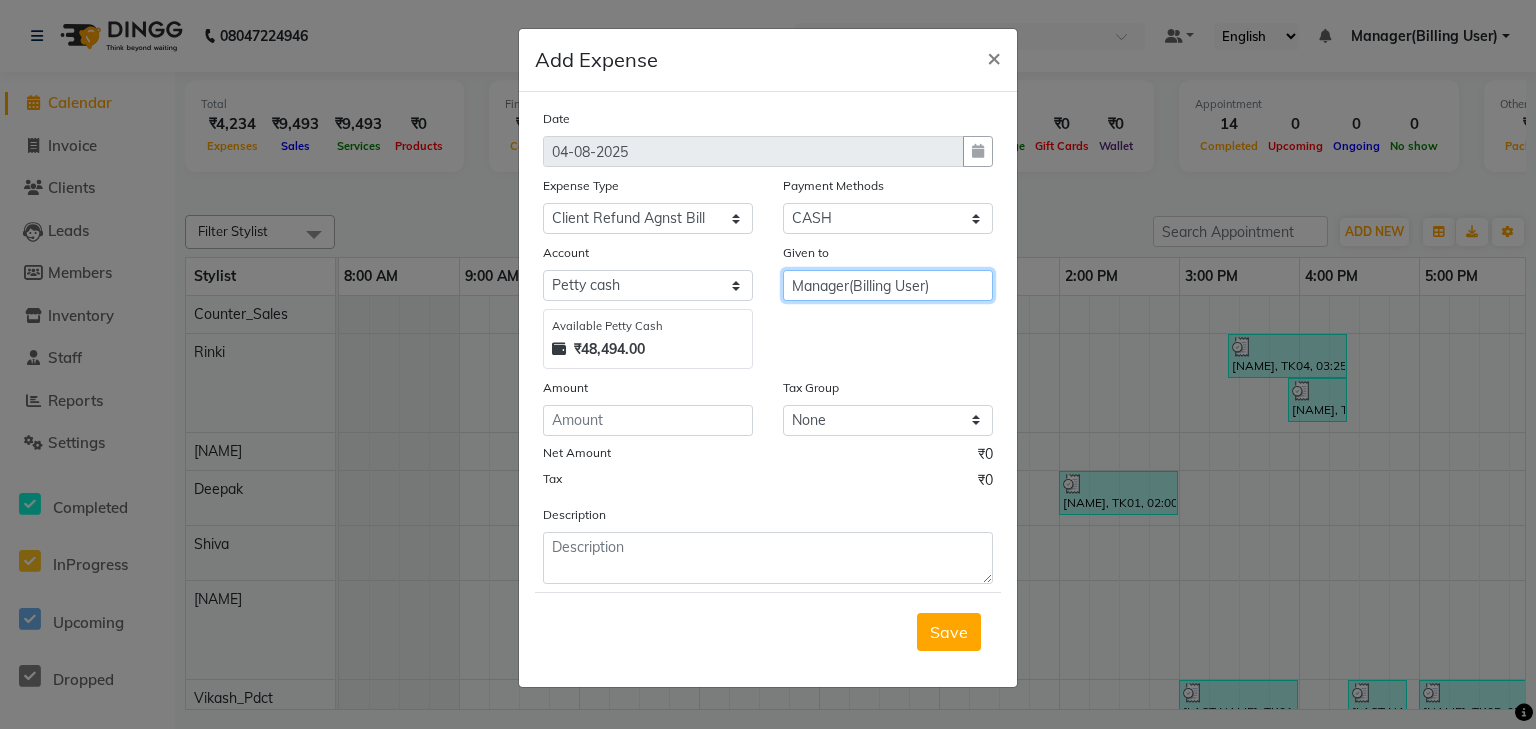 type on "Manager(Billing User)" 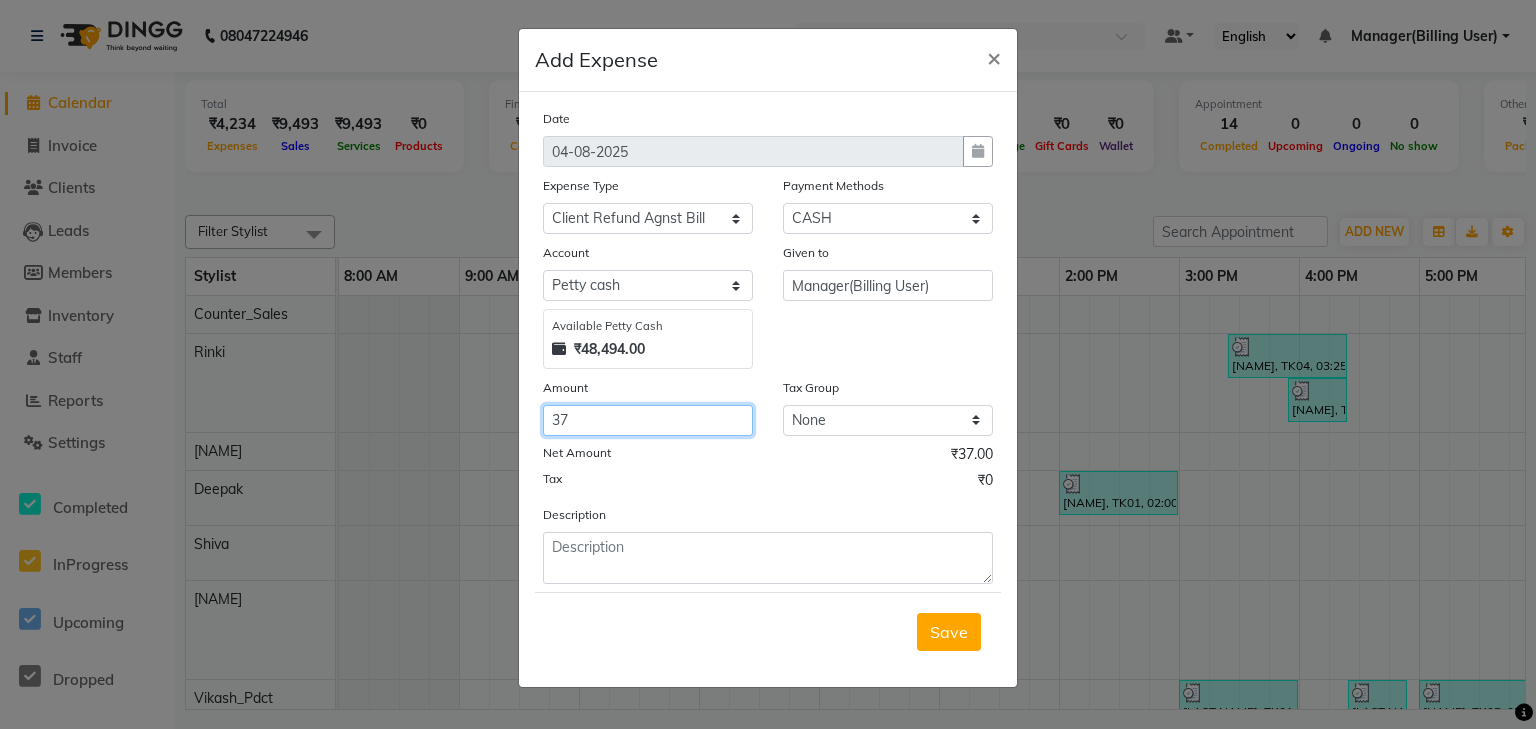 type on "37" 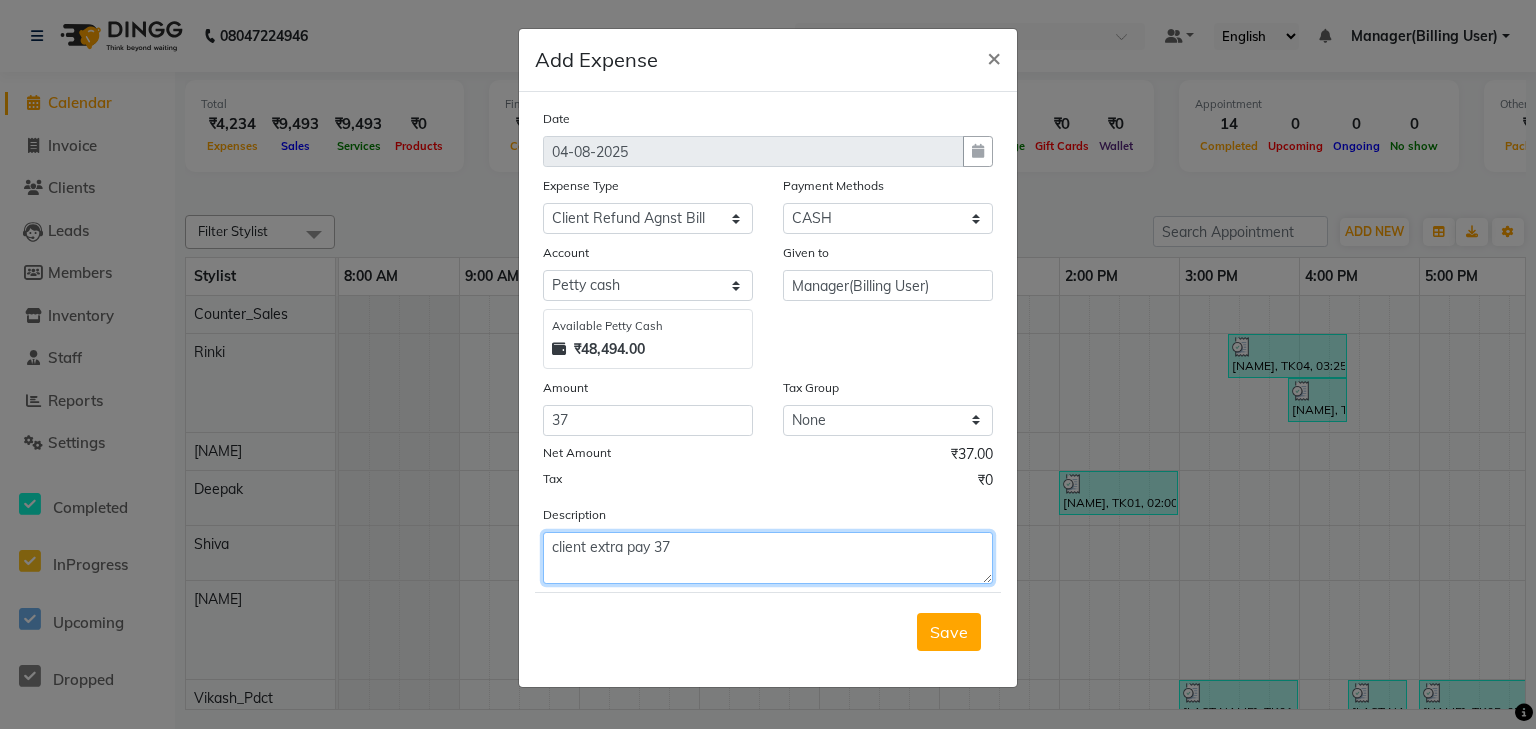 click on "client extra pay 37" 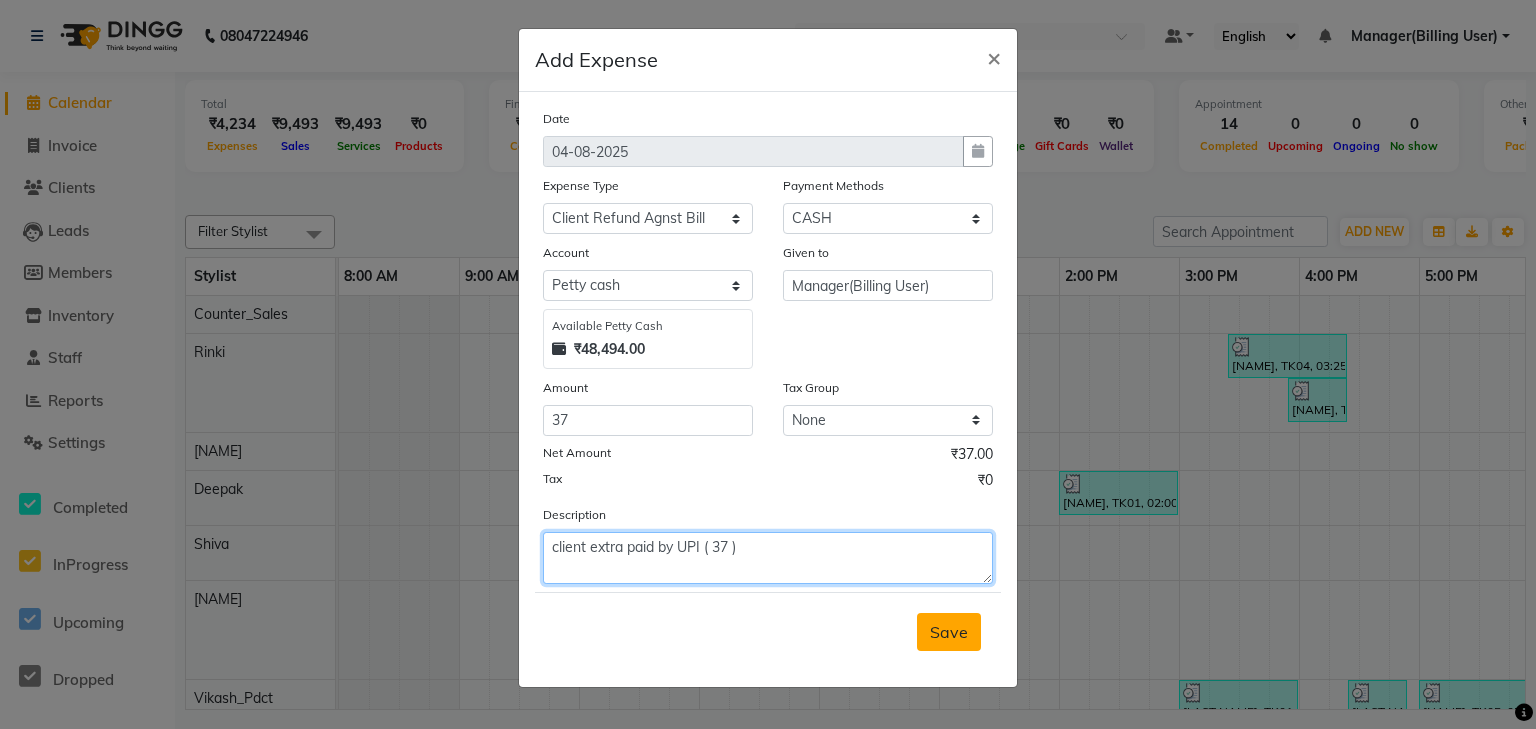 type on "client extra paid by UPI ( 37 )" 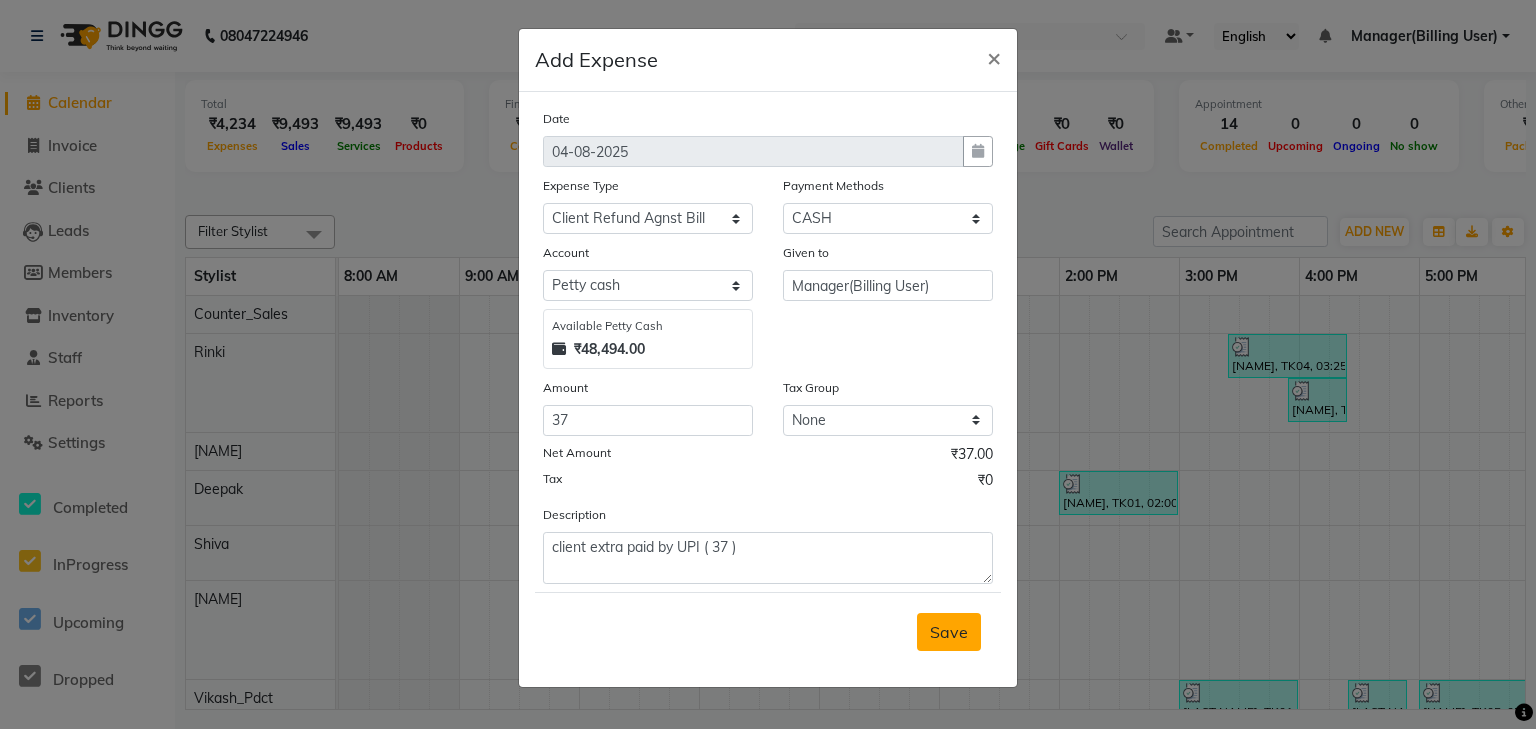 click on "Save" at bounding box center (949, 632) 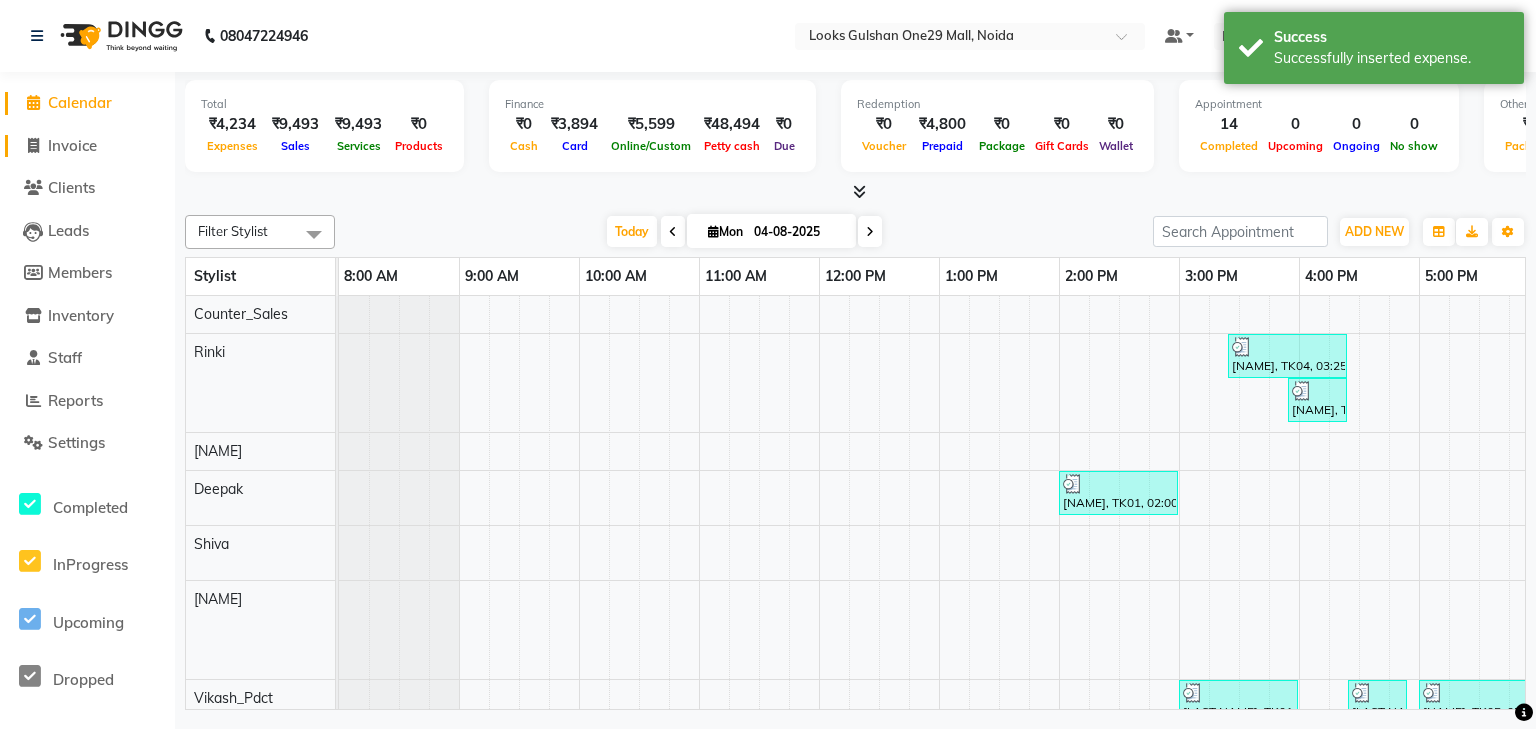 click on "Invoice" 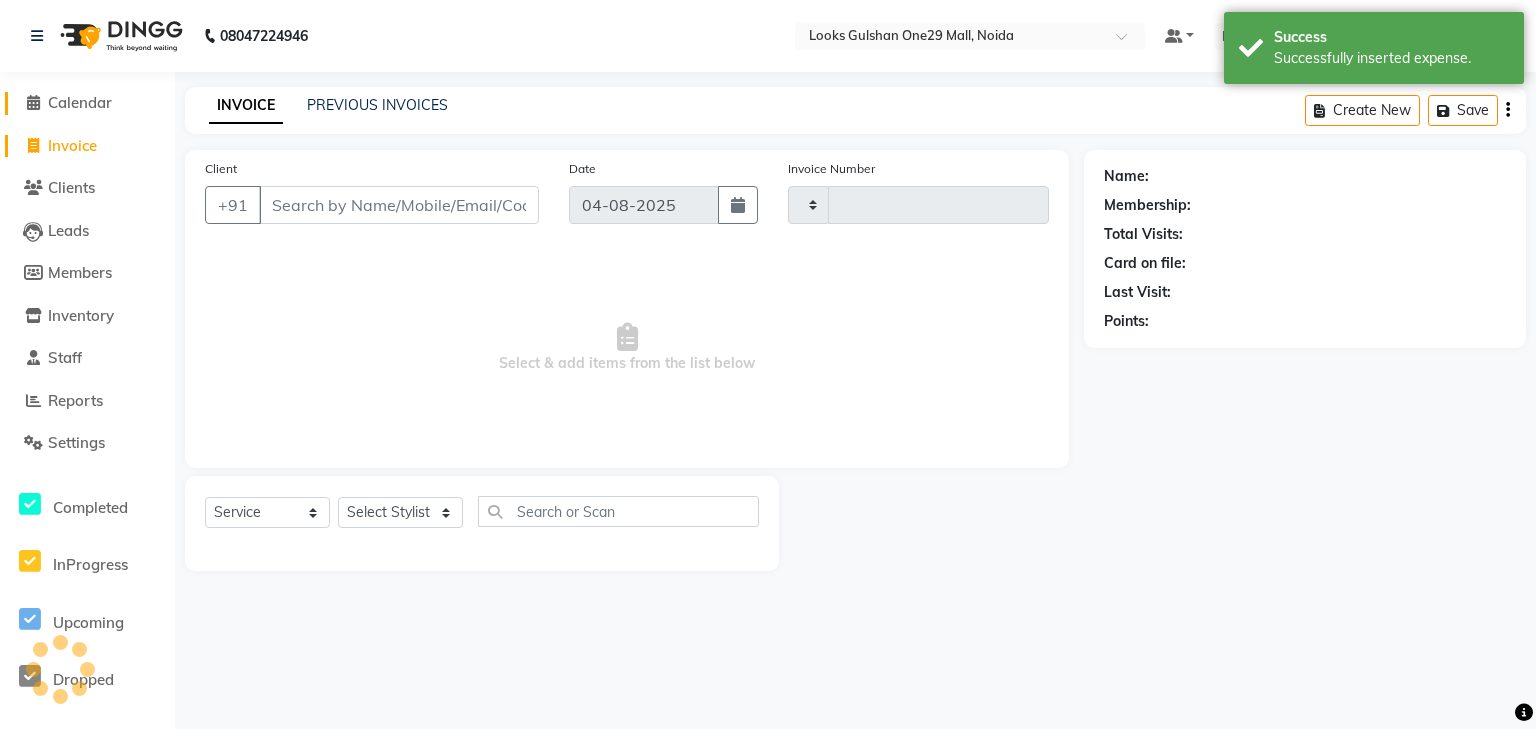 type on "0855" 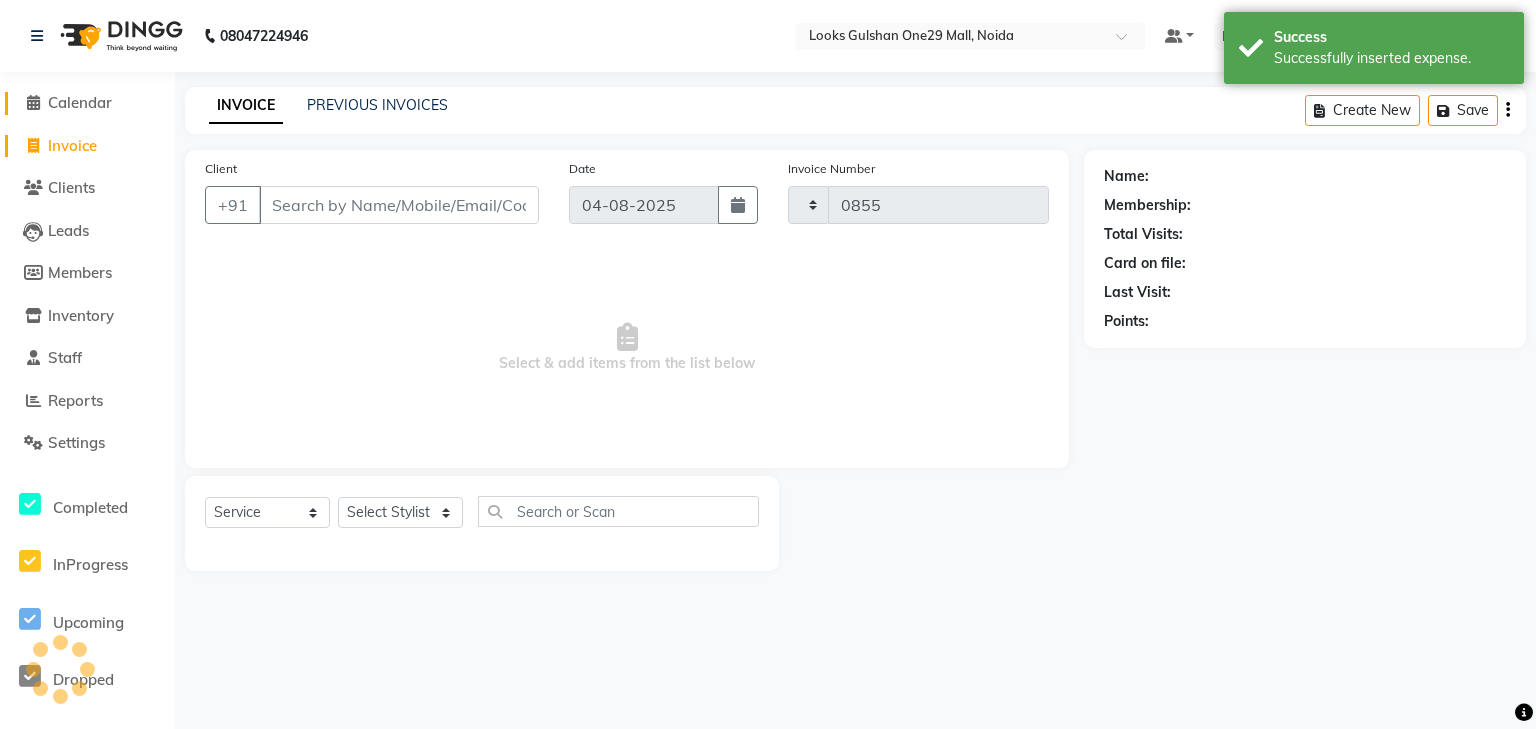 select on "8337" 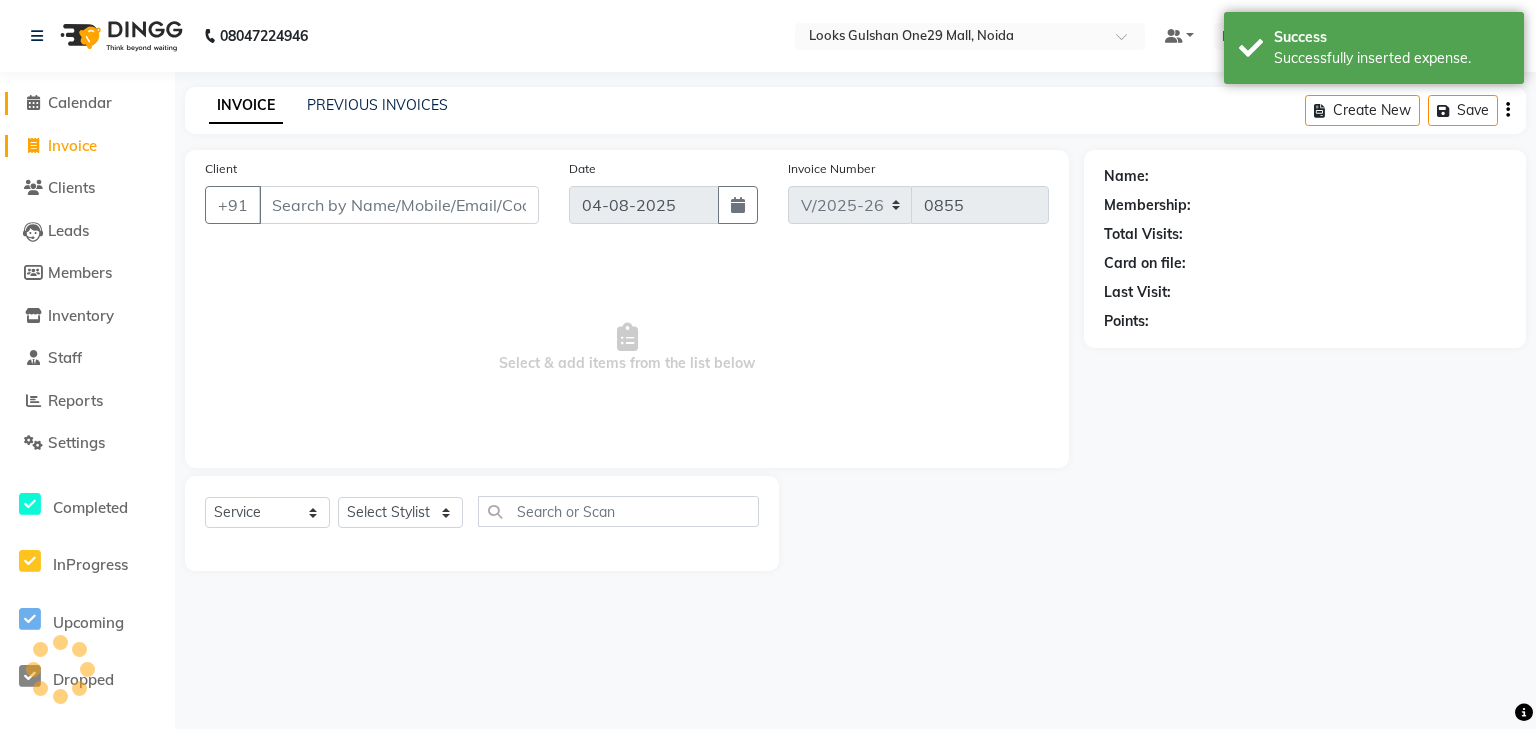 click on "Calendar" 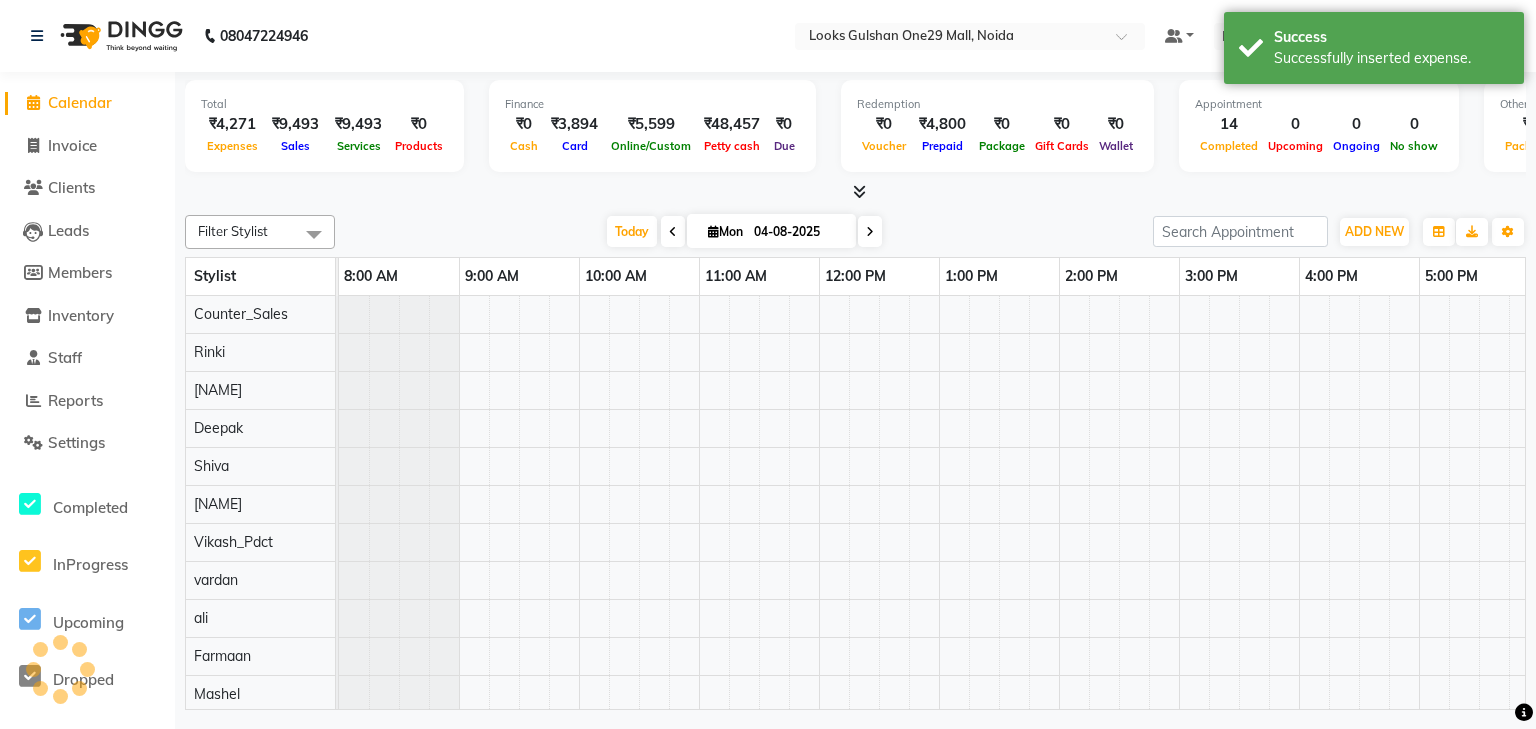 scroll, scrollTop: 0, scrollLeft: 0, axis: both 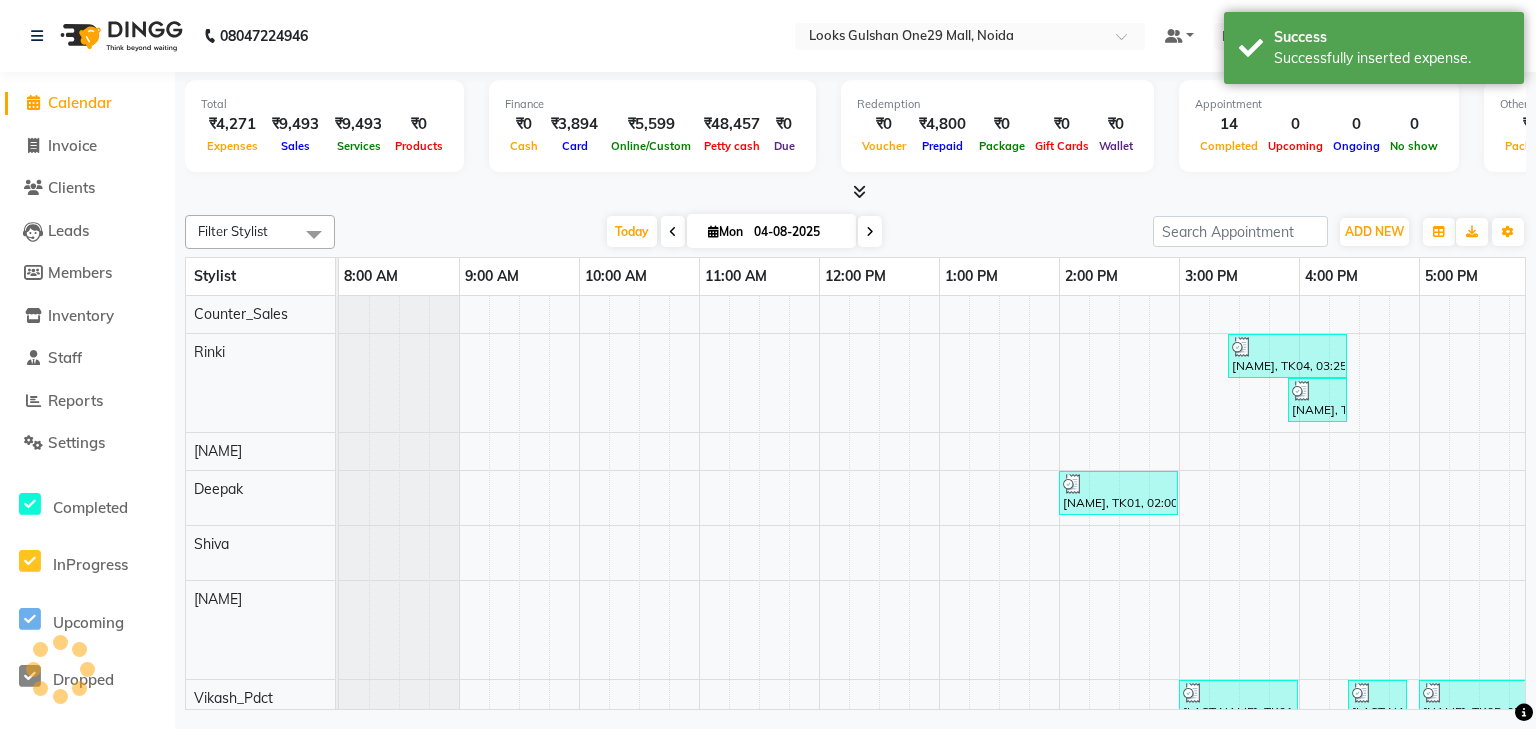 click at bounding box center (855, 192) 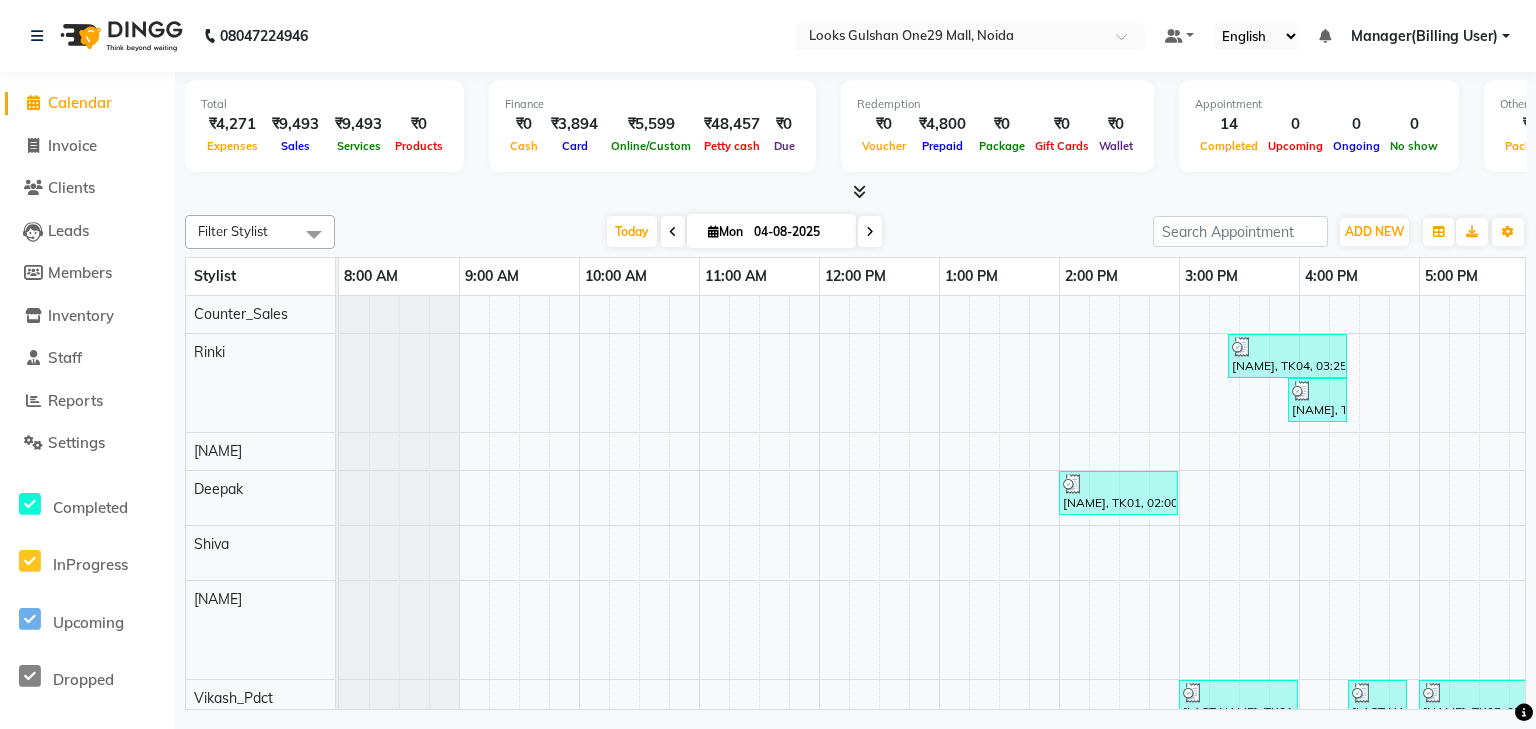 click on "Filter Stylist Select All ali Counter_Sales Deepak Eram_nail art Farmaan Mashel Nisha Rinki Ritu Mittal Shiva Shiva(Cherry) Shivam_pdct Talib vardan Vikash_Pdct Today Mon 04-08-2025 Toggle Dropdown Add Appointment Add Invoice Add Expense Add Attendance Add Client Toggle Dropdown Add Appointment Add Invoice Add Expense Add Attendance Add Client ADD NEW Toggle Dropdown Add Appointment Add Invoice Add Expense Add Attendance Add Client Filter Stylist Select All ali Counter_Sales Deepak Eram_nail art Farmaan Mashel Nisha Rinki Ritu Mittal Shiva Shiva(Cherry) Shivam_pdct Talib vardan Vikash_Pdct Group By Staff View Room View View as Vertical Vertical - Week View Horizontal Horizontal - Week View List Toggle Dropdown Calendar Settings Manage Tags Arrange Stylists Reset Stylists Full Screen Show Available Stylist Appointment Form Zoom 100% Stylist 8:00 AM 9:00 AM 10:00 AM 11:00 AM 12:00 PM 1:00 PM 2:00 PM 3:00 PM 4:00 PM 5:00 PM 6:00 PM 7:00 PM 8:00 PM Counter_Sales Rinki Nisha Deepak Shiva Talib ali" 